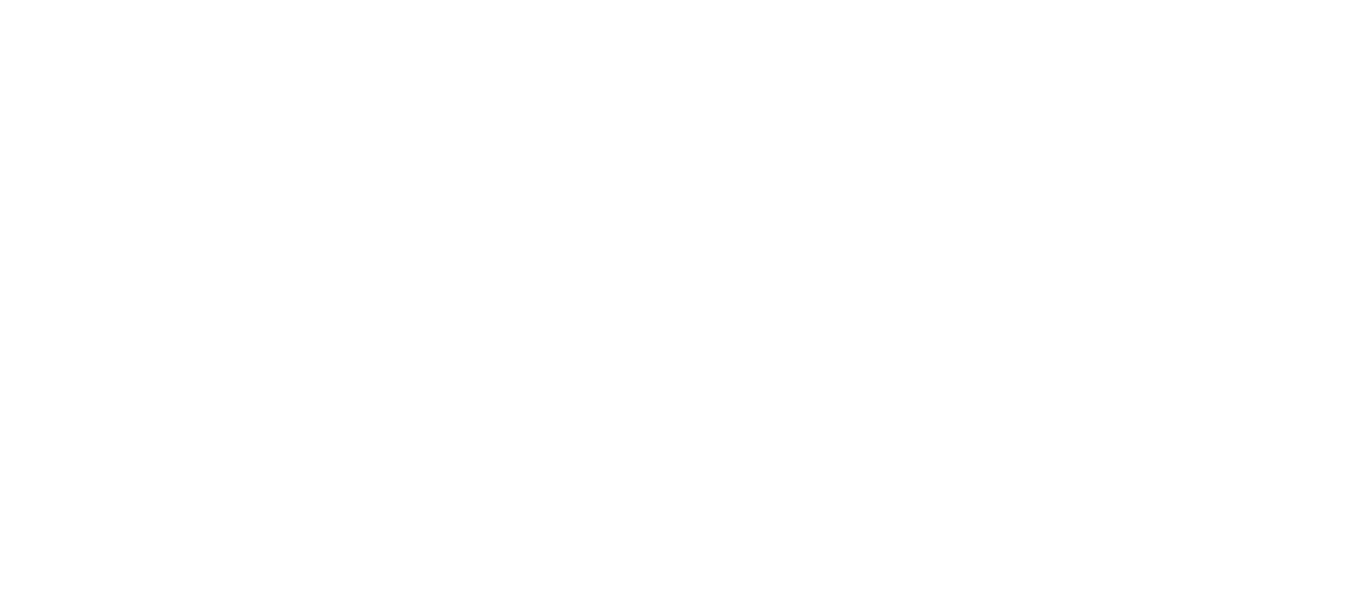 scroll, scrollTop: 0, scrollLeft: 0, axis: both 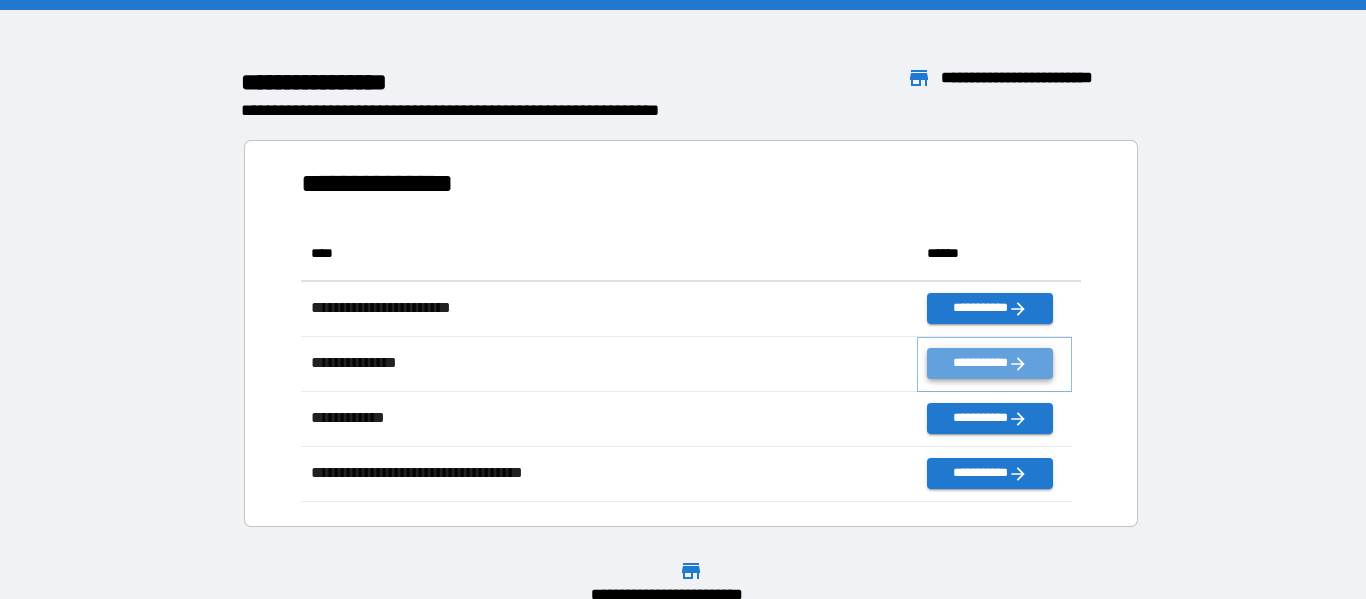 click on "**********" at bounding box center [989, 363] 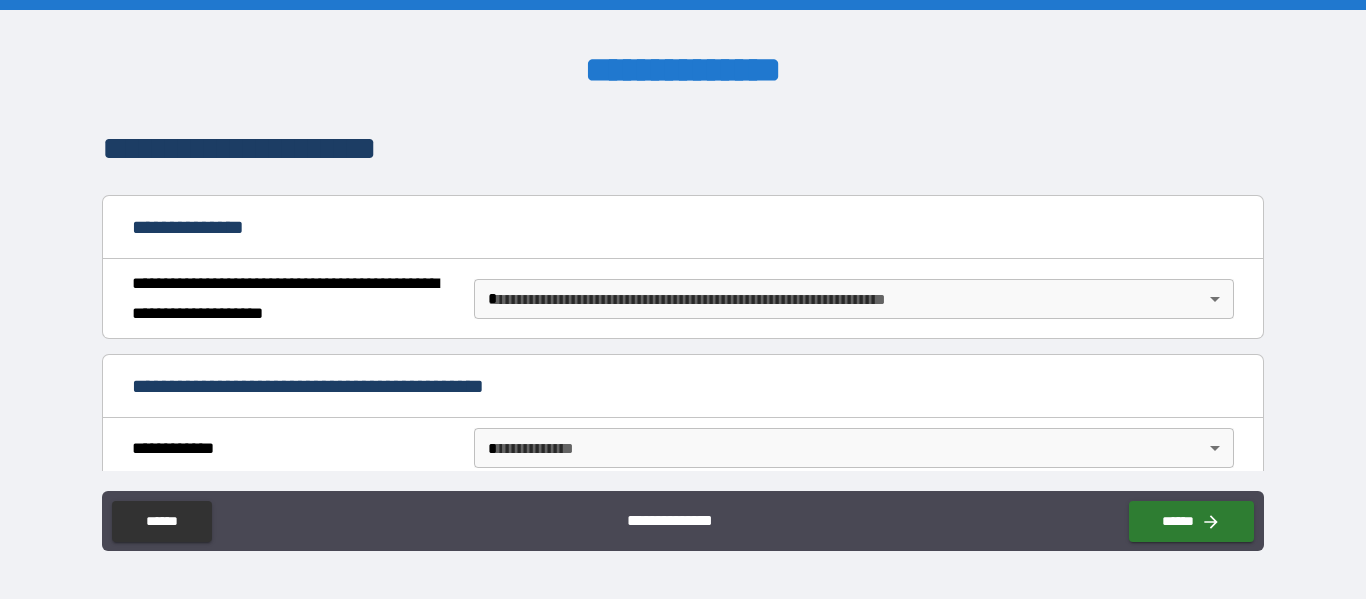 scroll, scrollTop: 189, scrollLeft: 0, axis: vertical 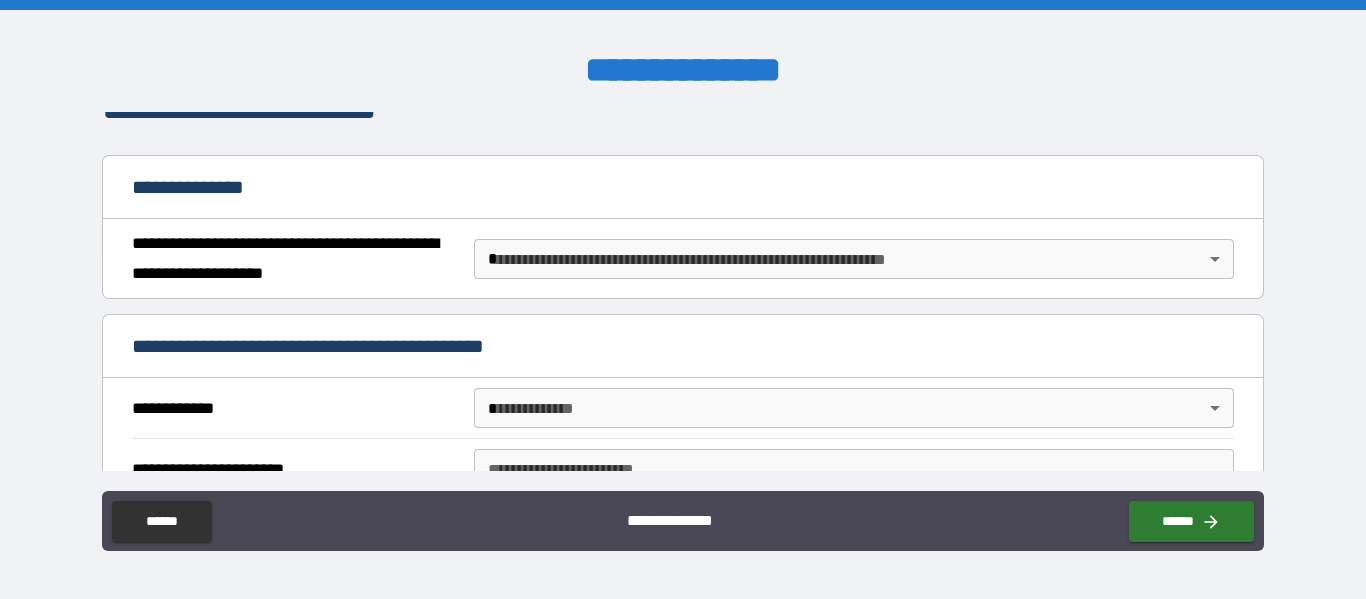 click on "**********" at bounding box center [683, 299] 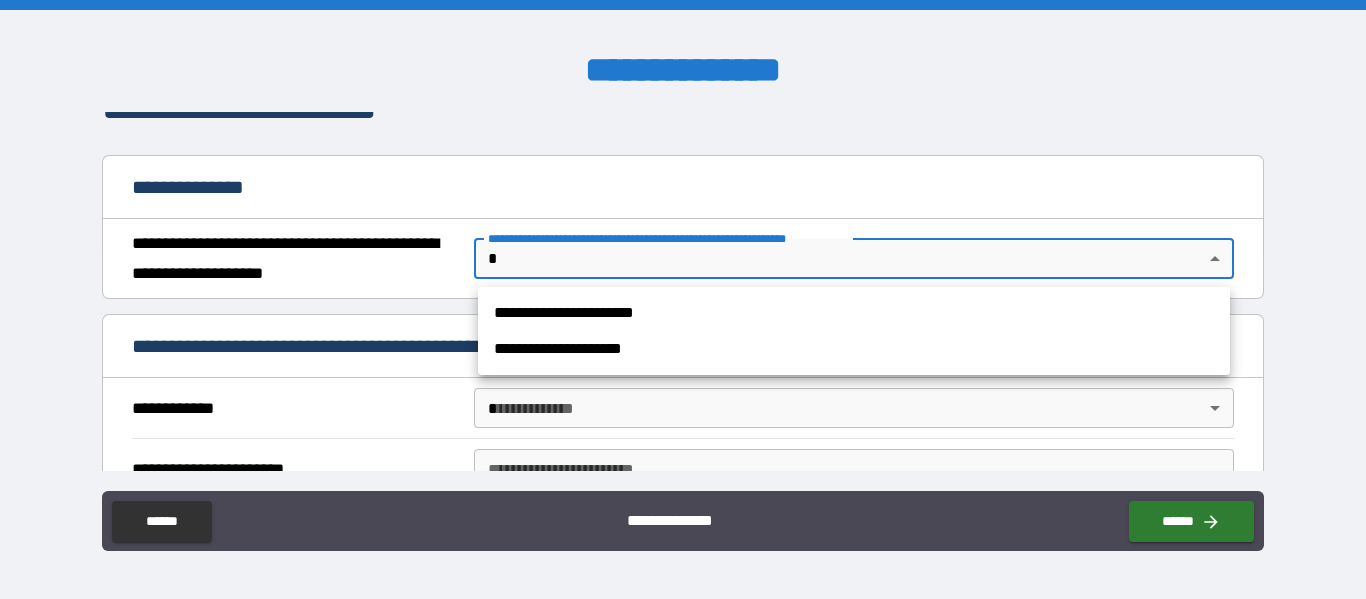 click on "**********" at bounding box center [854, 313] 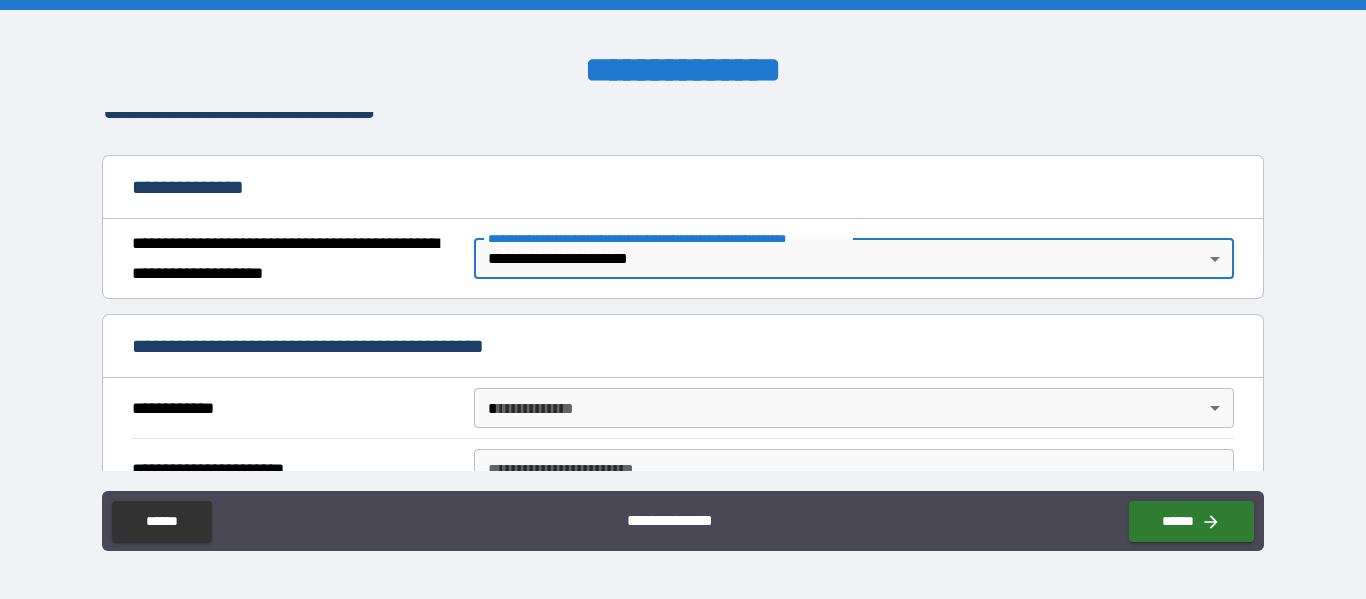 click on "**********" at bounding box center [683, 299] 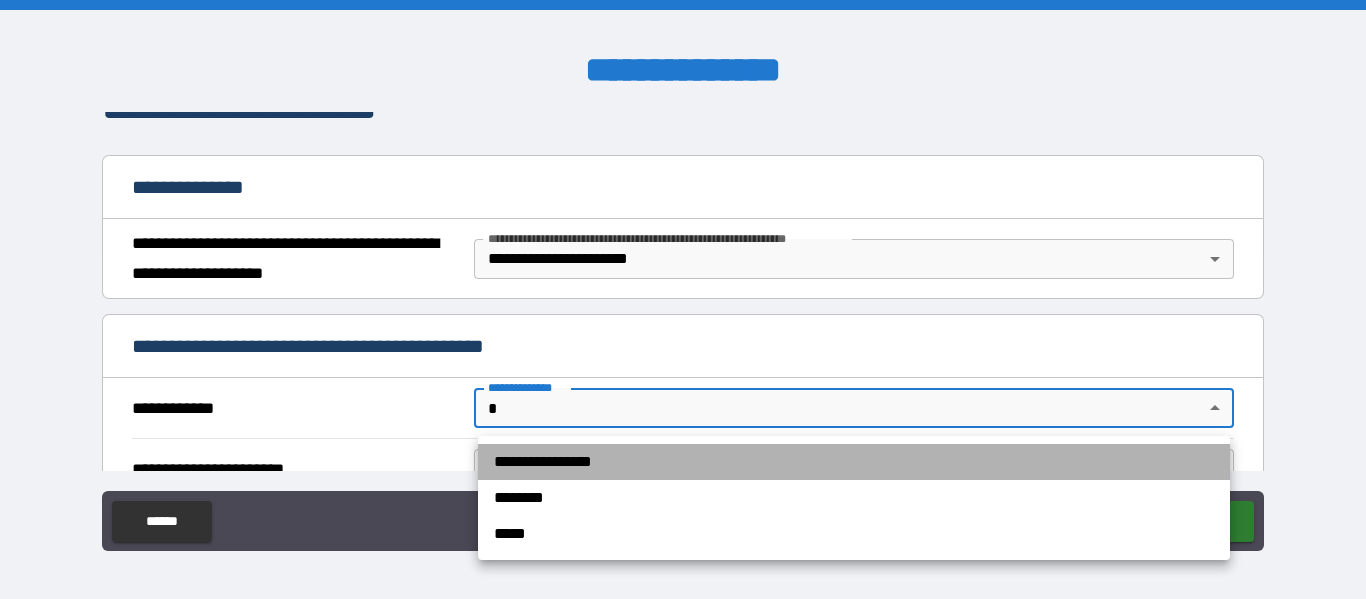 click on "**********" at bounding box center [854, 462] 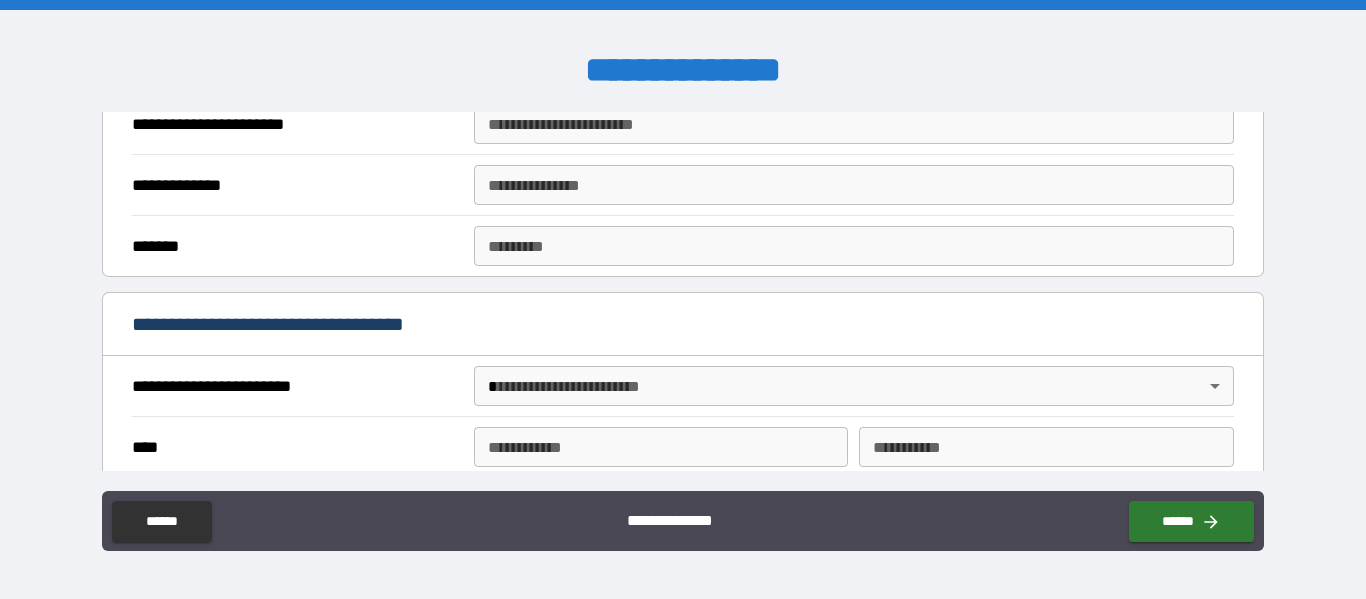 scroll, scrollTop: 542, scrollLeft: 0, axis: vertical 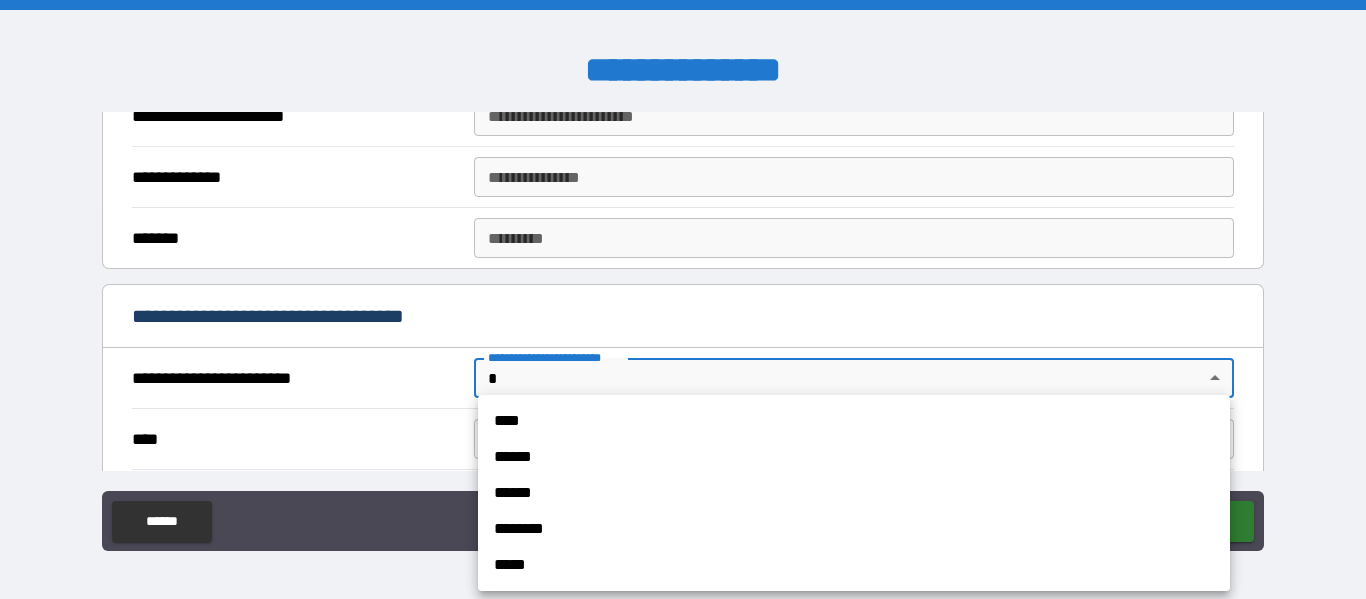 click on "**********" at bounding box center [683, 299] 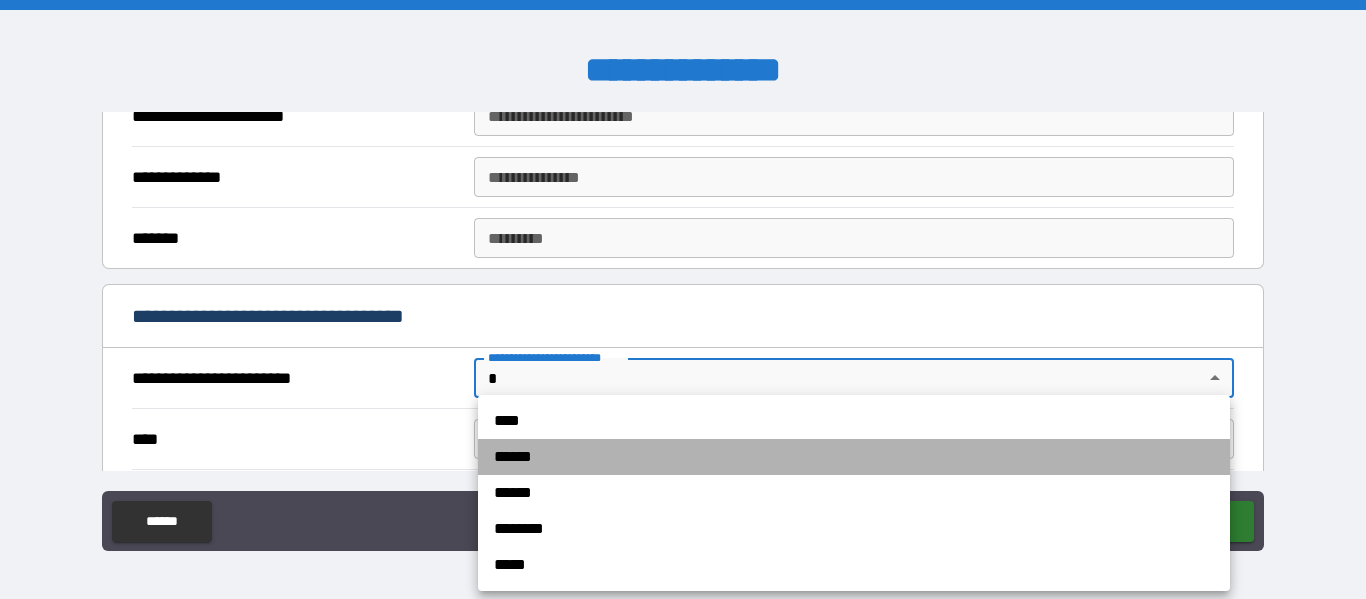 click on "******" at bounding box center [854, 457] 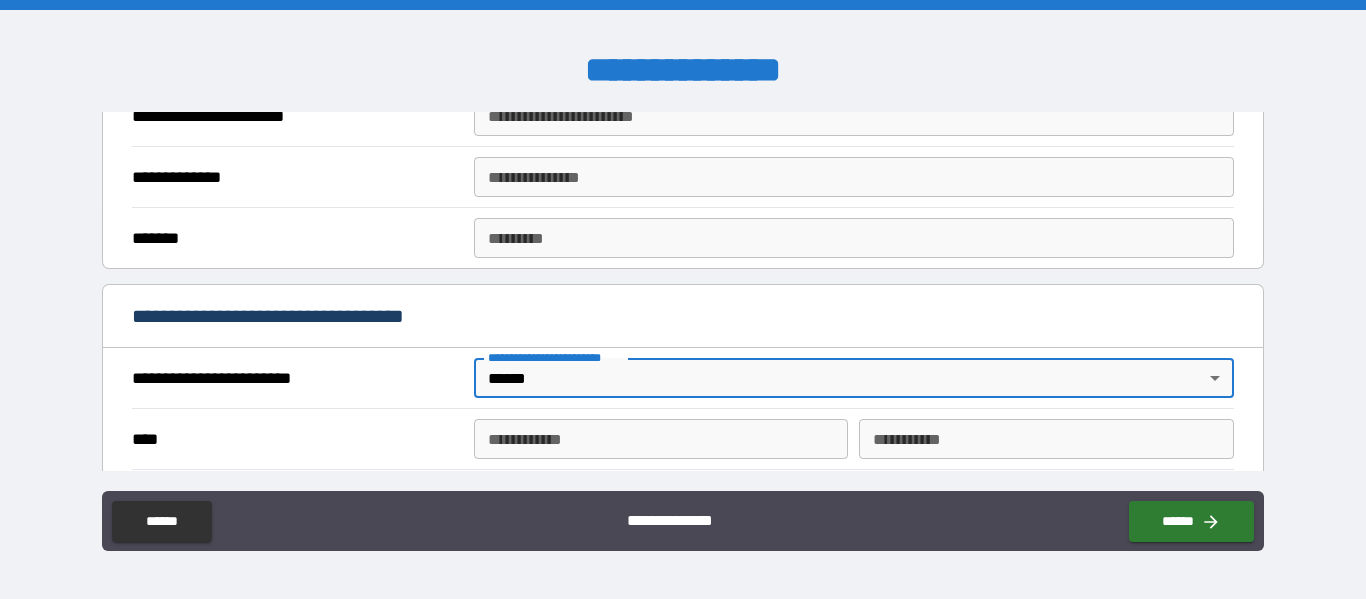 click on "**********" at bounding box center (683, 299) 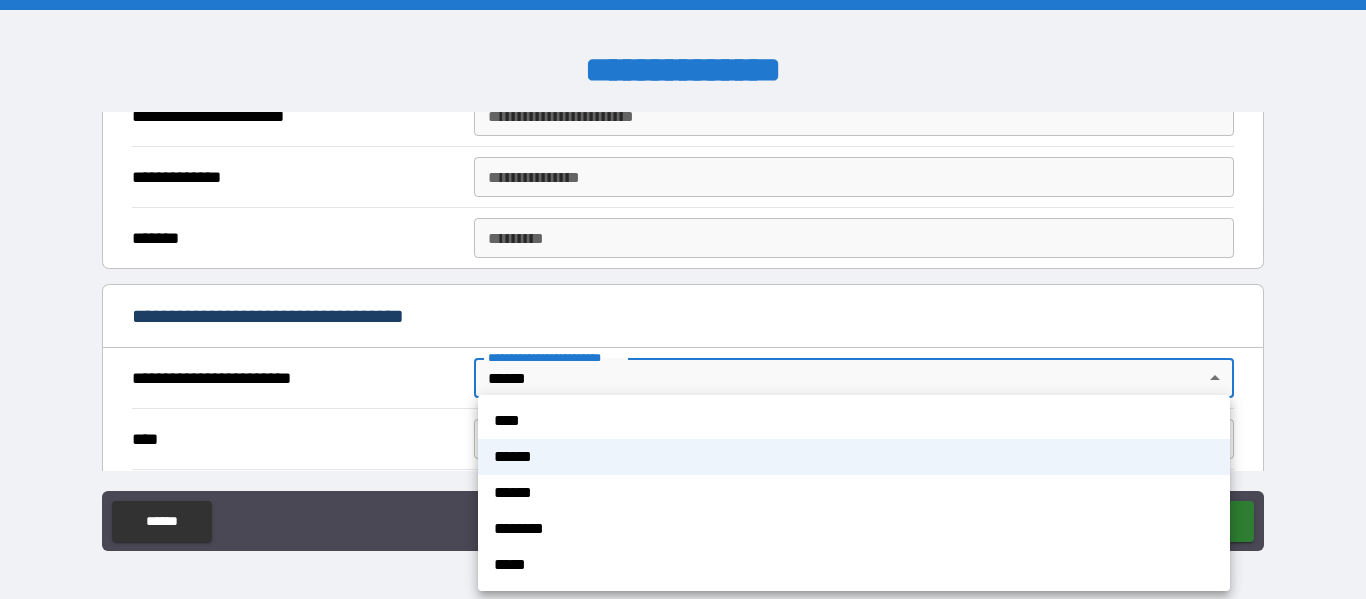 click on "****" at bounding box center [854, 421] 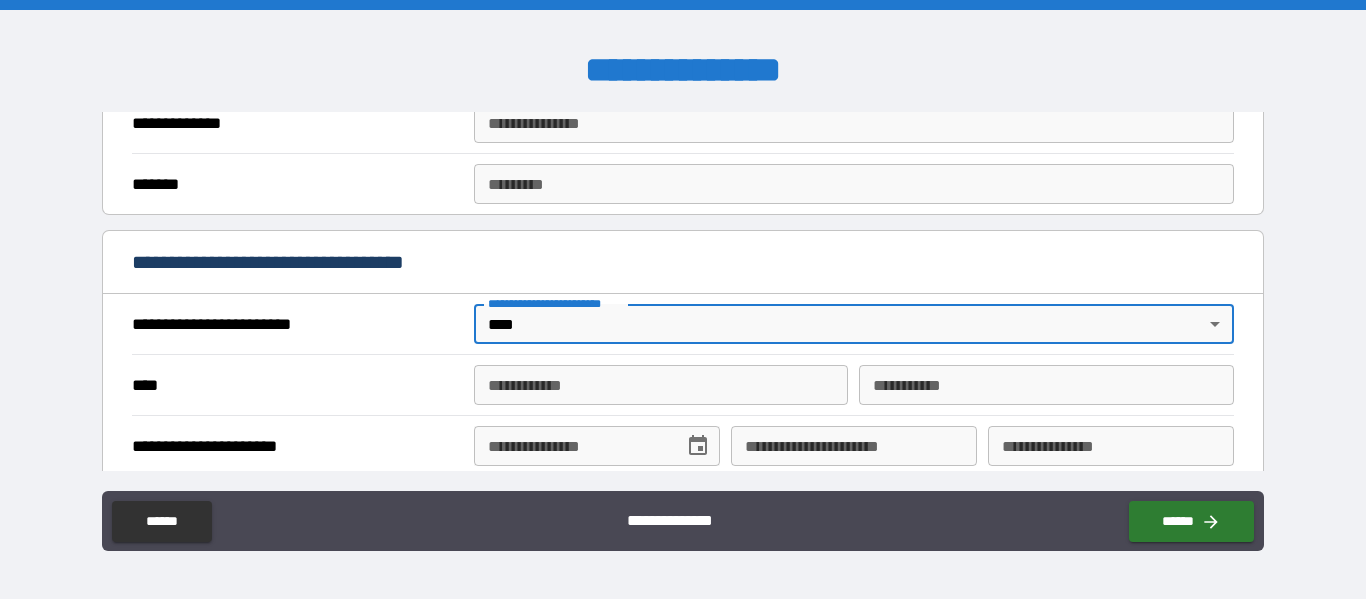 scroll, scrollTop: 603, scrollLeft: 0, axis: vertical 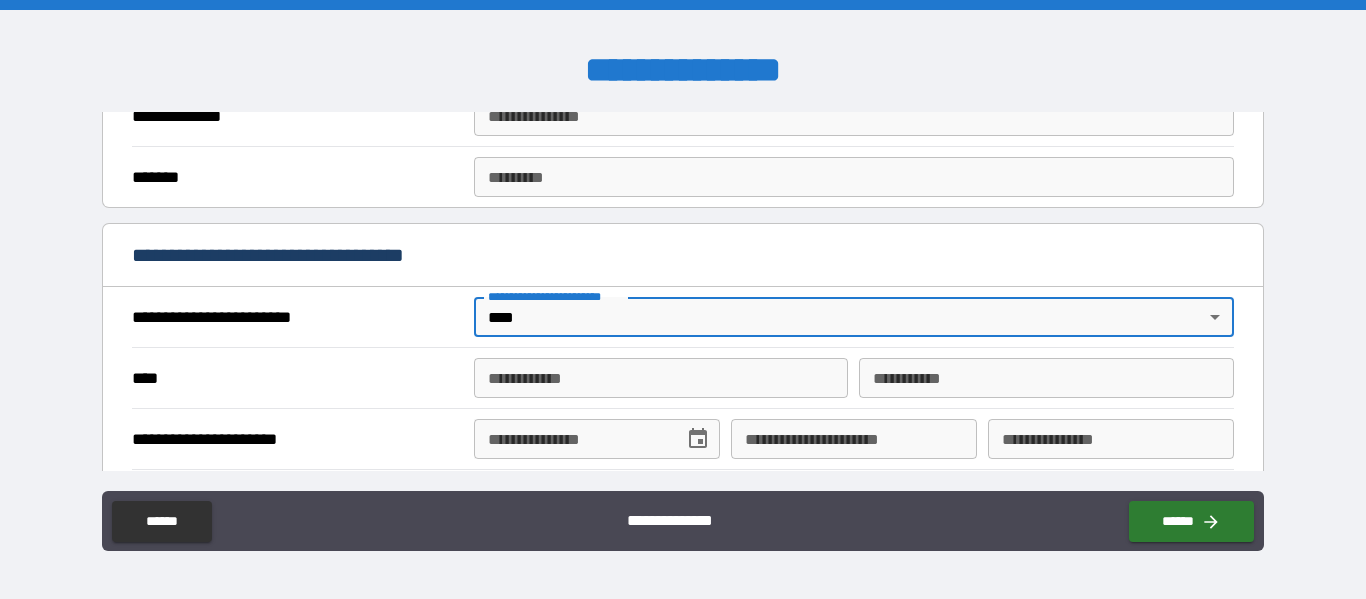 click on "**********" at bounding box center [661, 378] 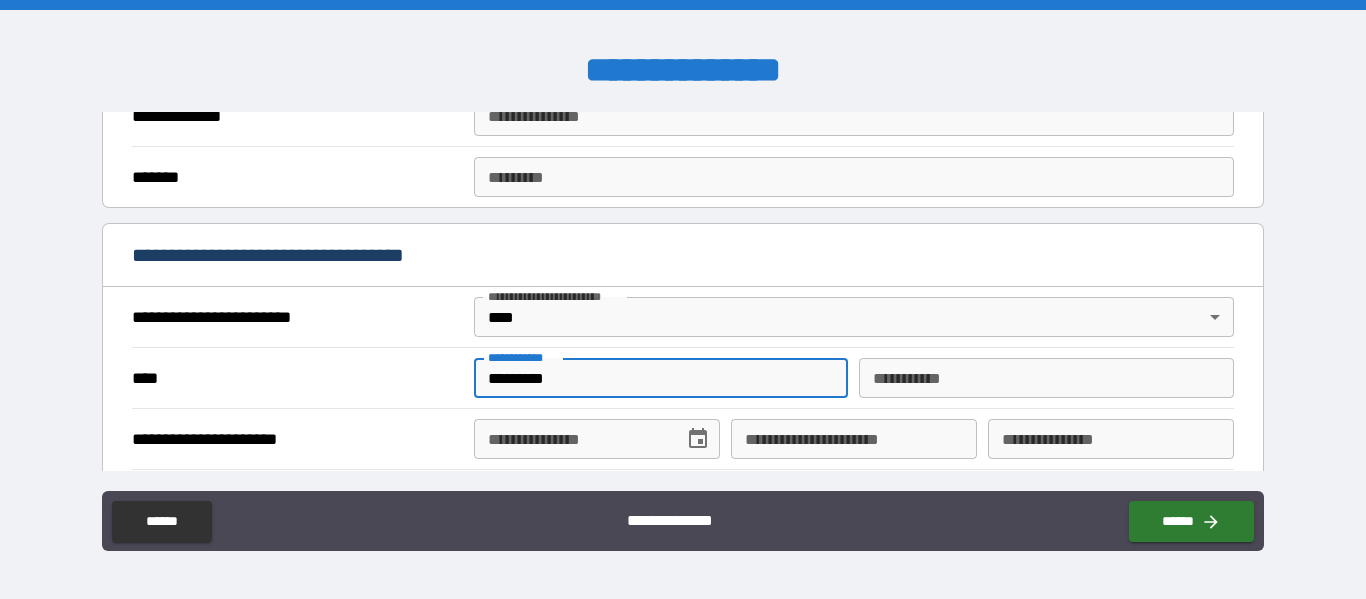 type on "********" 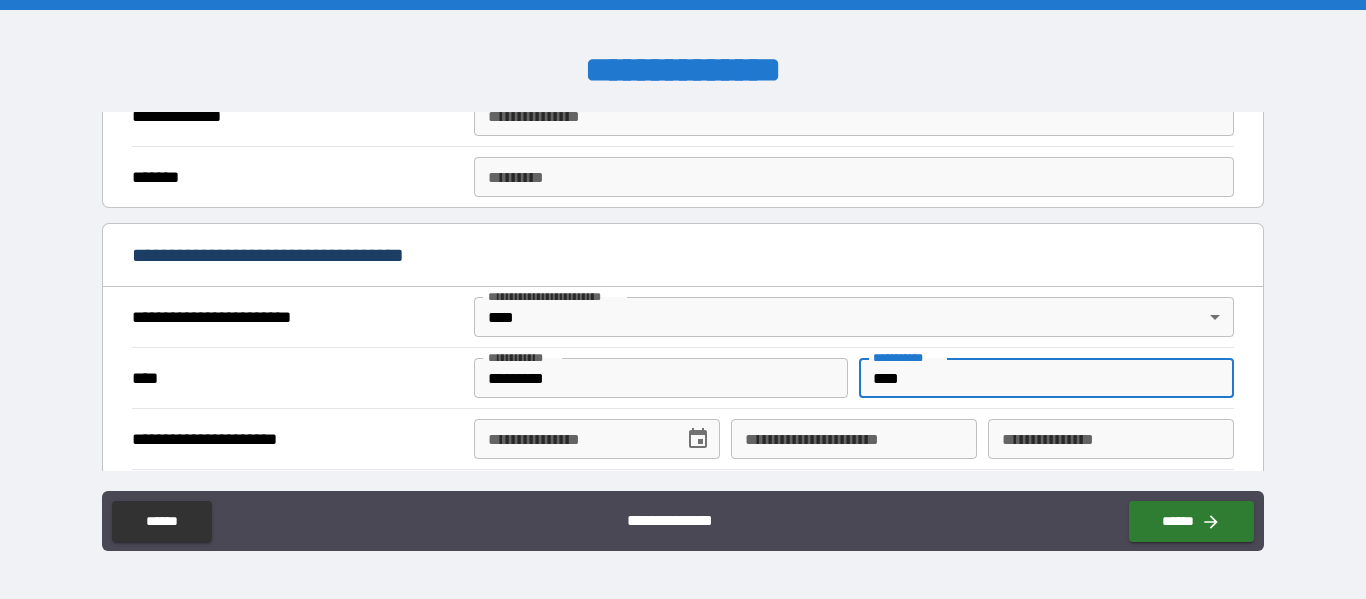 type on "****" 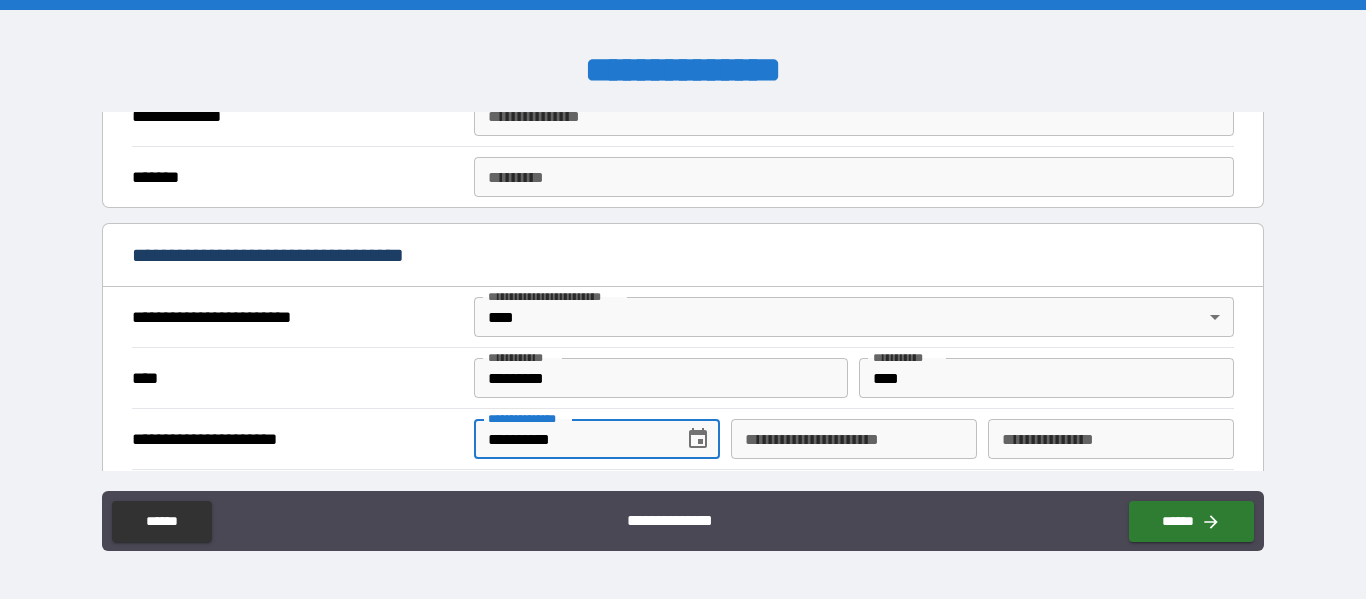 type on "**********" 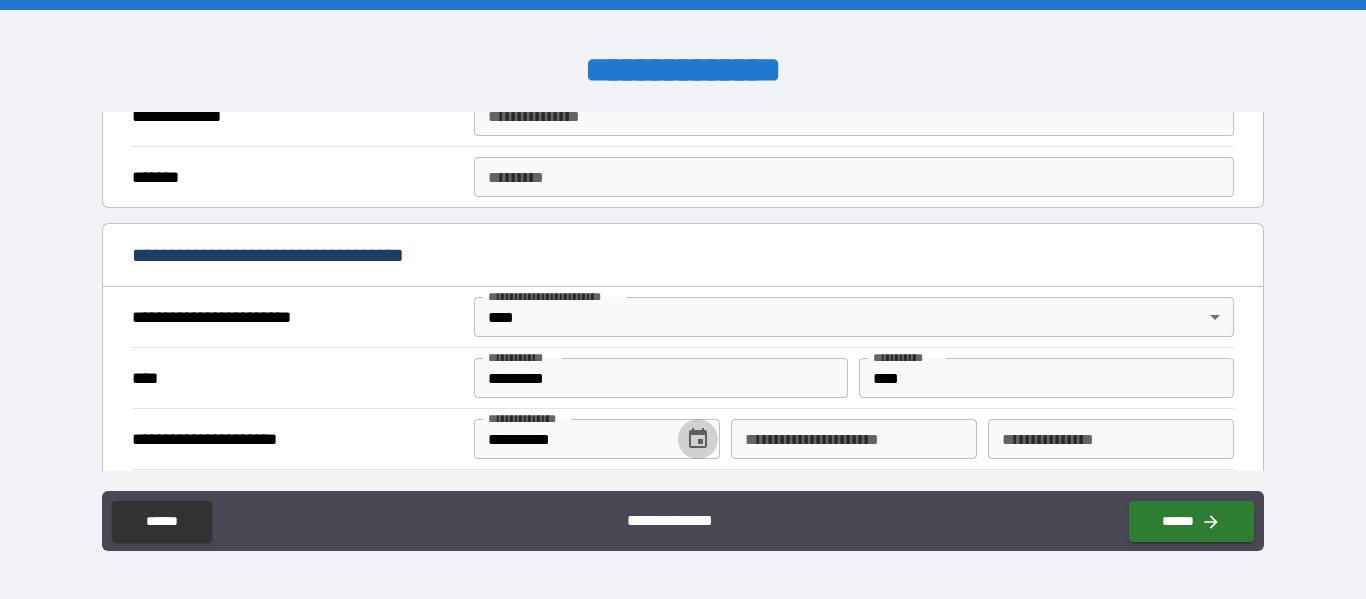 type 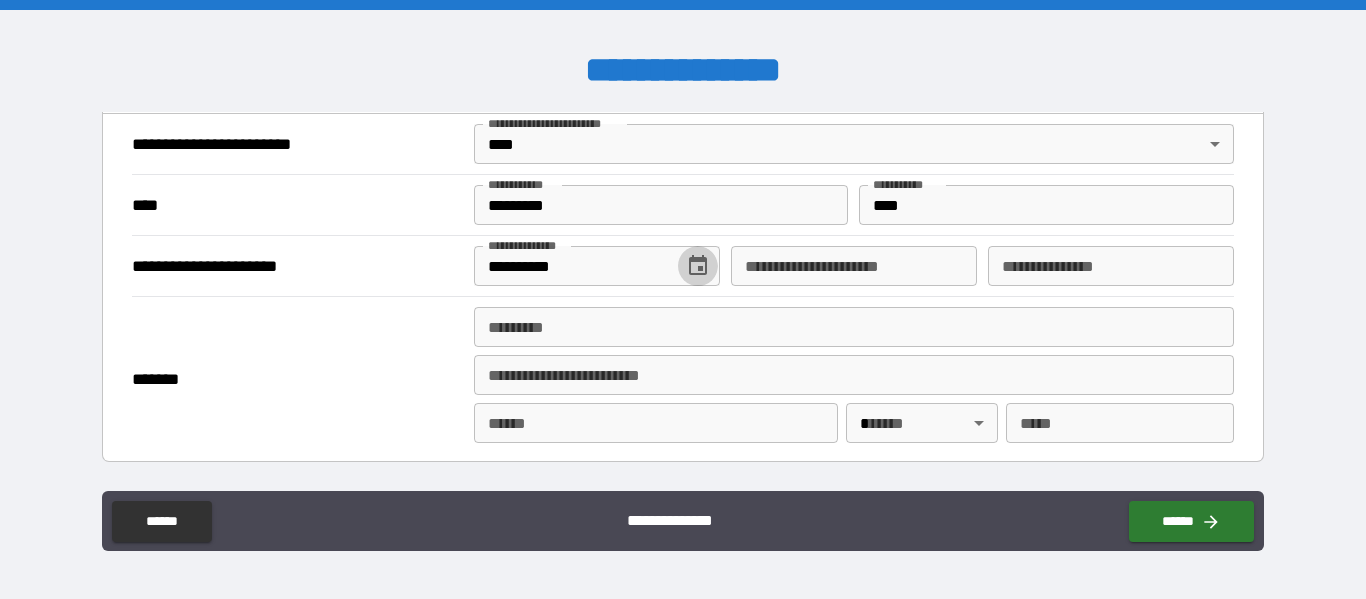 scroll, scrollTop: 782, scrollLeft: 0, axis: vertical 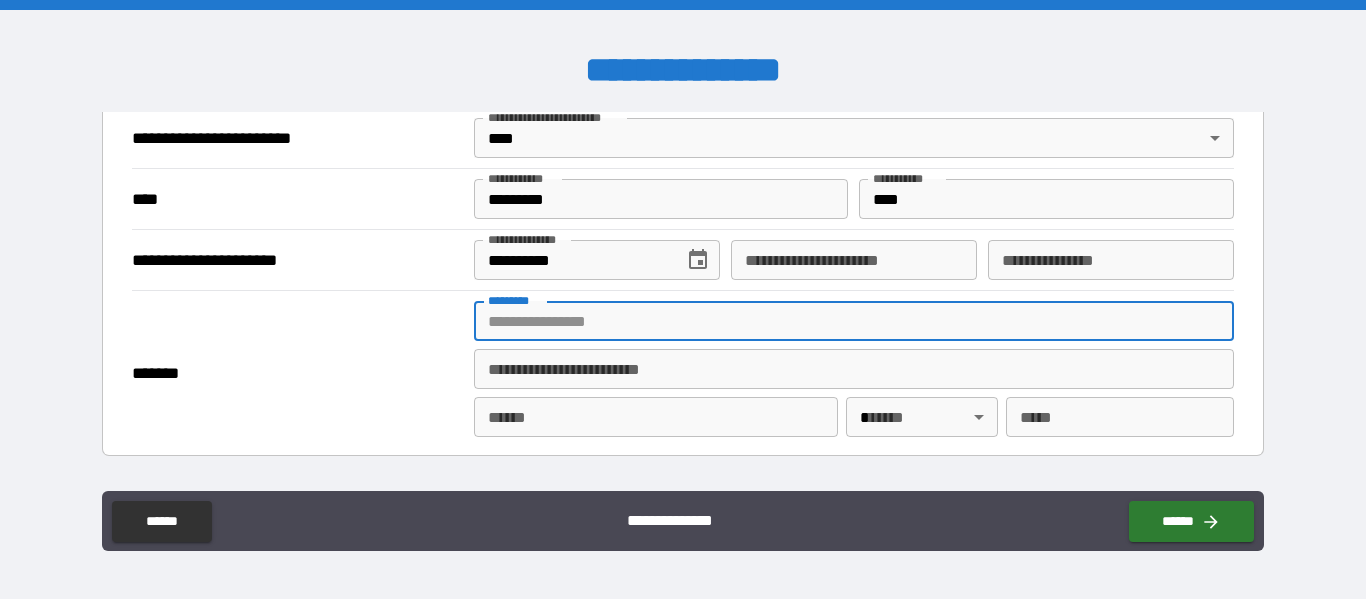 click on "*******   *" at bounding box center (854, 321) 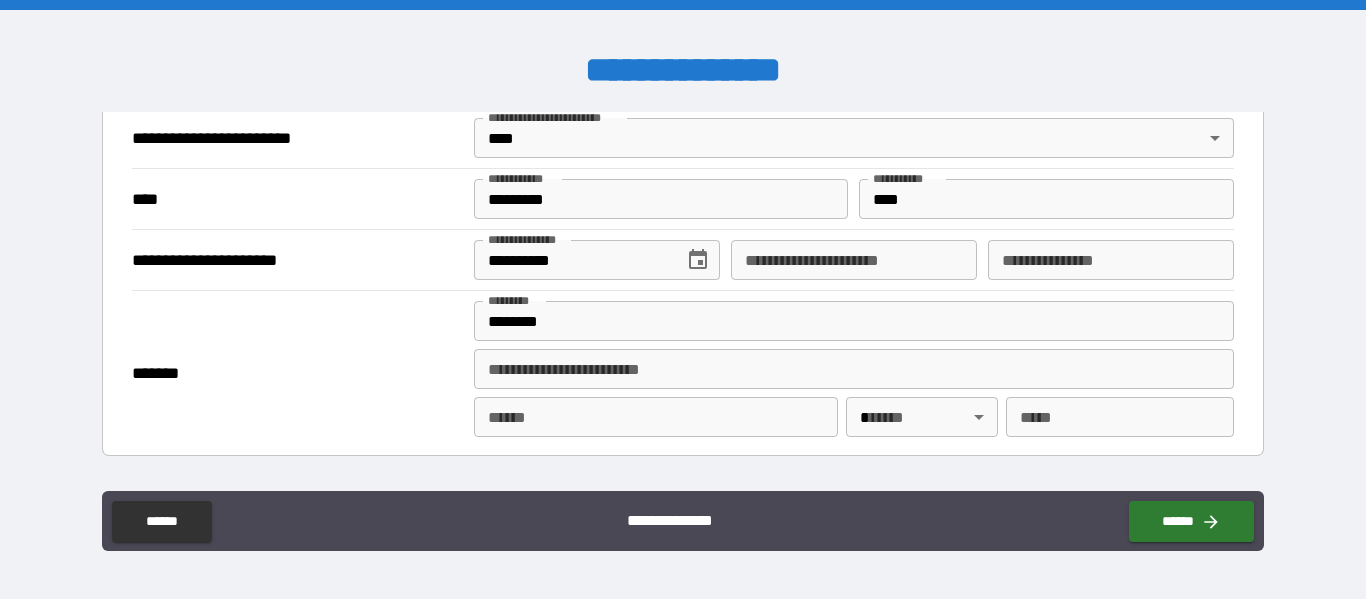 type on "**********" 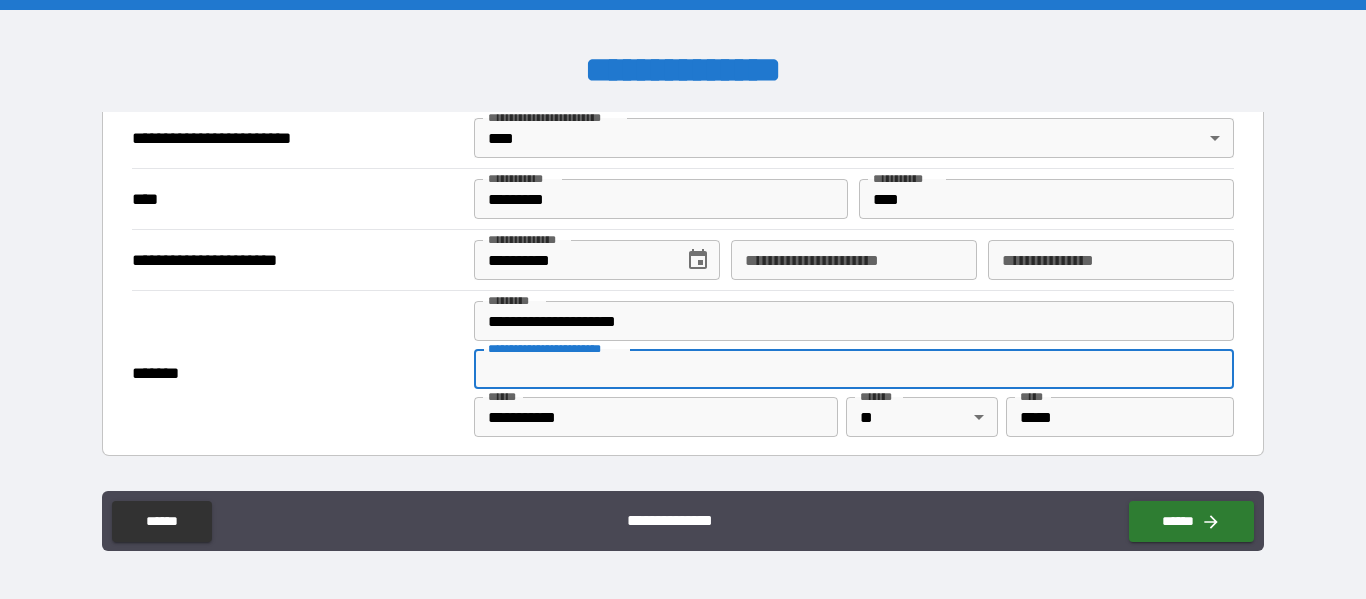 click on "**********" at bounding box center [854, 369] 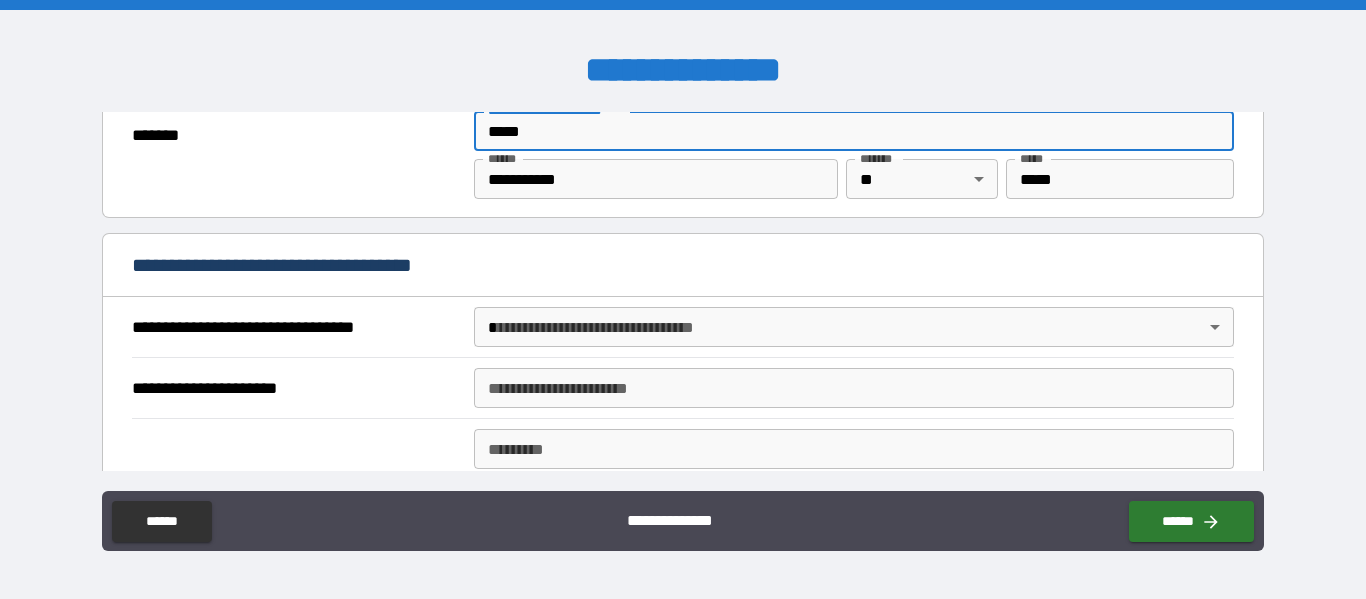 scroll, scrollTop: 1021, scrollLeft: 0, axis: vertical 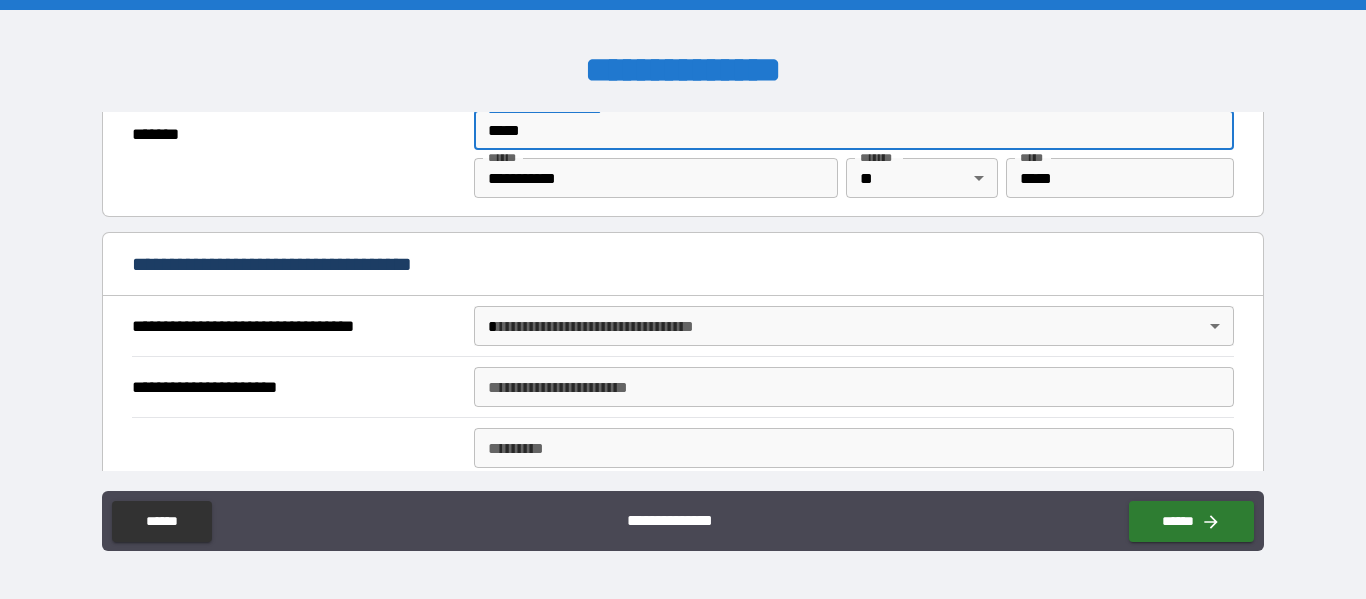 type on "*****" 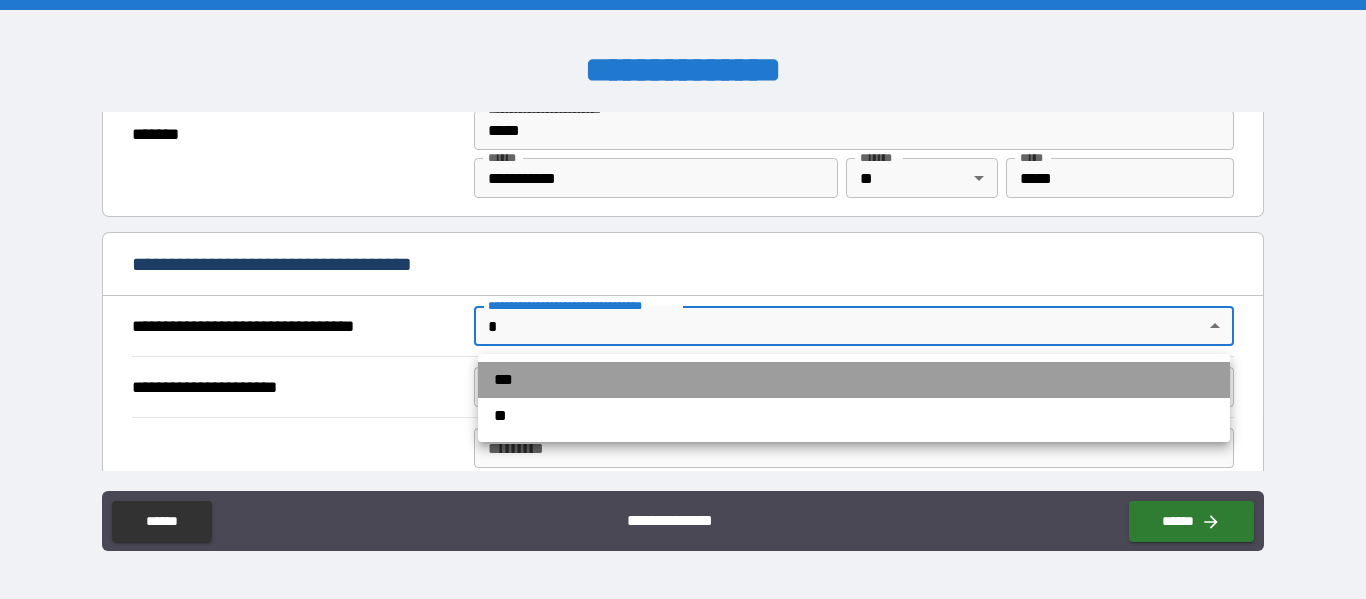 click on "***" at bounding box center [854, 380] 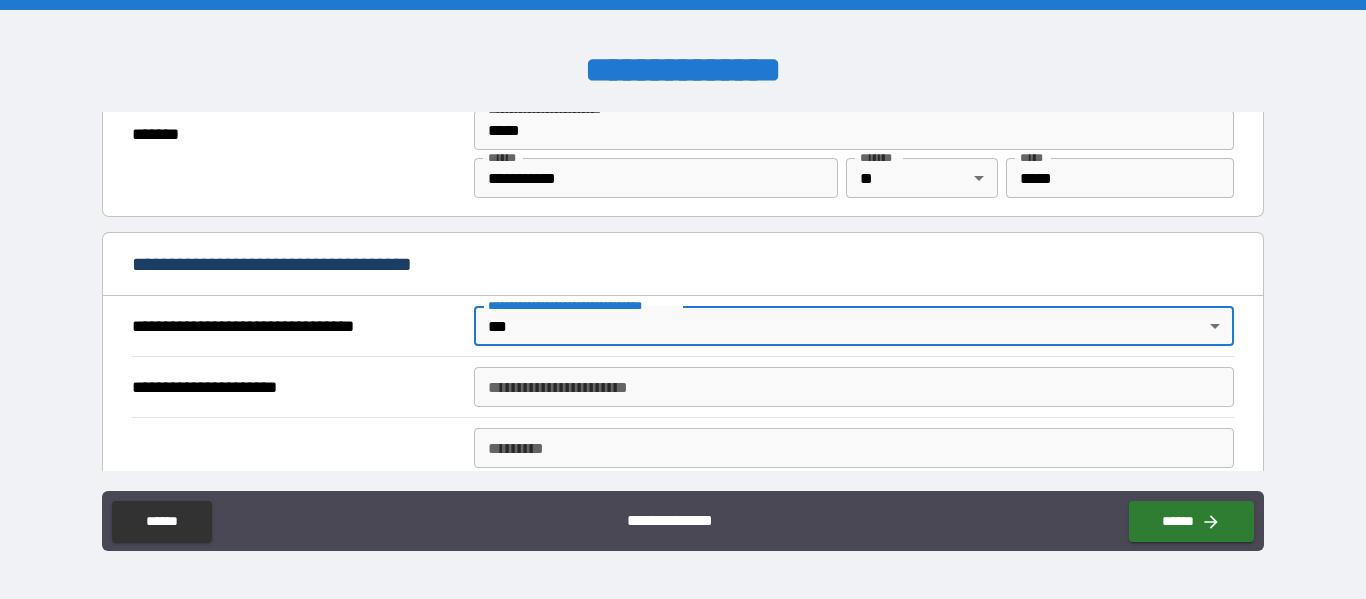 click on "**********" at bounding box center (854, 387) 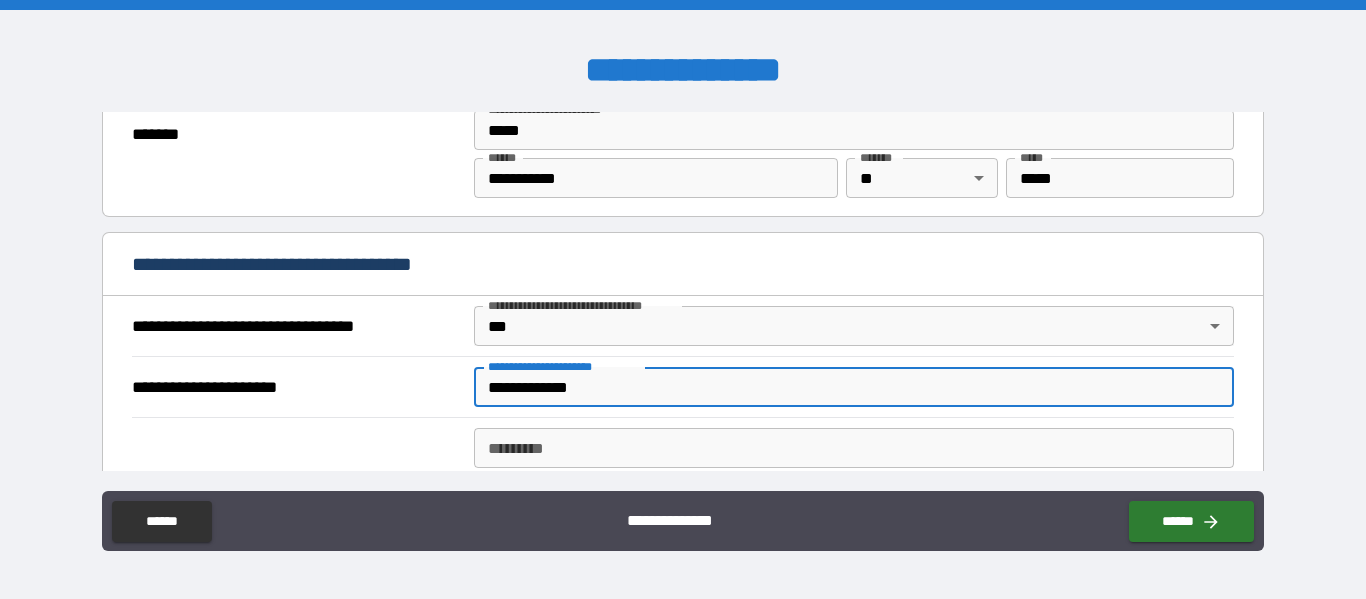 type on "**********" 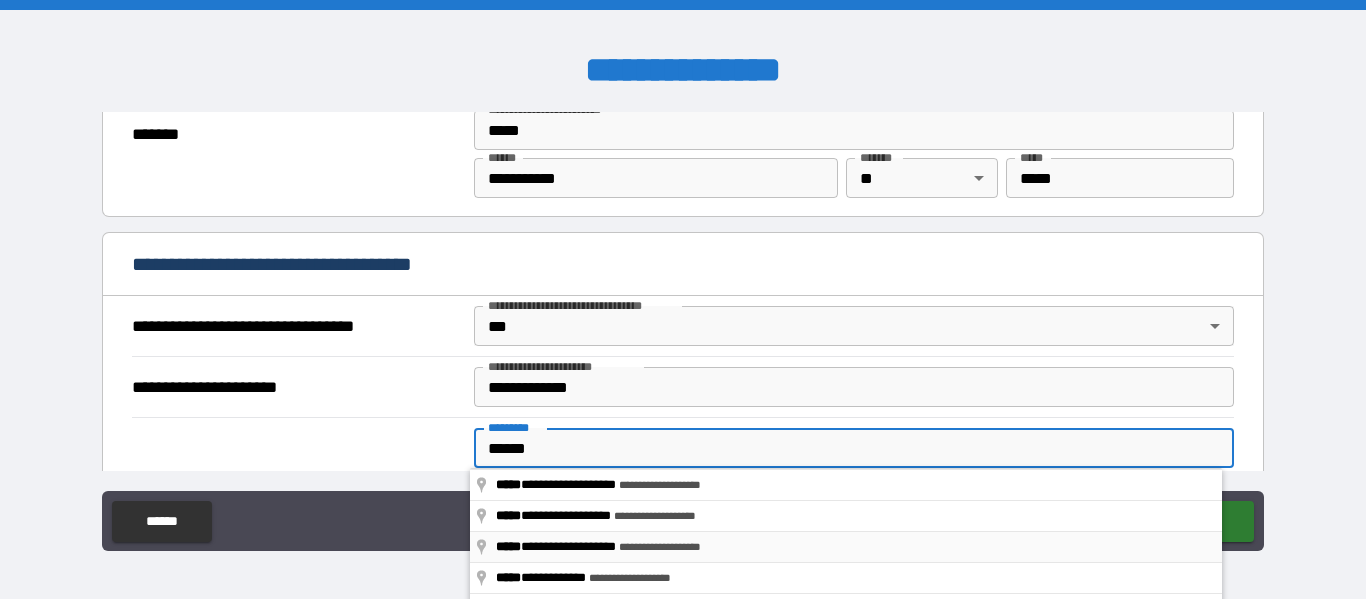 type on "**********" 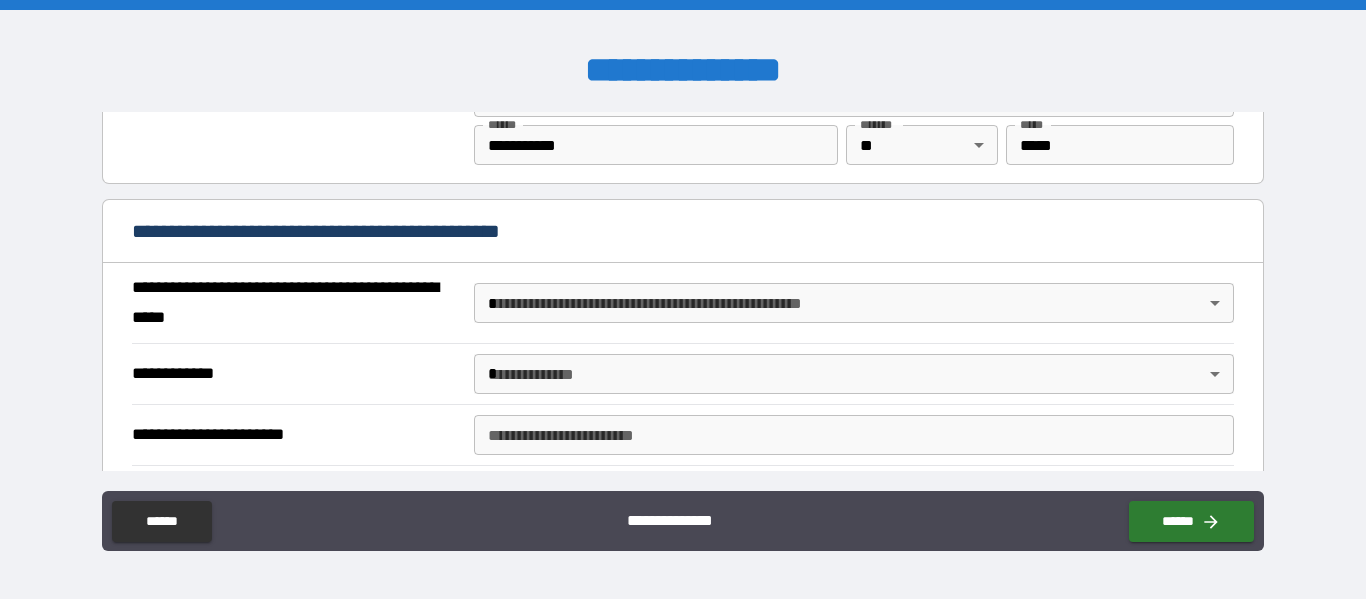 scroll, scrollTop: 1427, scrollLeft: 0, axis: vertical 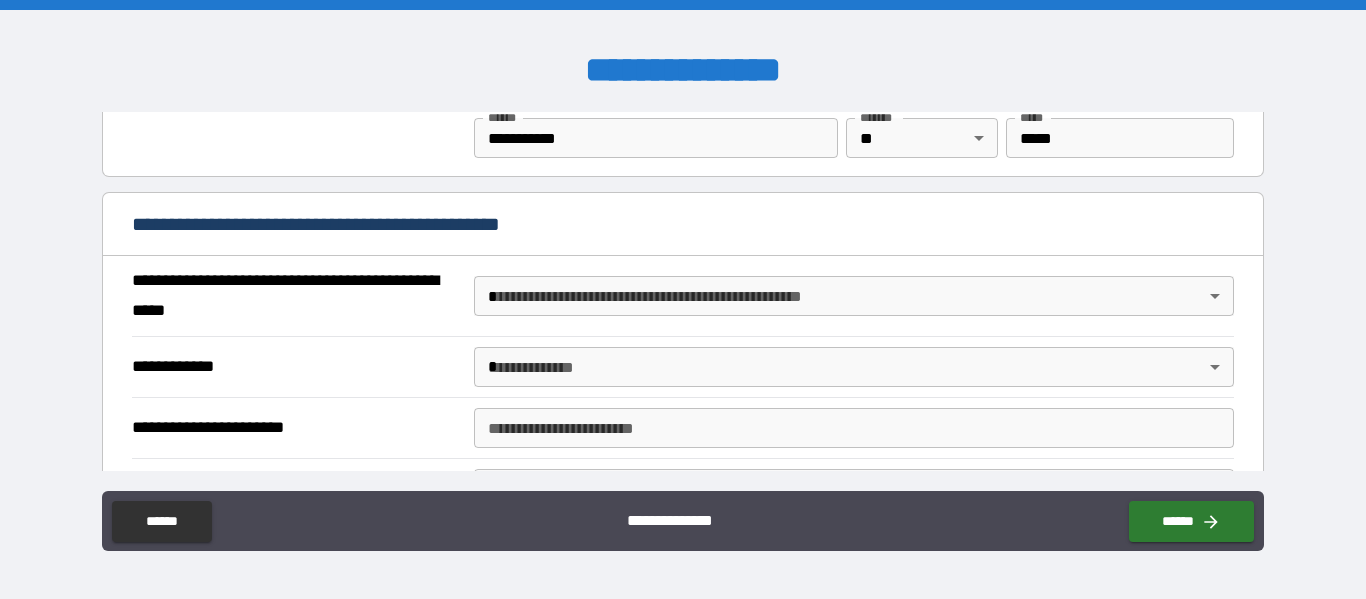 click on "**********" at bounding box center [683, 299] 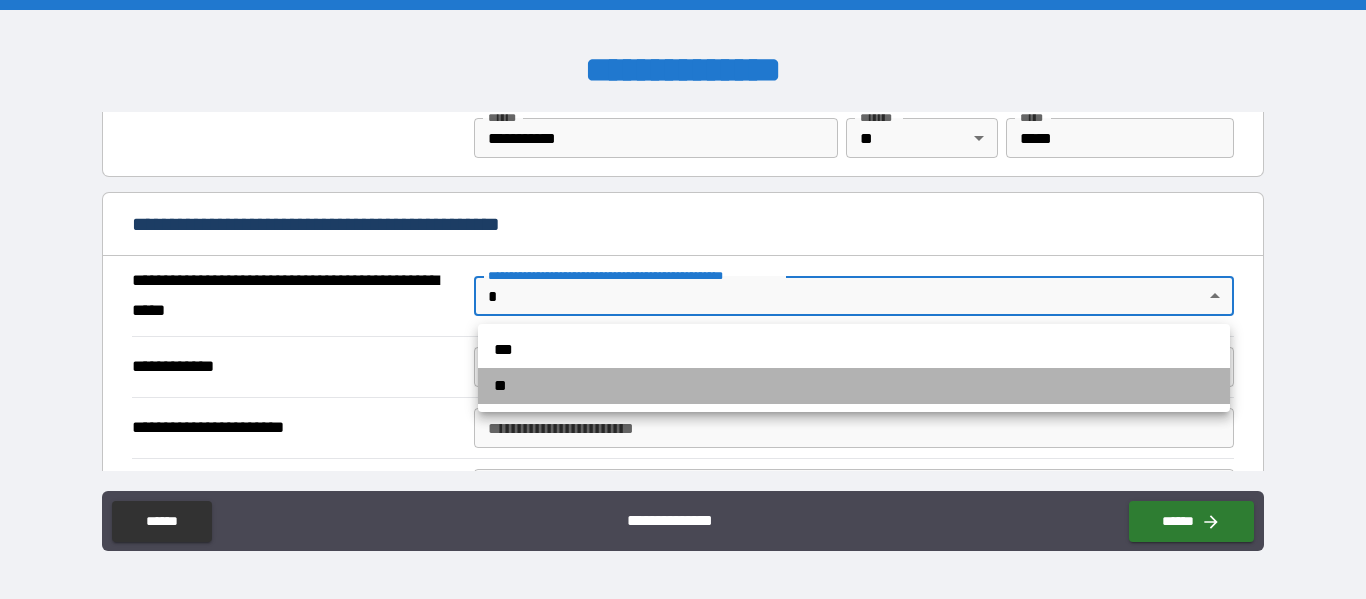 click on "**" at bounding box center (854, 386) 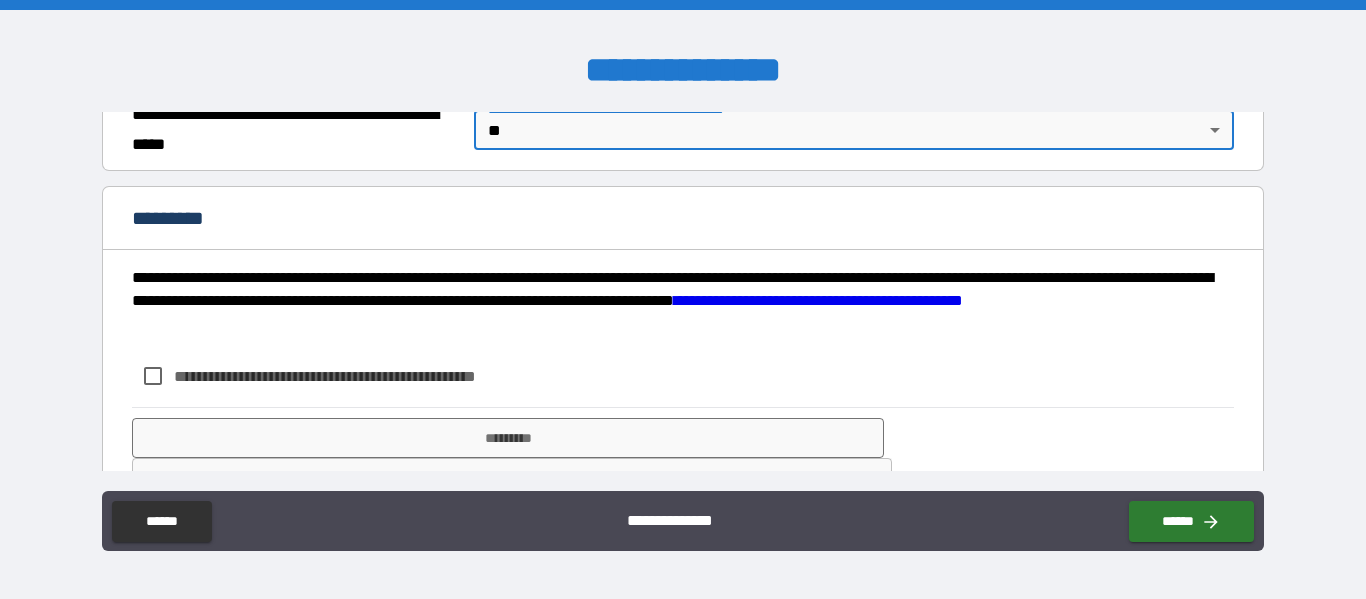 scroll, scrollTop: 1651, scrollLeft: 0, axis: vertical 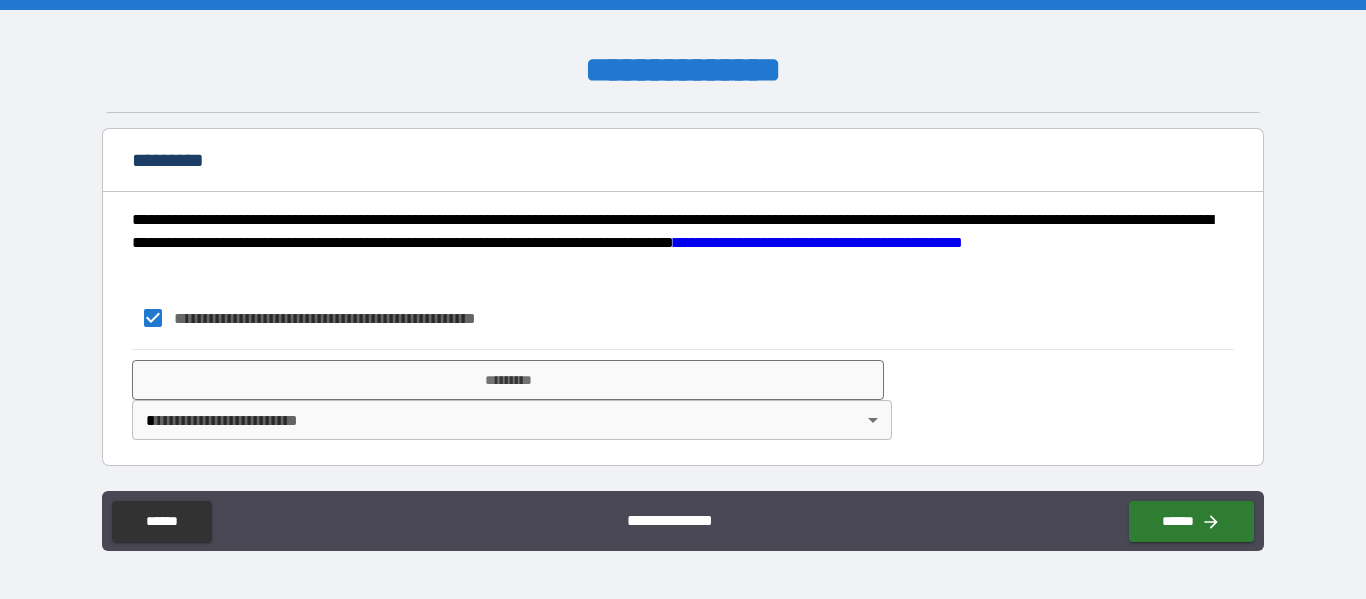 click on "**********" at bounding box center [683, 299] 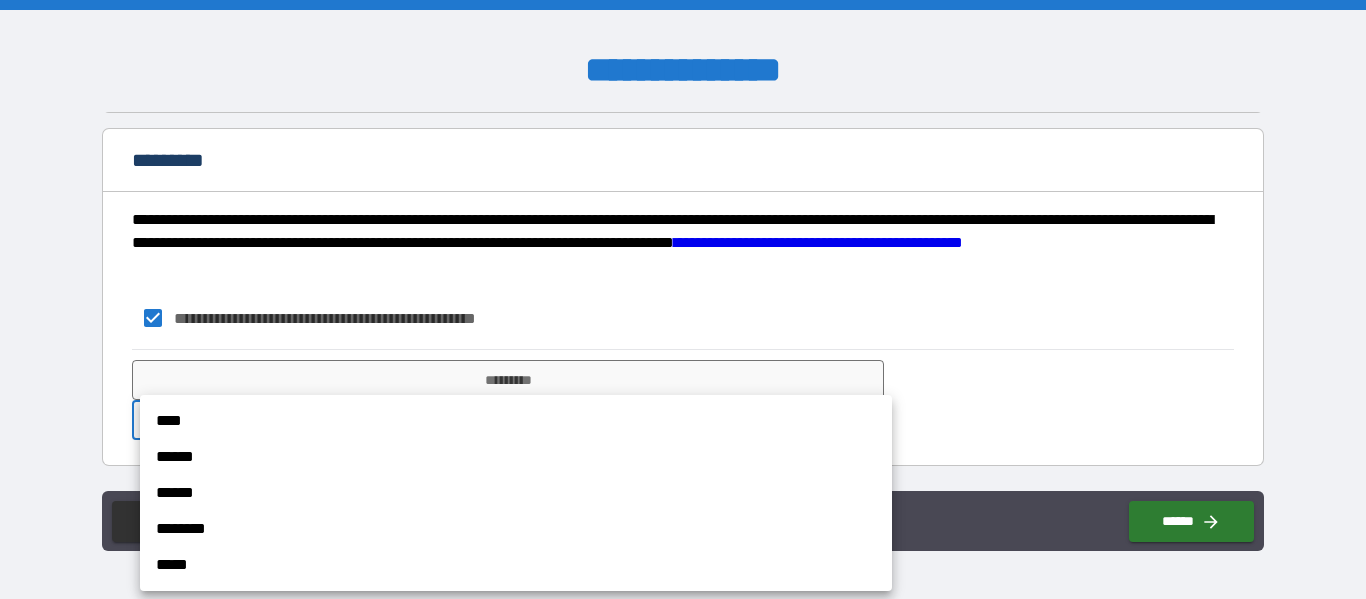 click on "****" at bounding box center (516, 421) 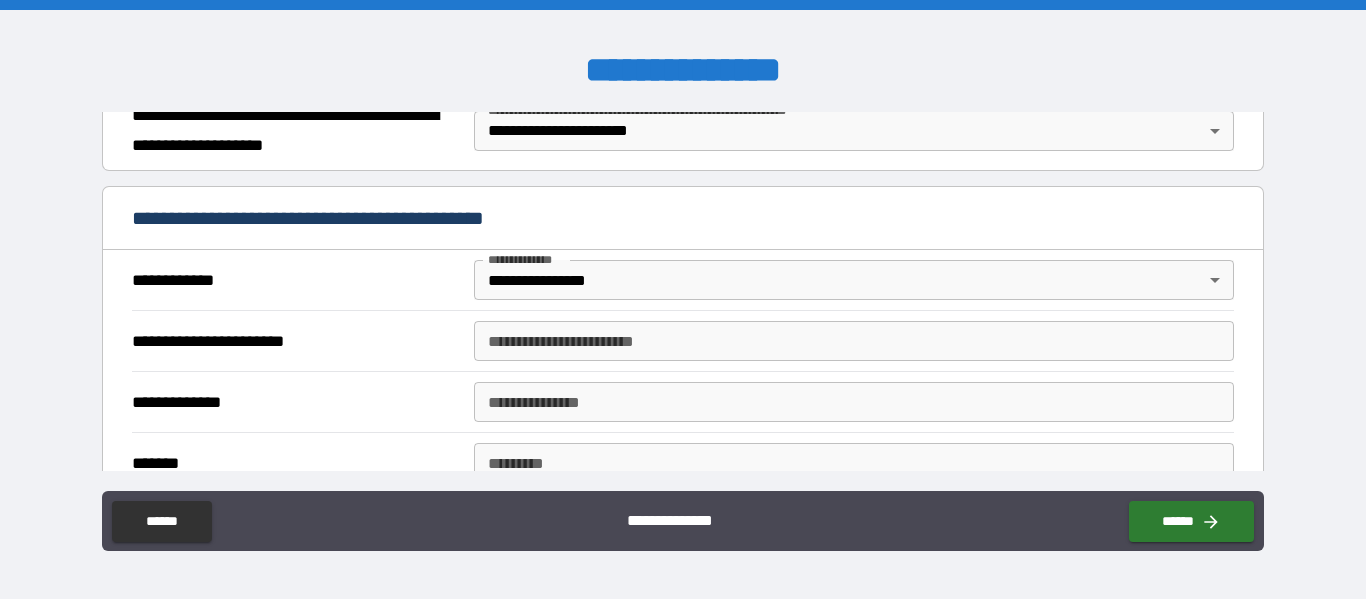 scroll, scrollTop: 316, scrollLeft: 0, axis: vertical 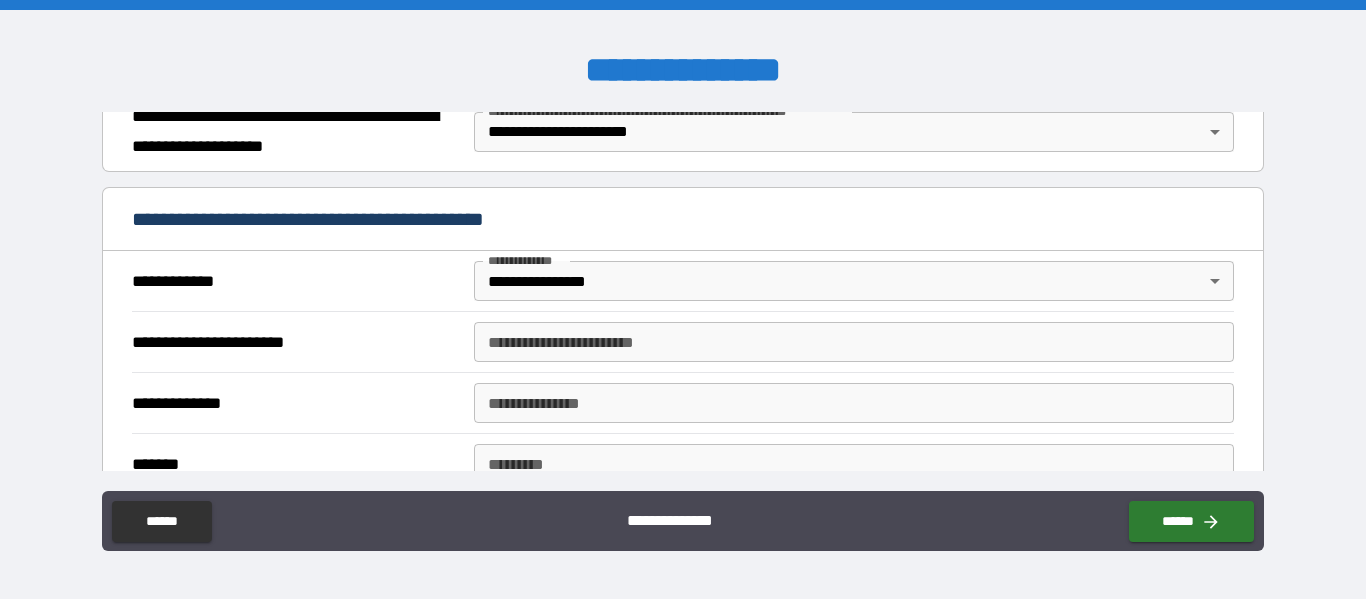 click on "**********" at bounding box center [854, 342] 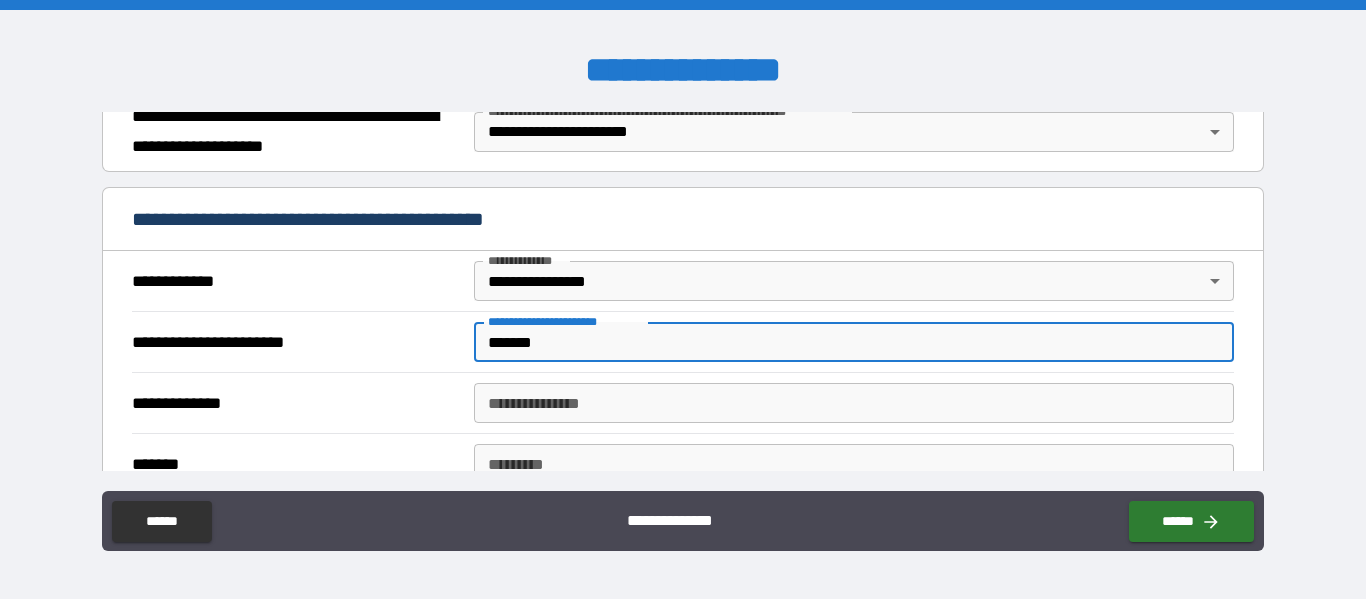 type on "*******" 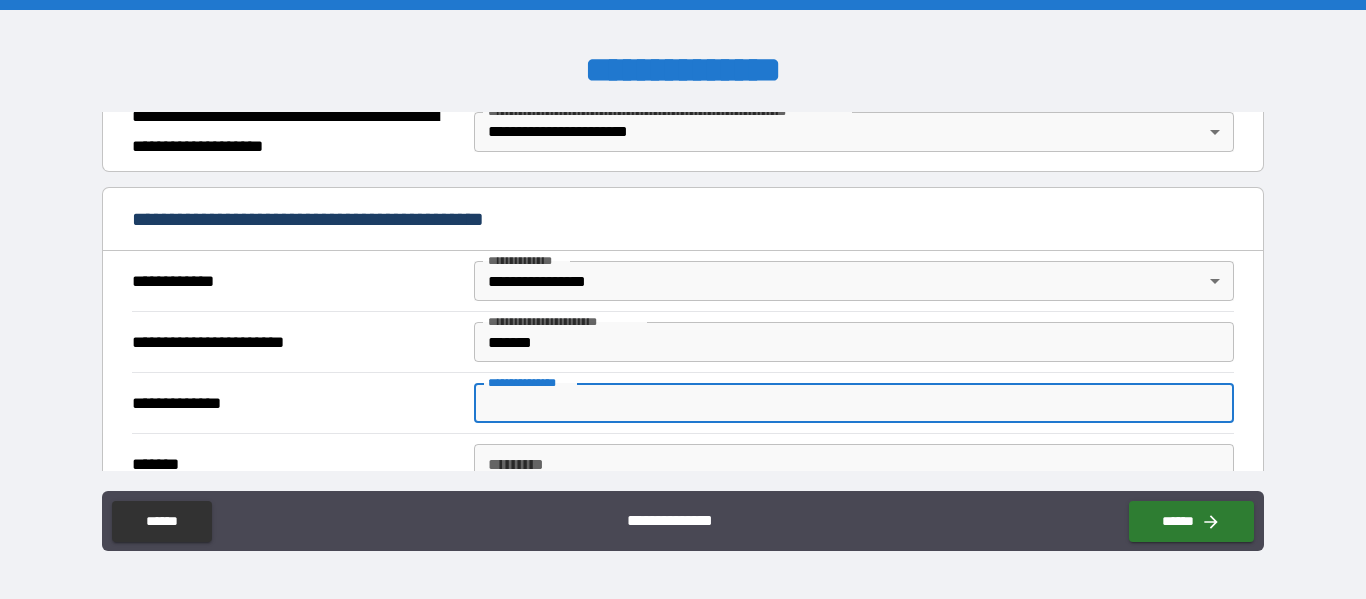 click on "**********" at bounding box center [854, 403] 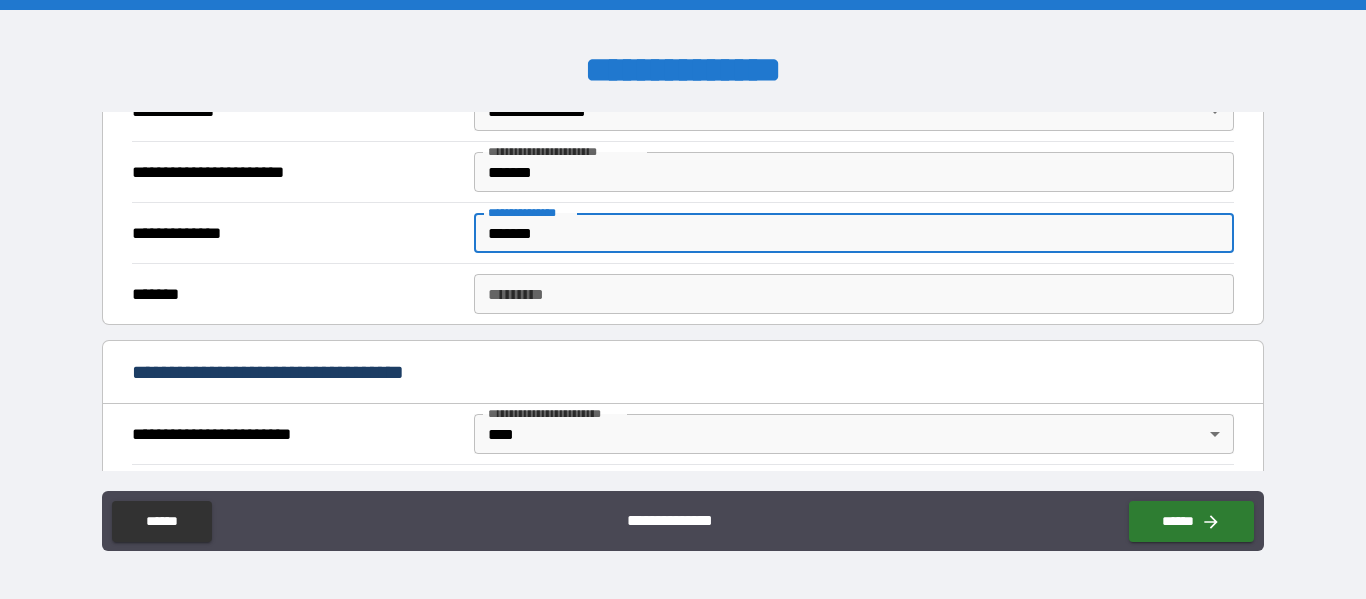 scroll, scrollTop: 500, scrollLeft: 0, axis: vertical 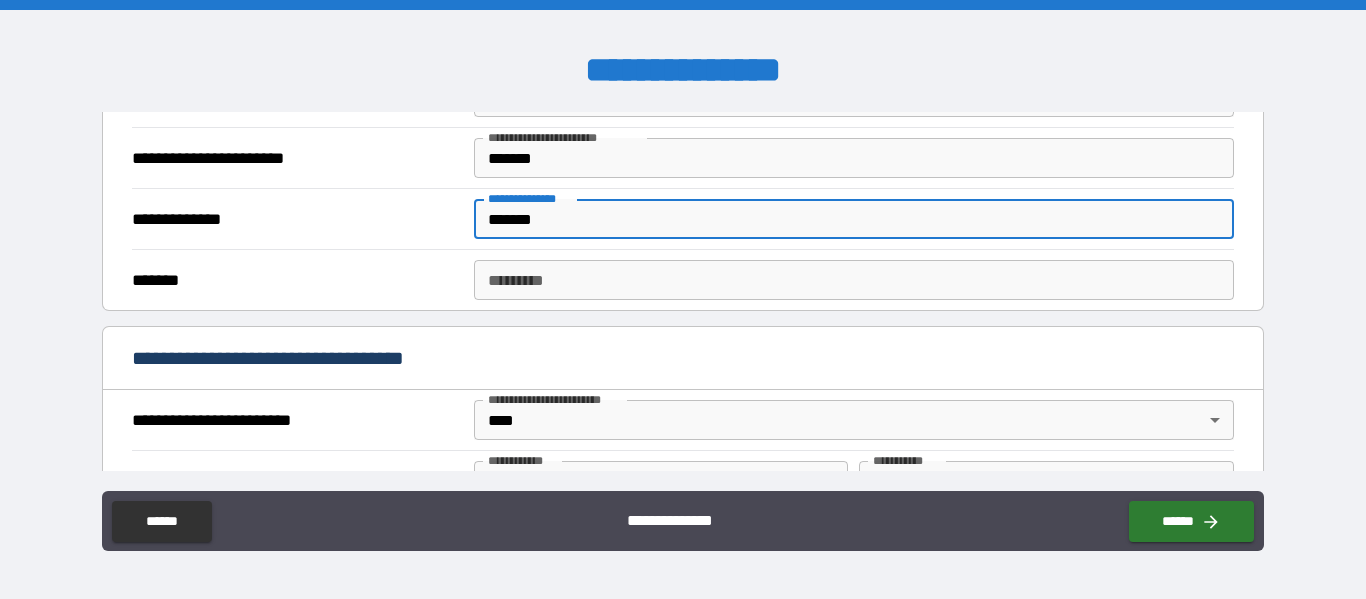 type on "*******" 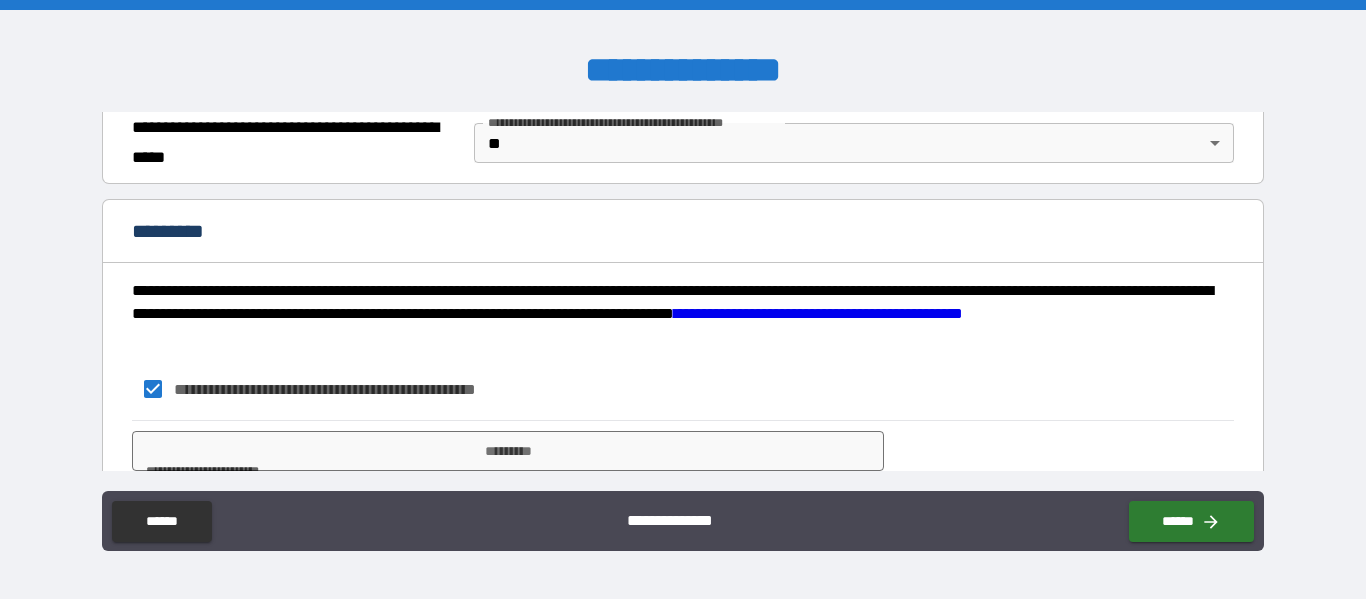 scroll, scrollTop: 1651, scrollLeft: 0, axis: vertical 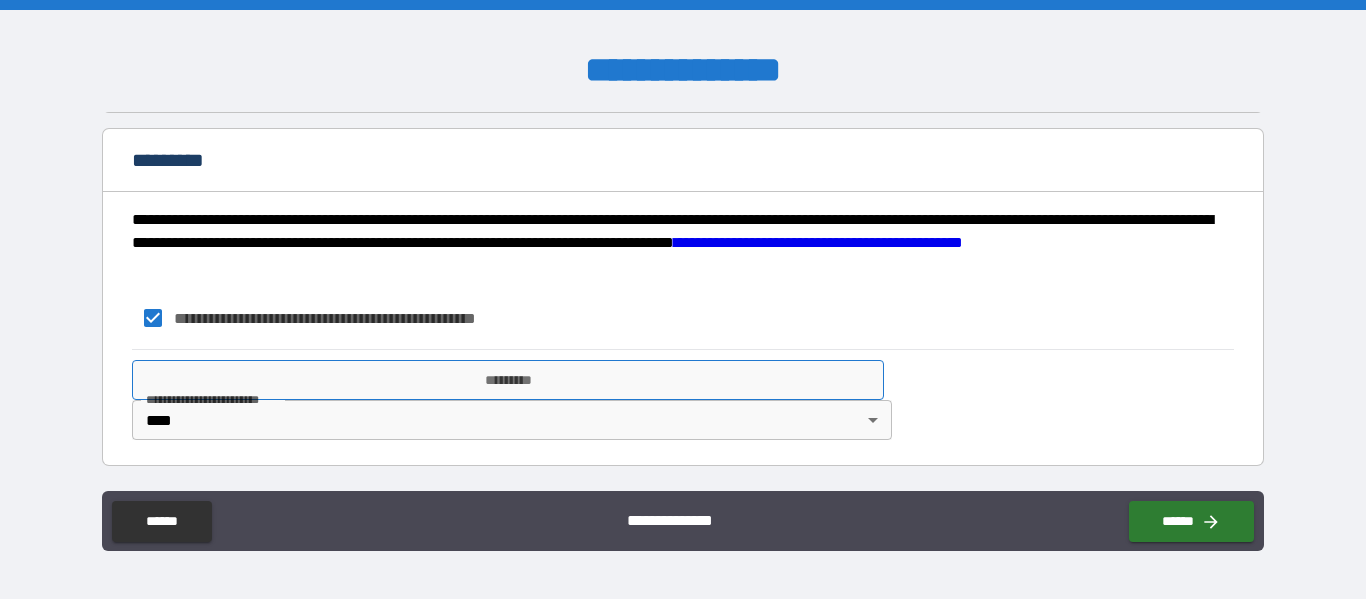 type on "**********" 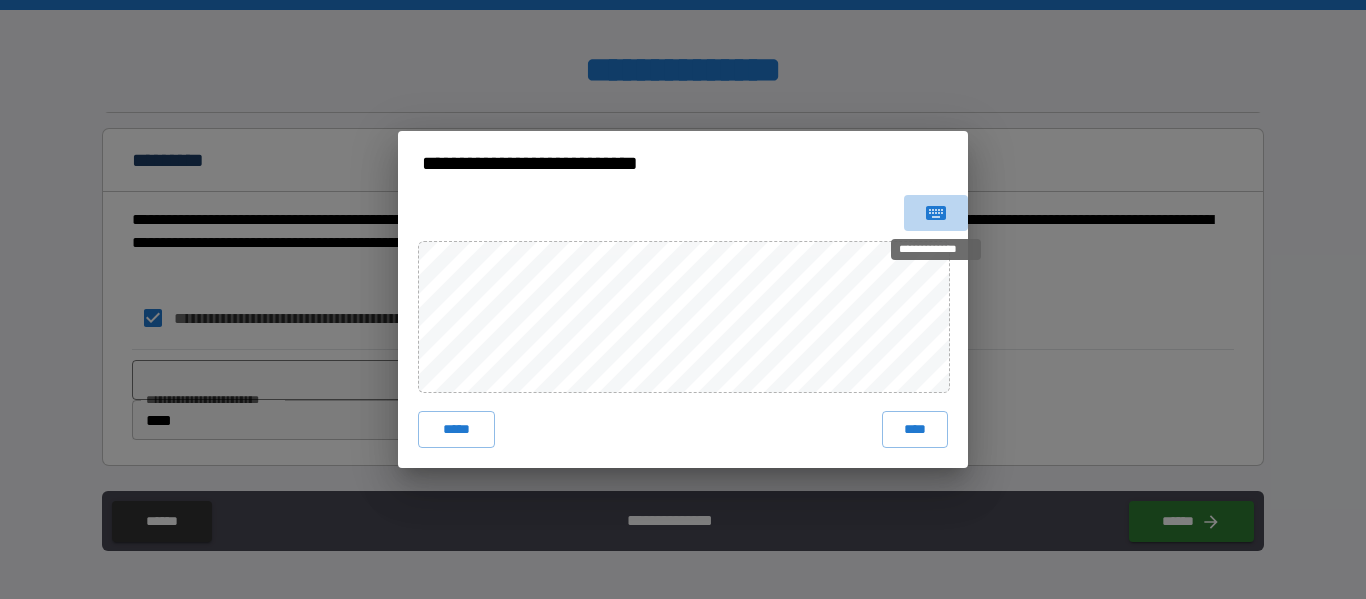 click 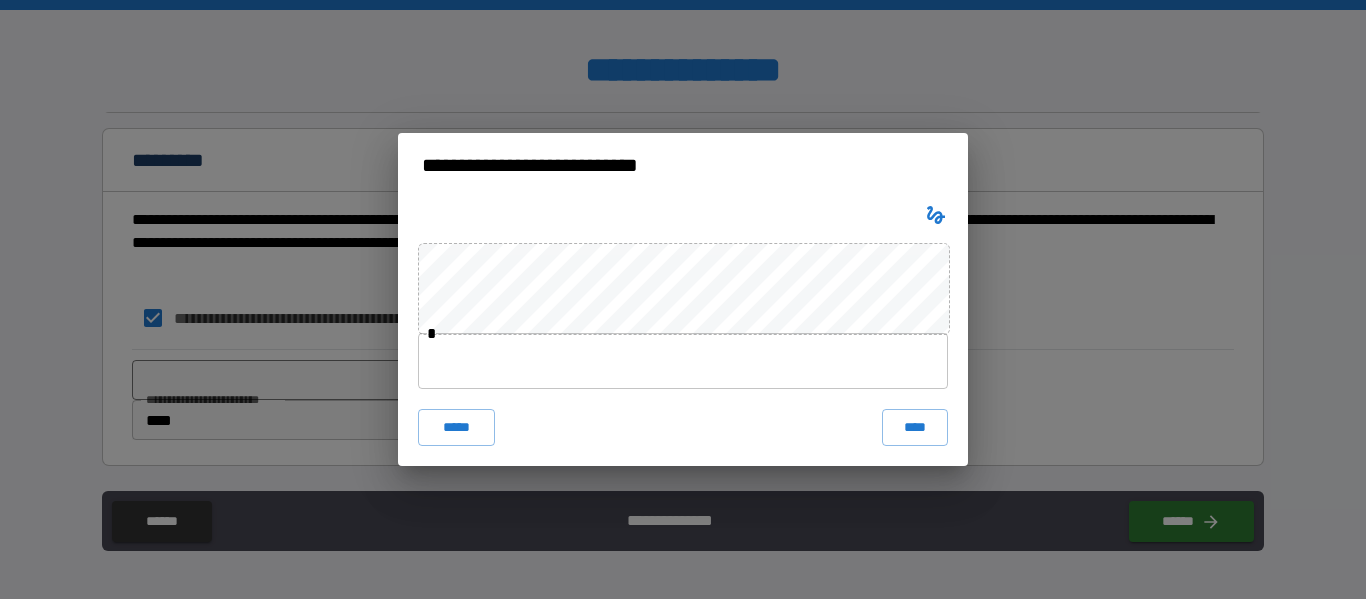 type 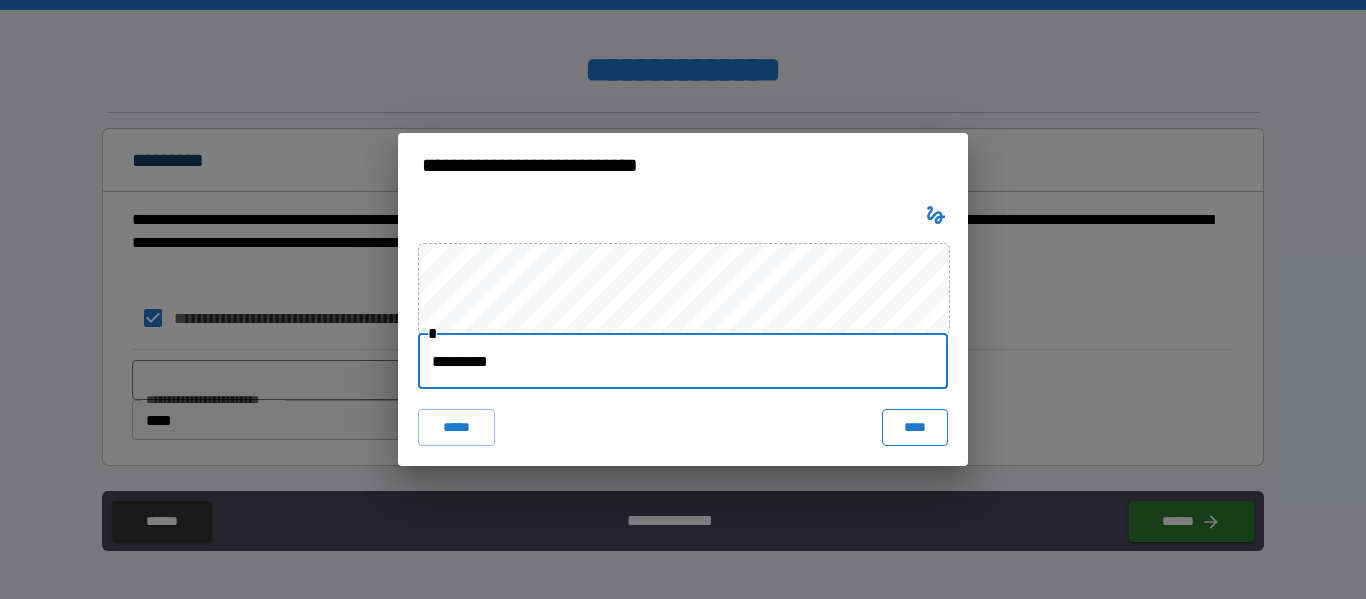 type on "*********" 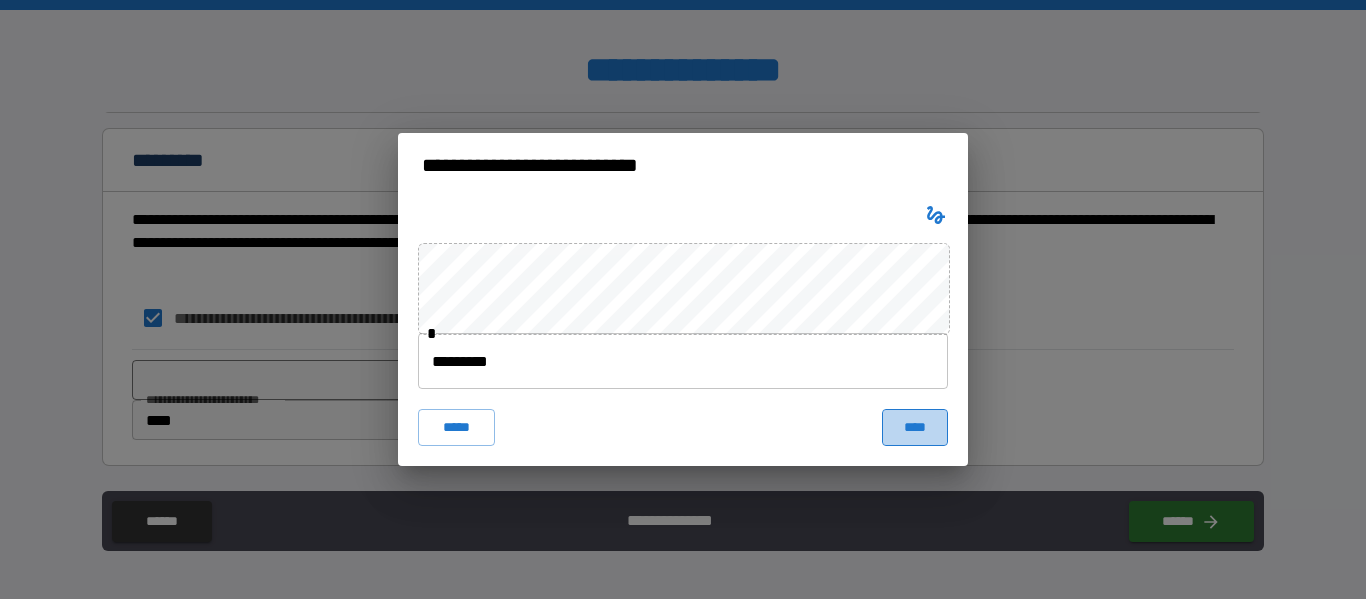 click on "****" at bounding box center [915, 427] 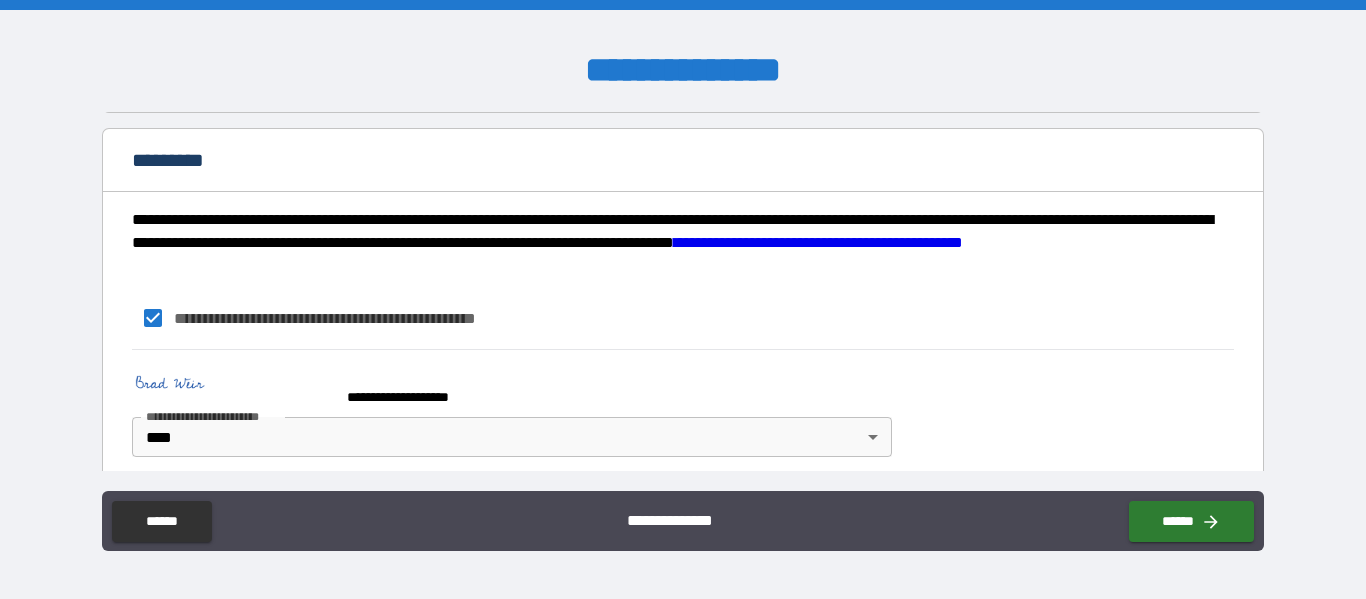scroll, scrollTop: 1668, scrollLeft: 0, axis: vertical 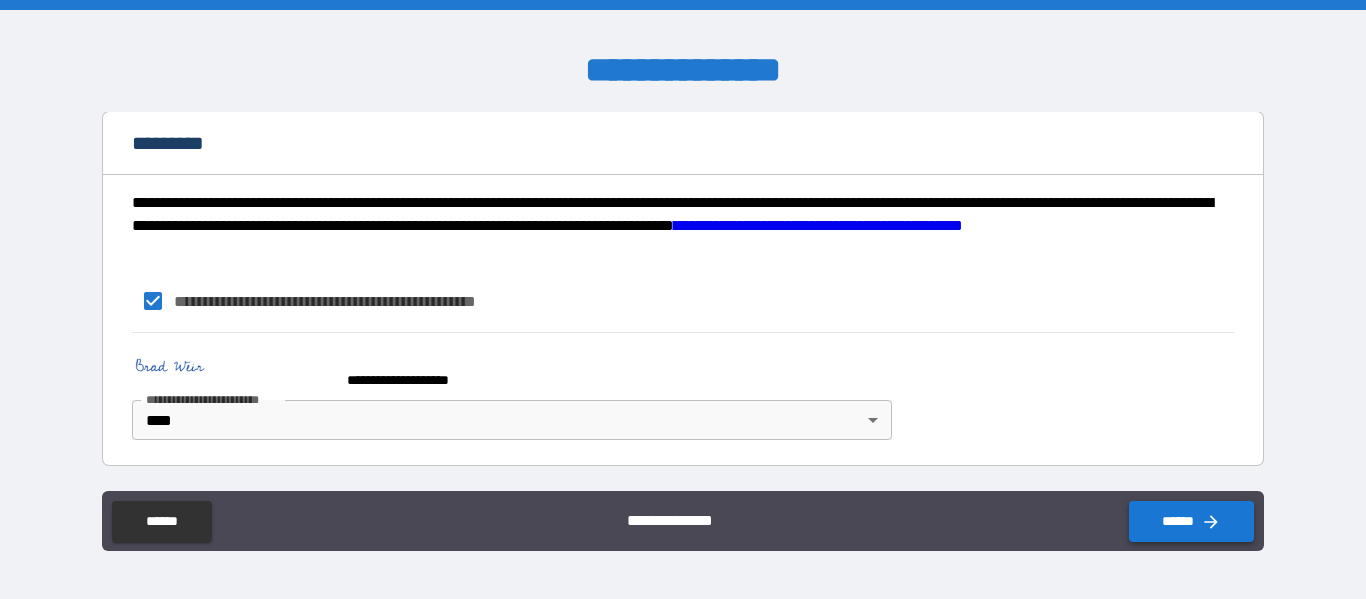 click on "******" at bounding box center (1191, 521) 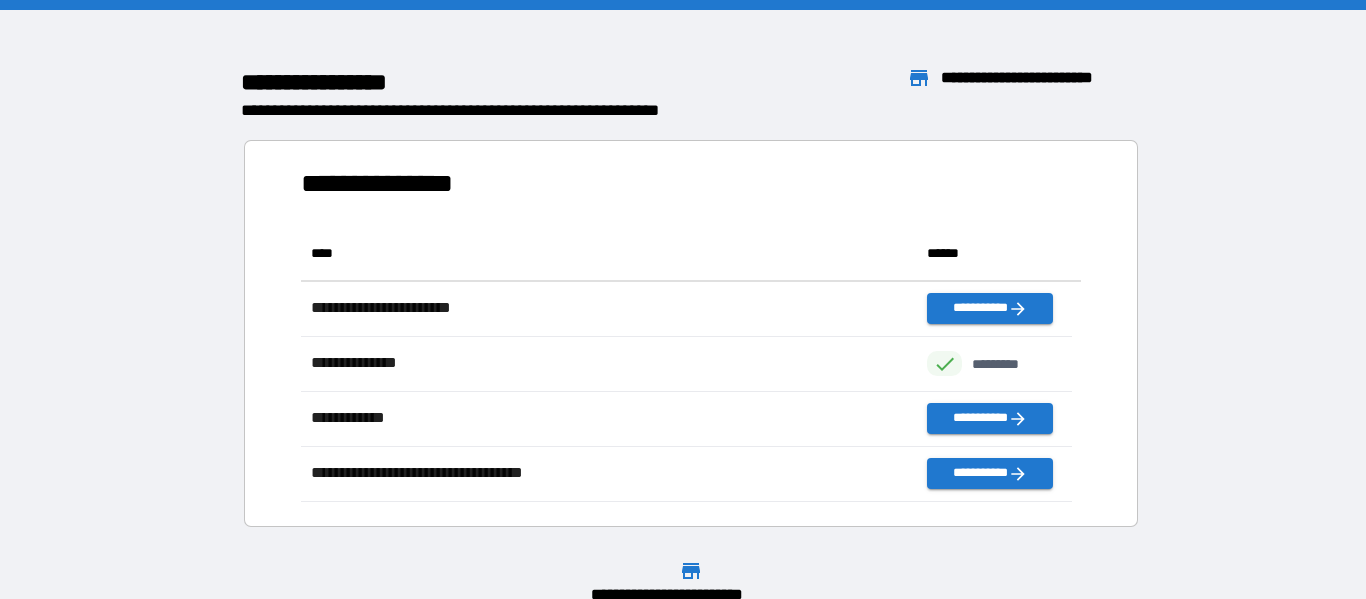 scroll, scrollTop: 16, scrollLeft: 16, axis: both 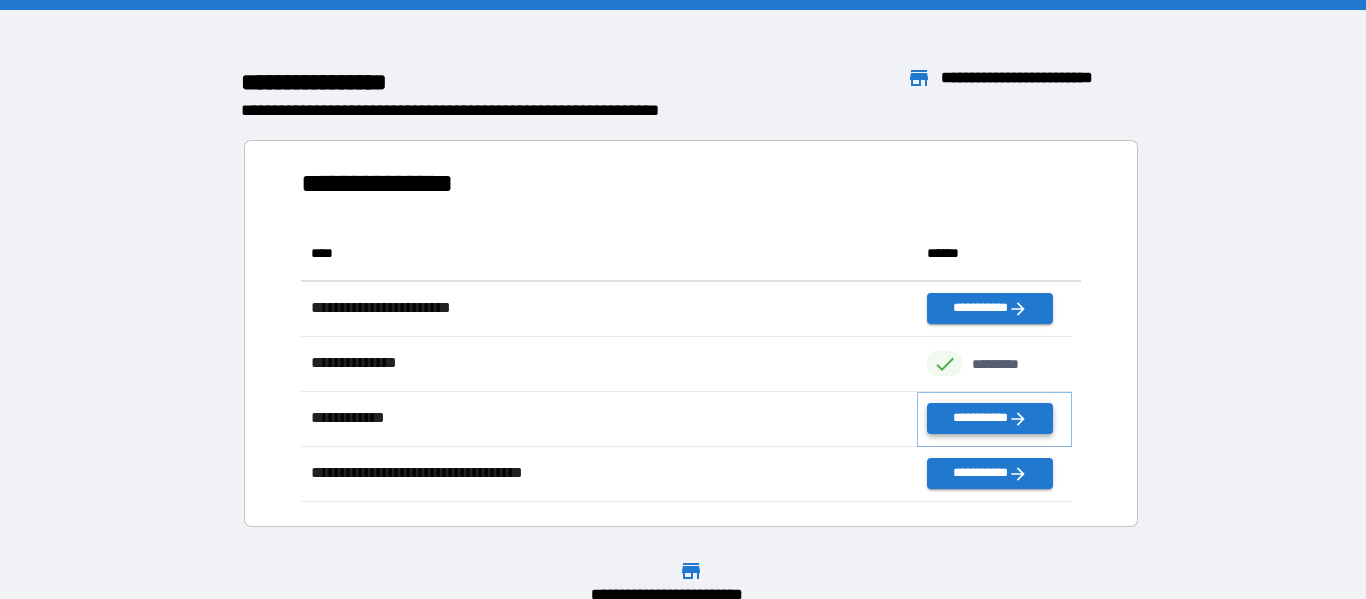 click on "**********" at bounding box center [989, 418] 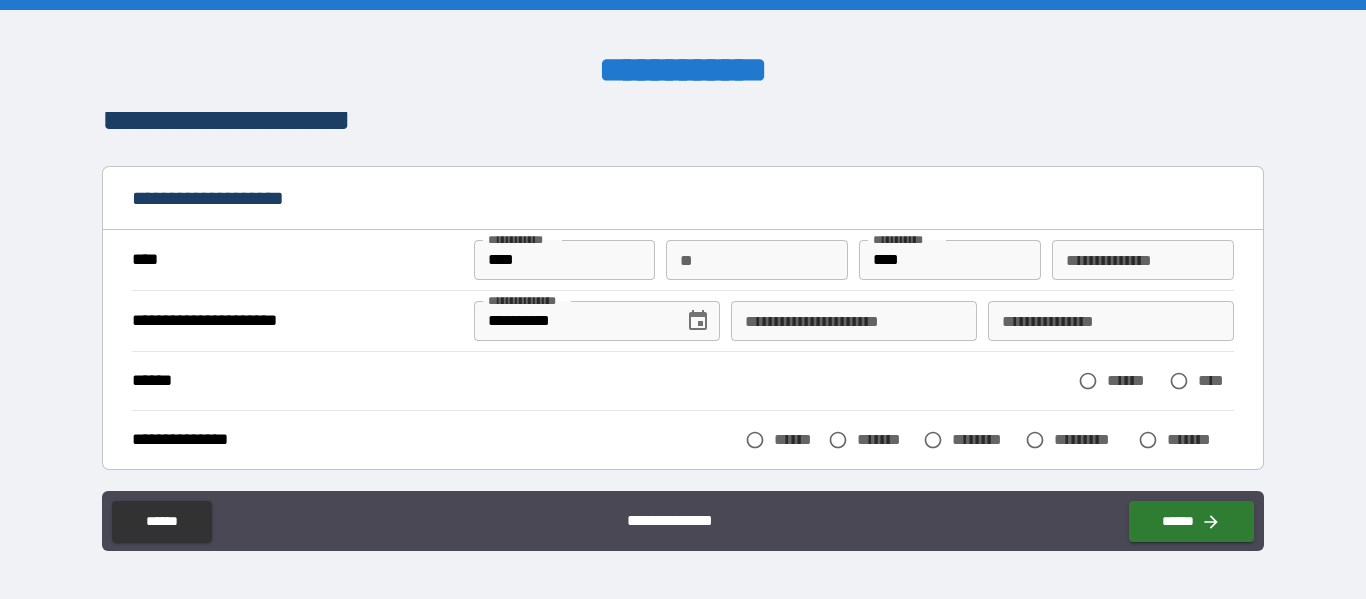 scroll, scrollTop: 24, scrollLeft: 0, axis: vertical 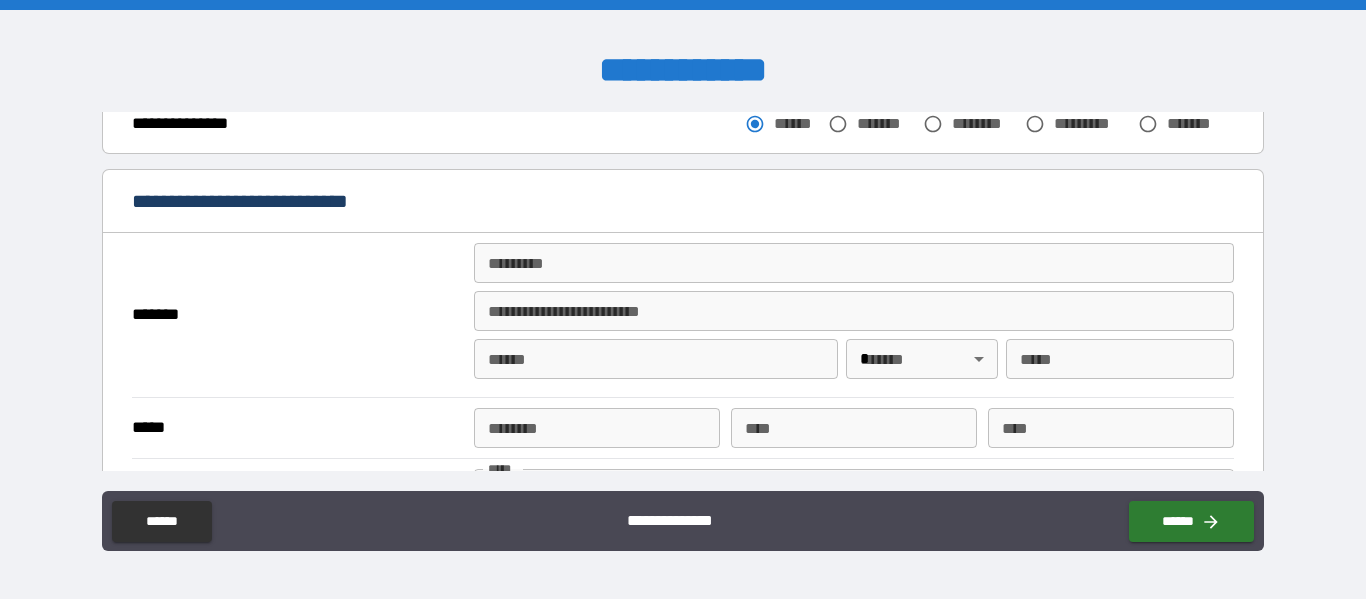 click on "*******   *" at bounding box center [854, 263] 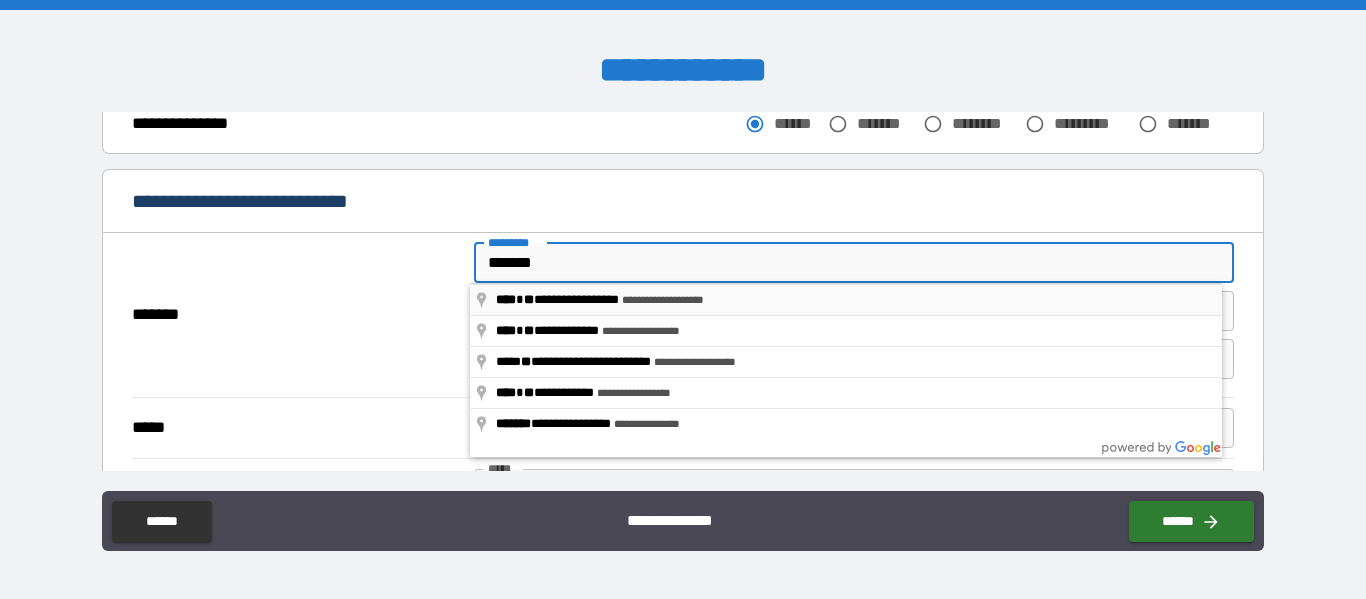 type on "**********" 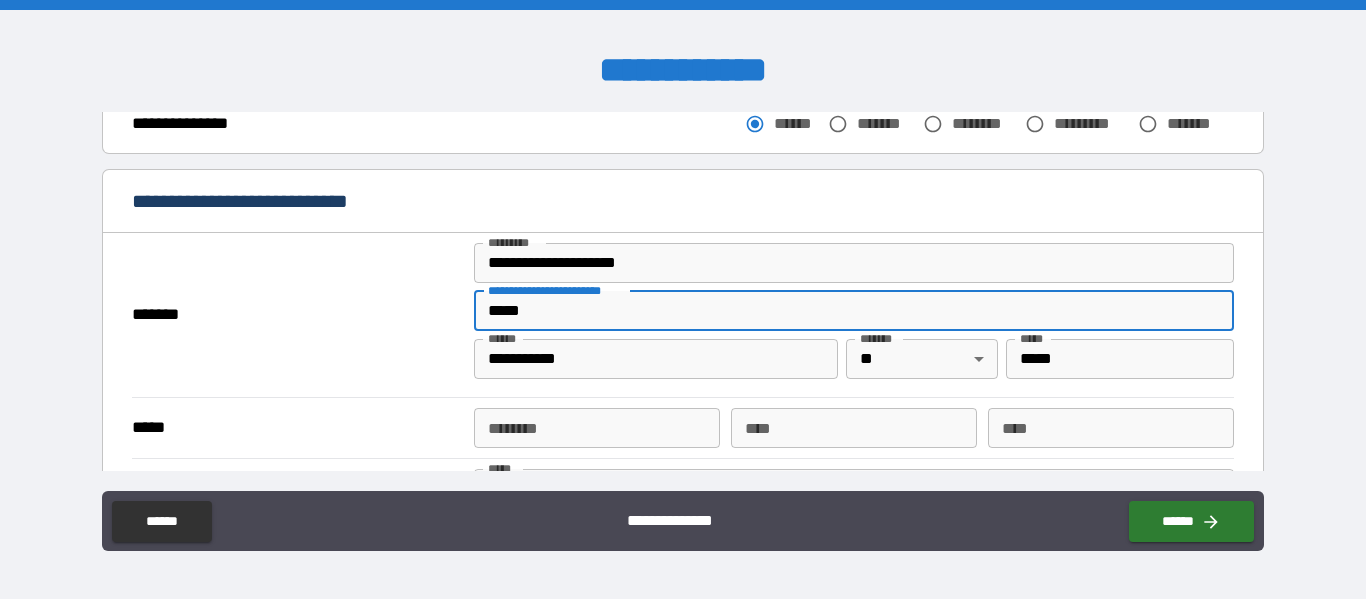 type on "*****" 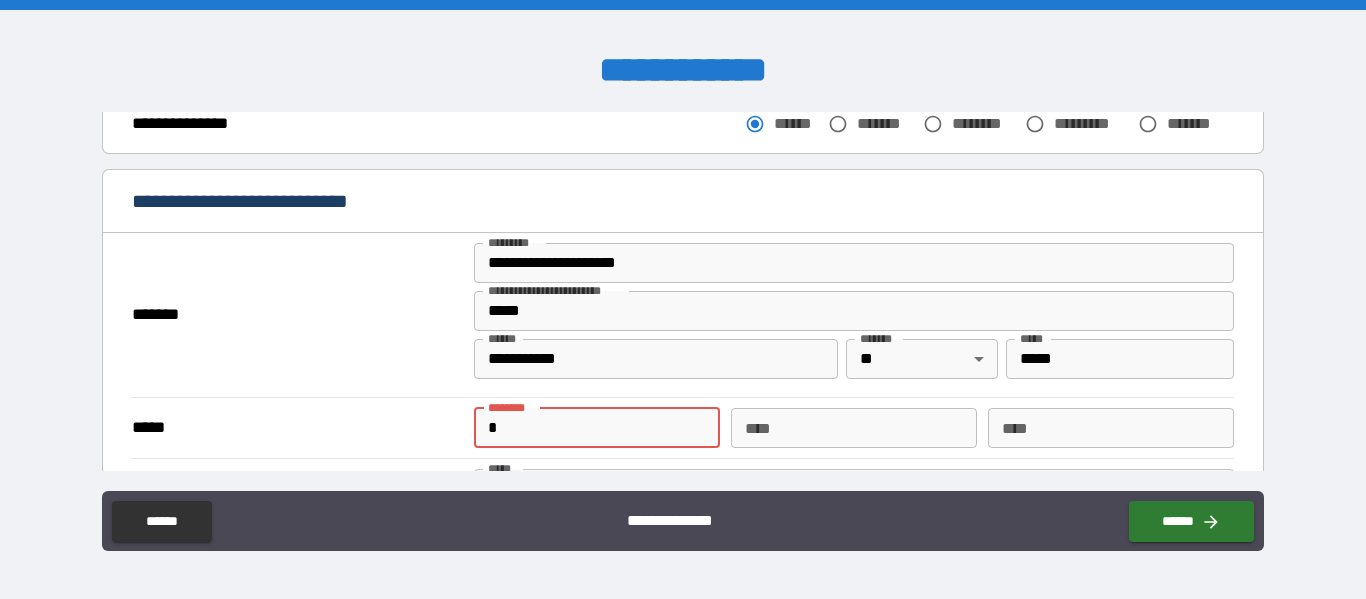 click on "*" at bounding box center [597, 428] 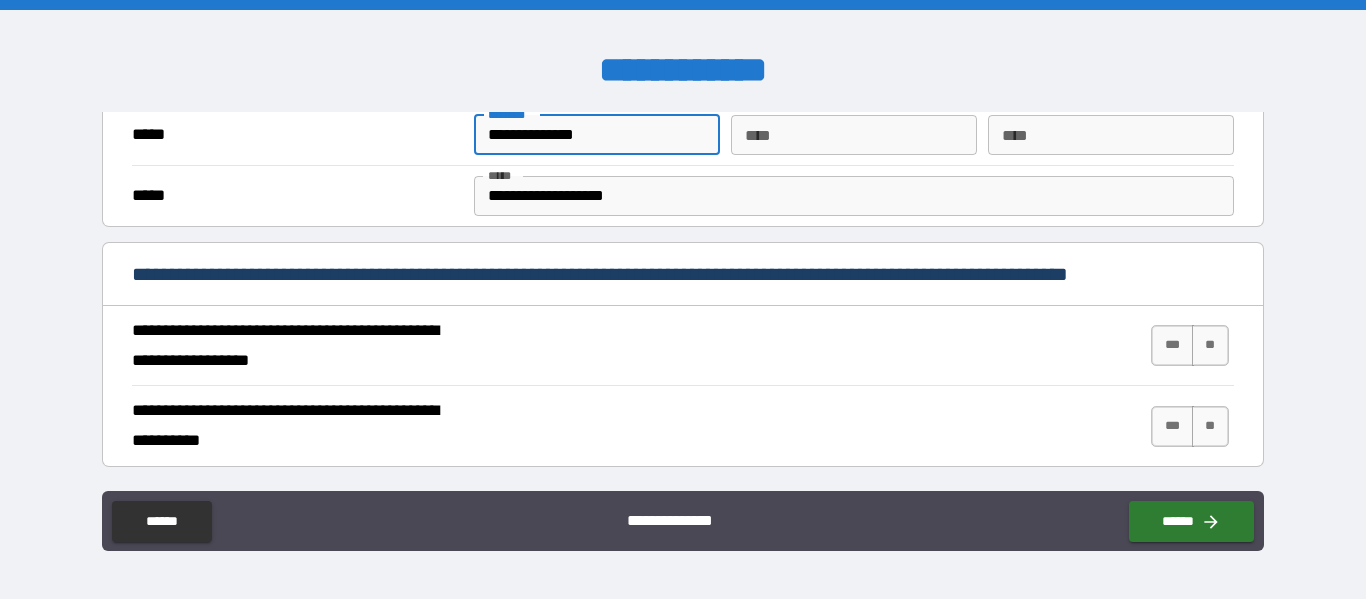 scroll, scrollTop: 633, scrollLeft: 0, axis: vertical 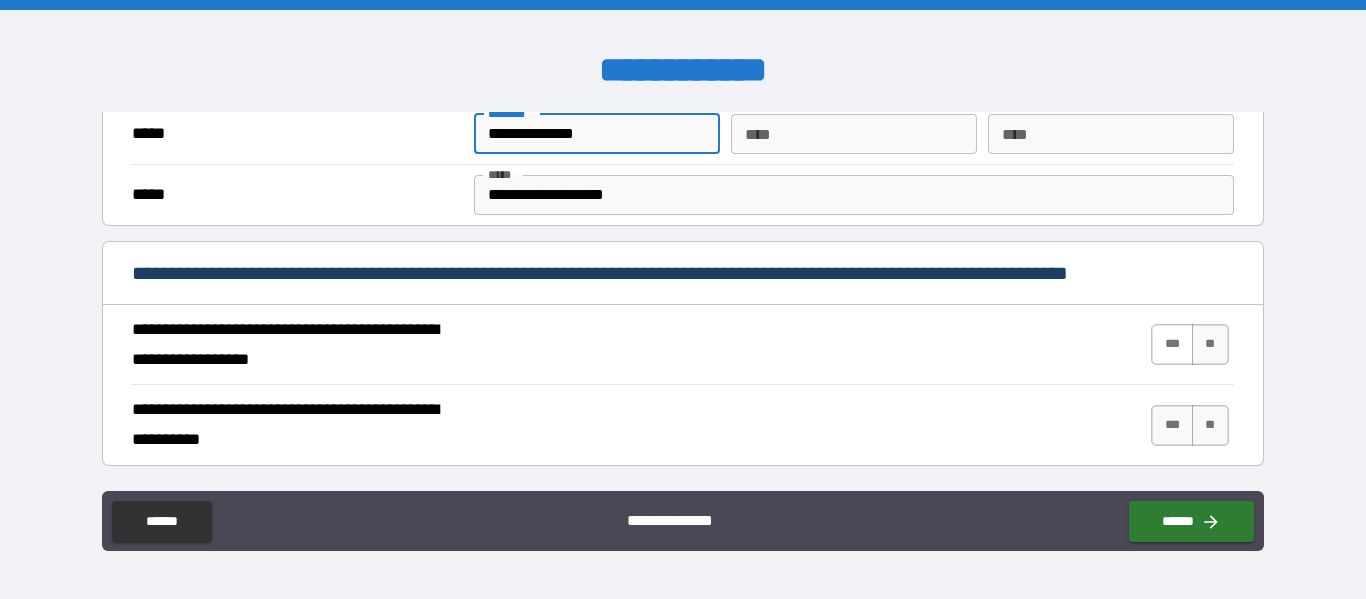 type on "**********" 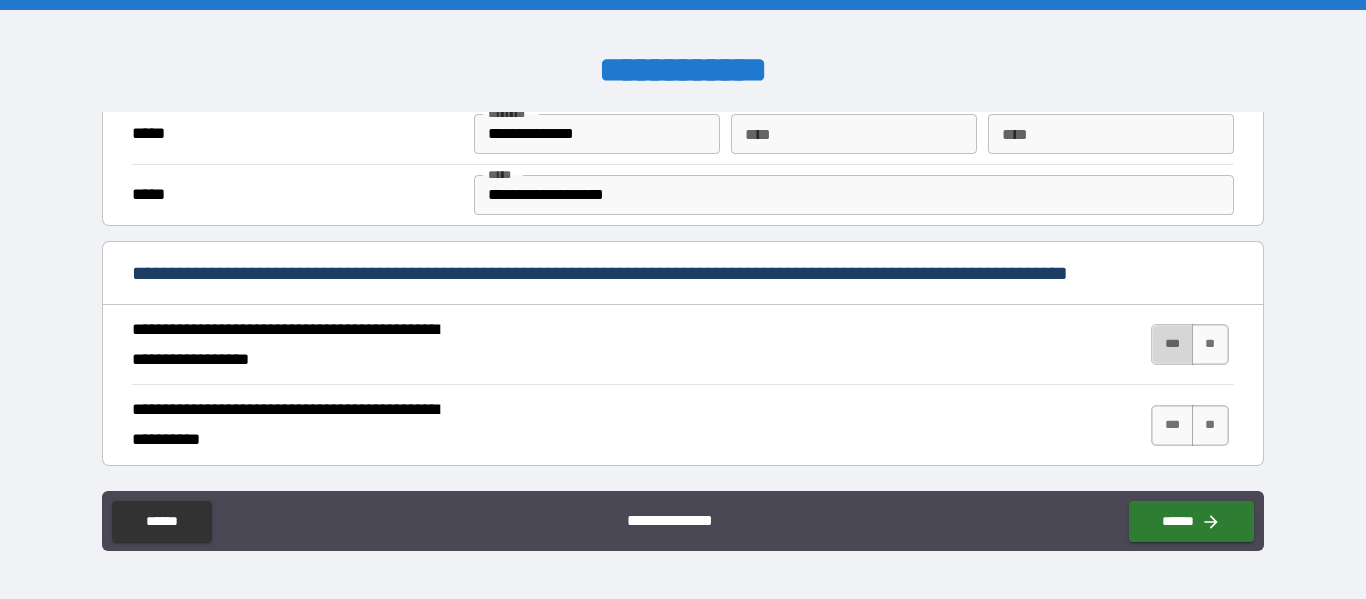 click on "***" at bounding box center [1172, 344] 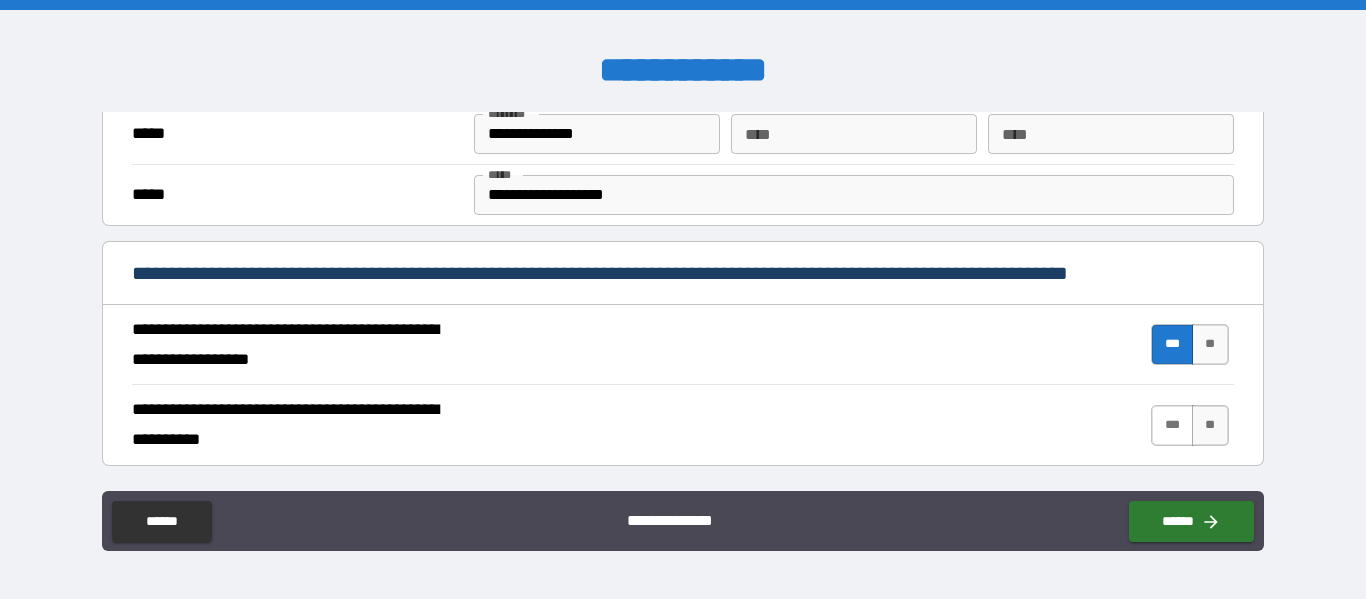 click on "***" at bounding box center (1172, 425) 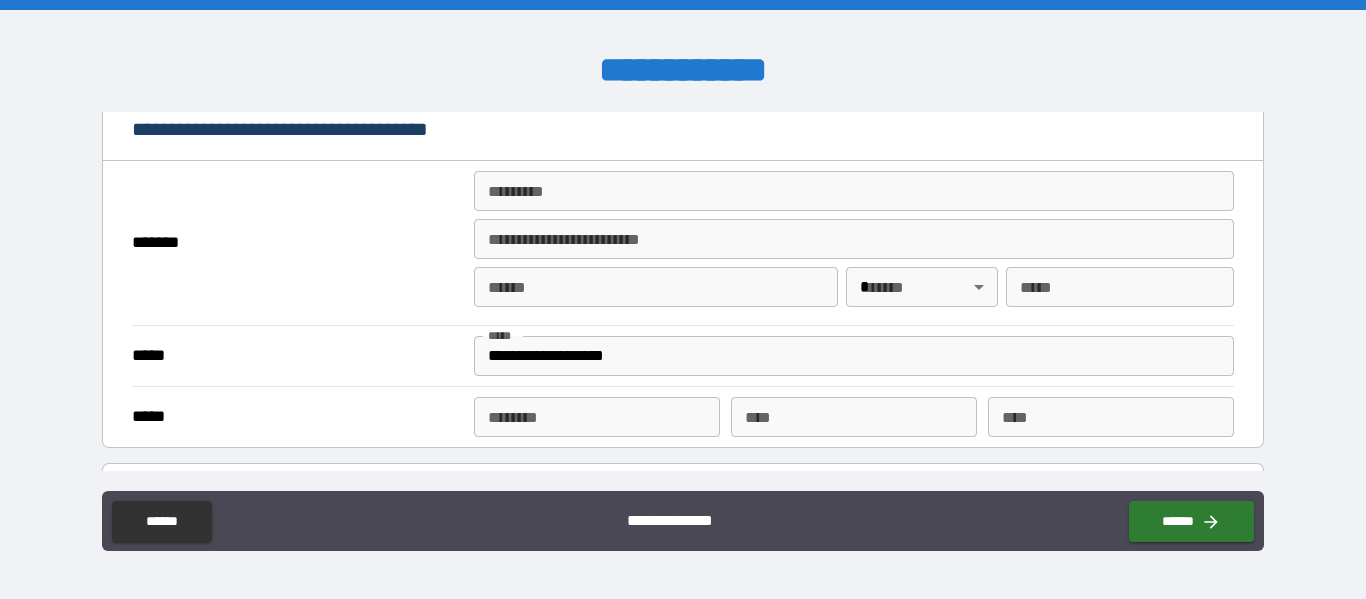 scroll, scrollTop: 1447, scrollLeft: 0, axis: vertical 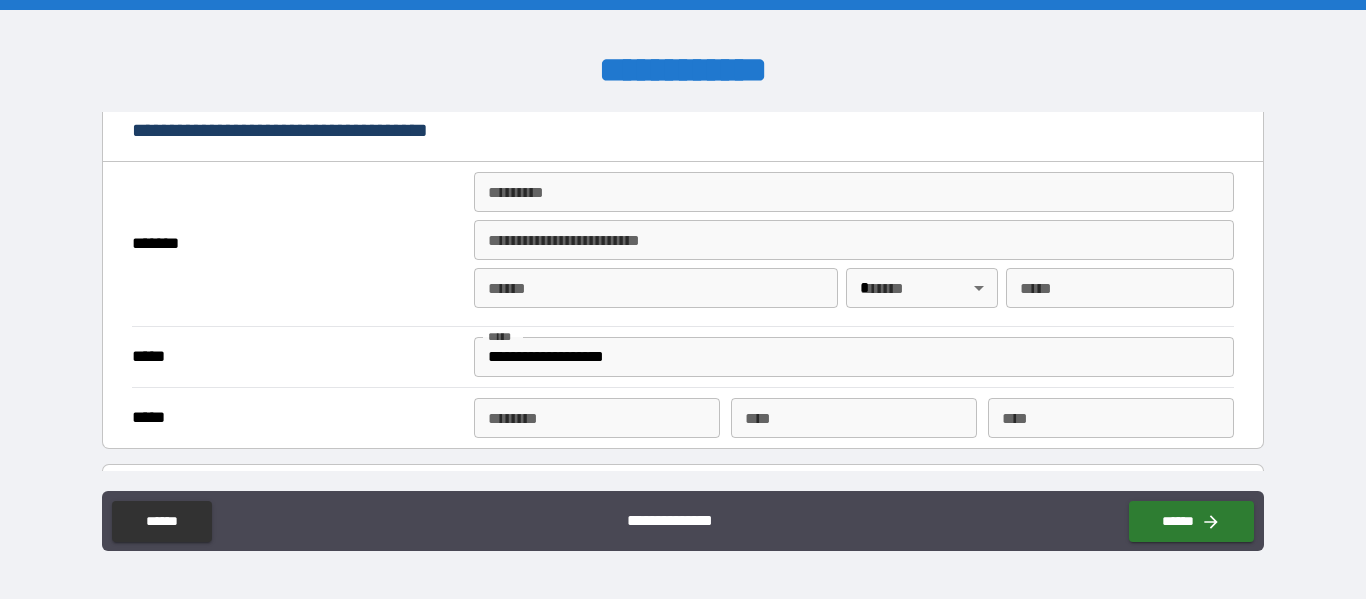 click on "*******   *" at bounding box center [854, 192] 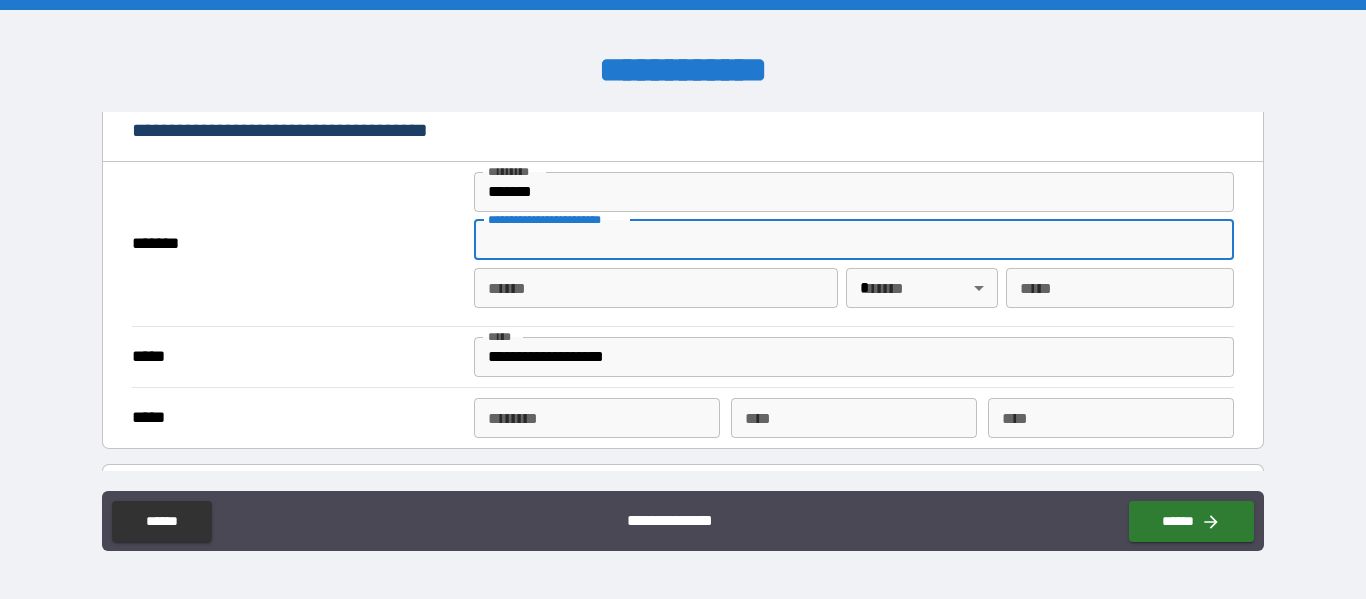 type on "**********" 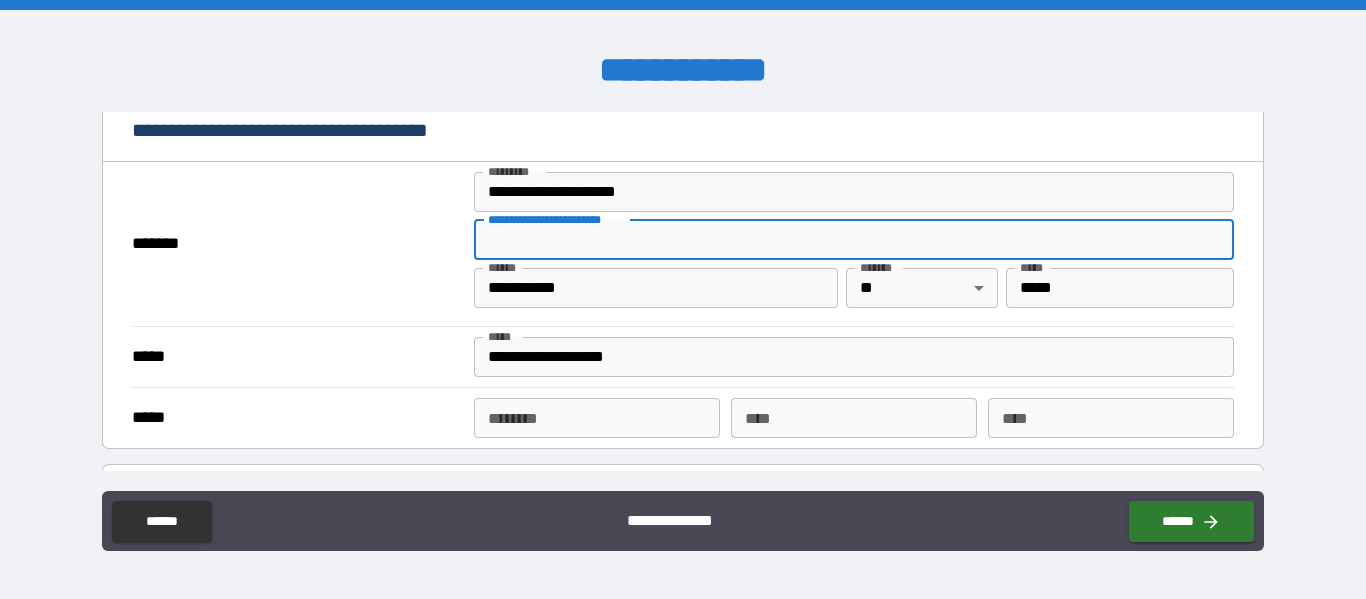 click on "**********" at bounding box center [854, 240] 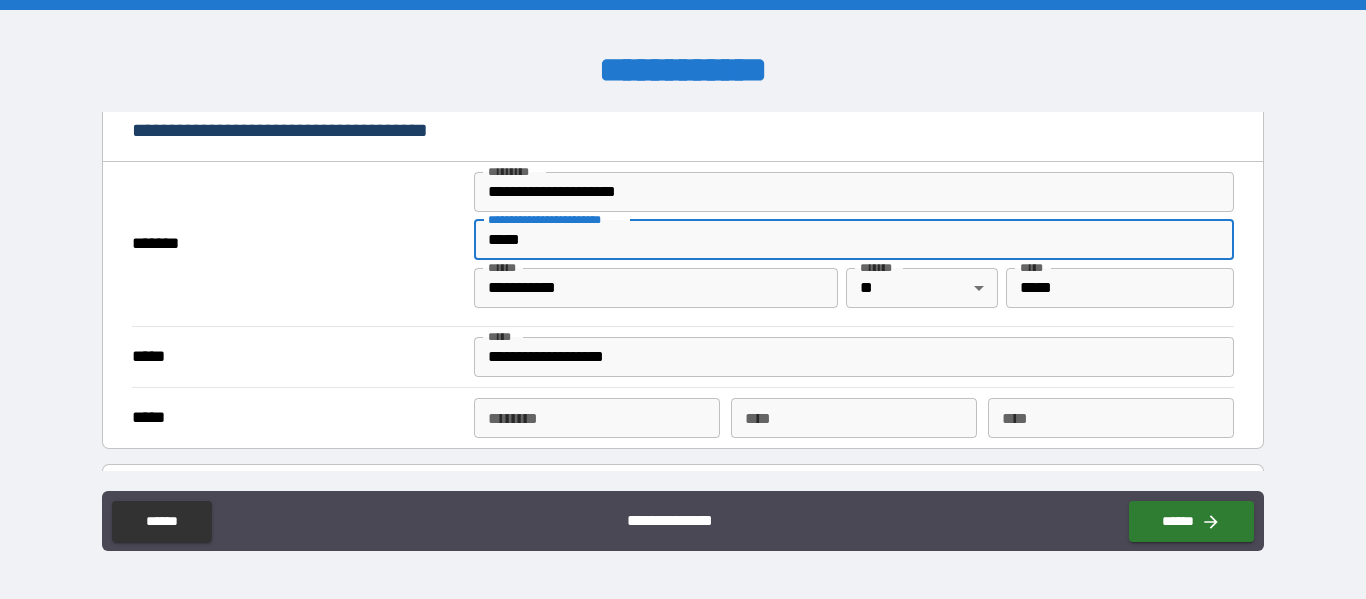 type on "*****" 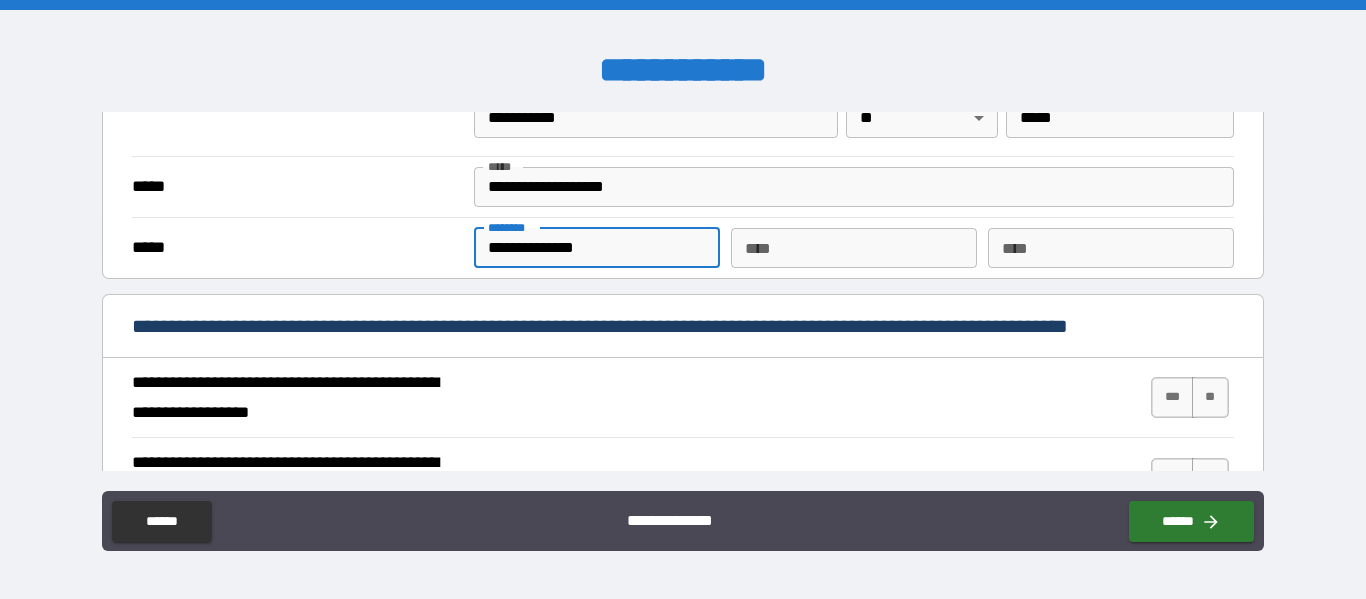 scroll, scrollTop: 1667, scrollLeft: 0, axis: vertical 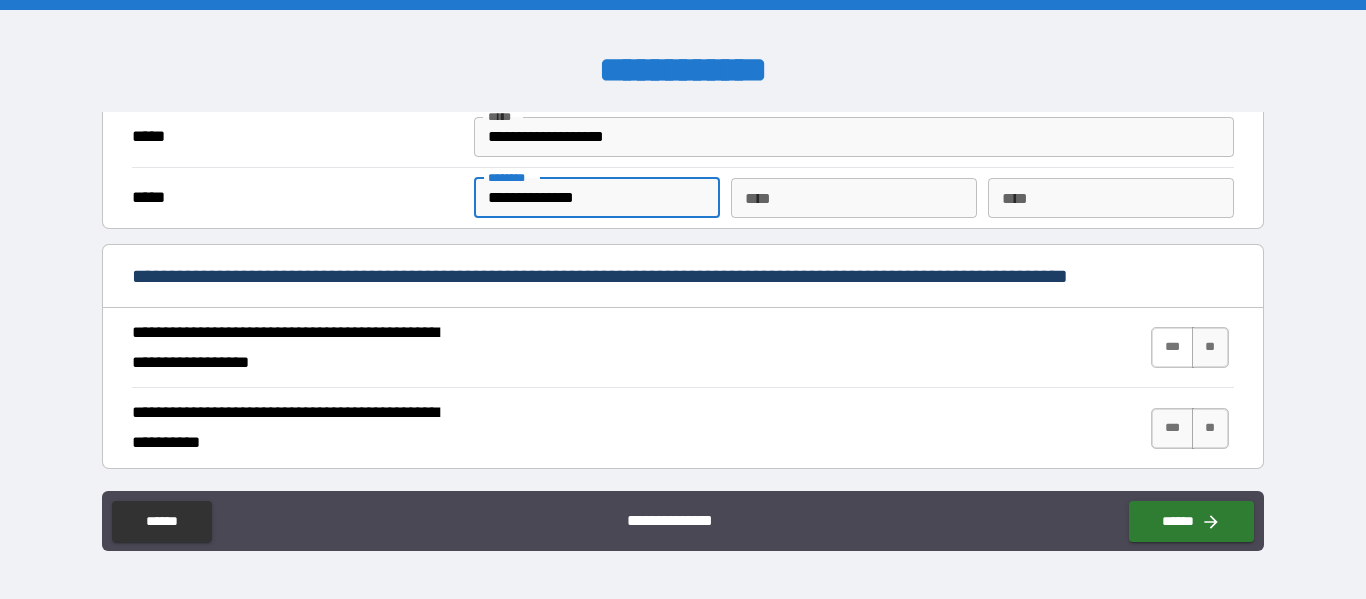 type on "**********" 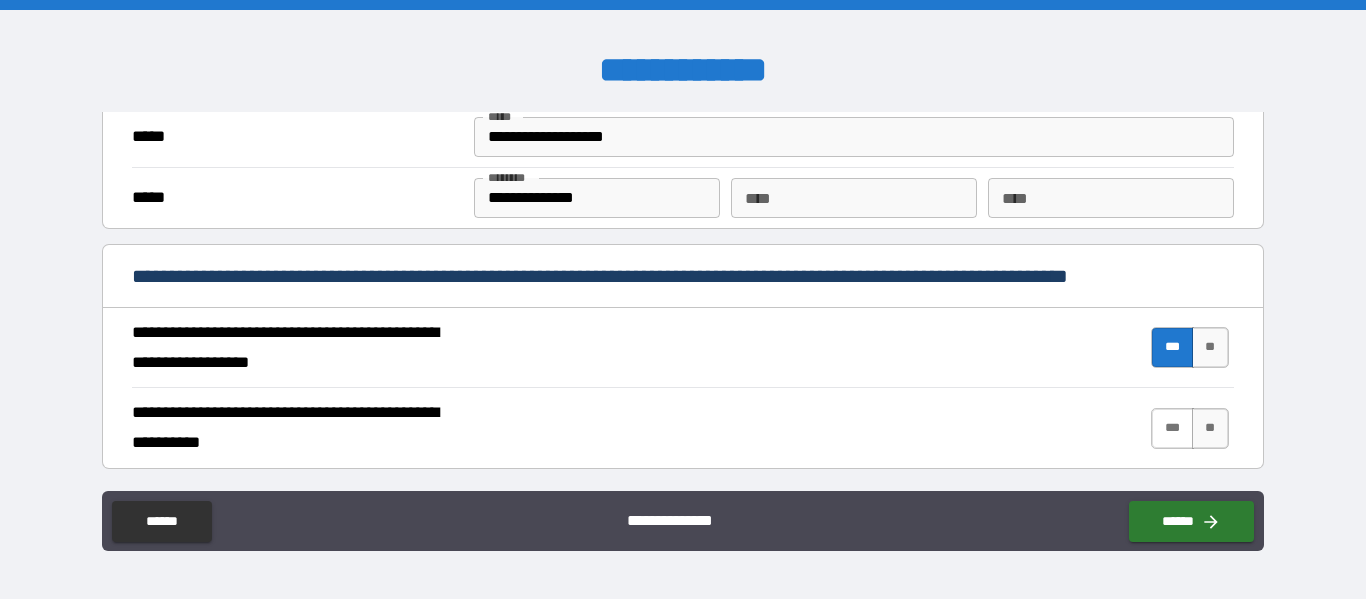 click on "***" at bounding box center [1172, 428] 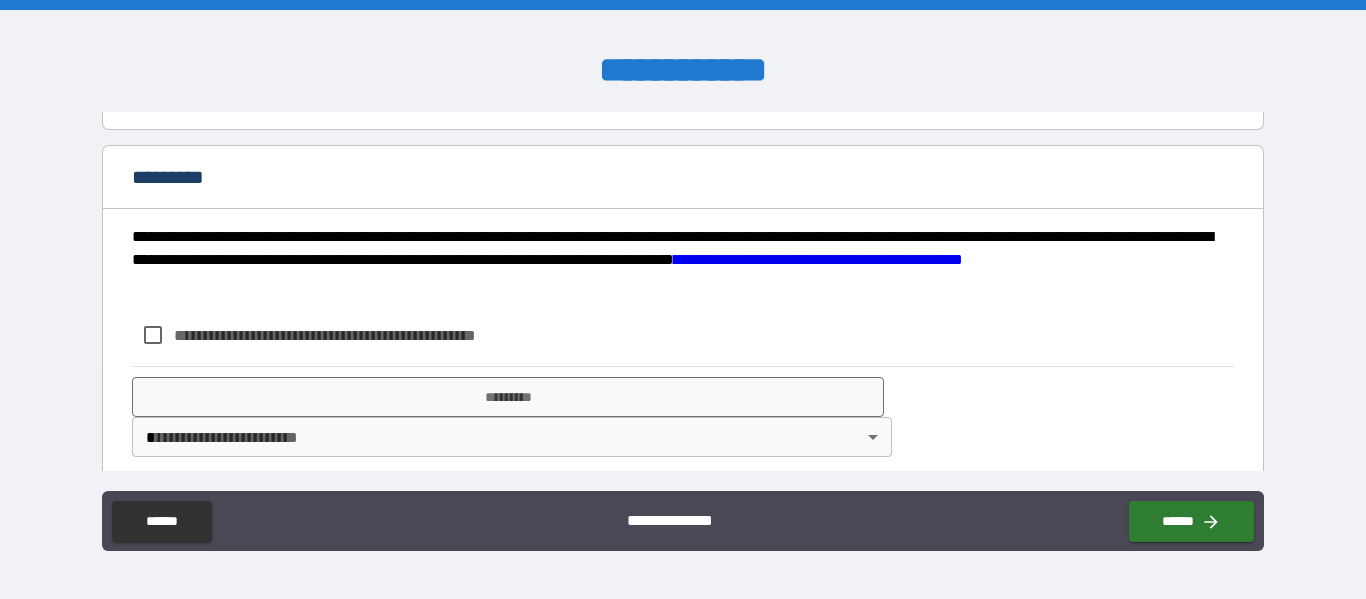 scroll, scrollTop: 2007, scrollLeft: 0, axis: vertical 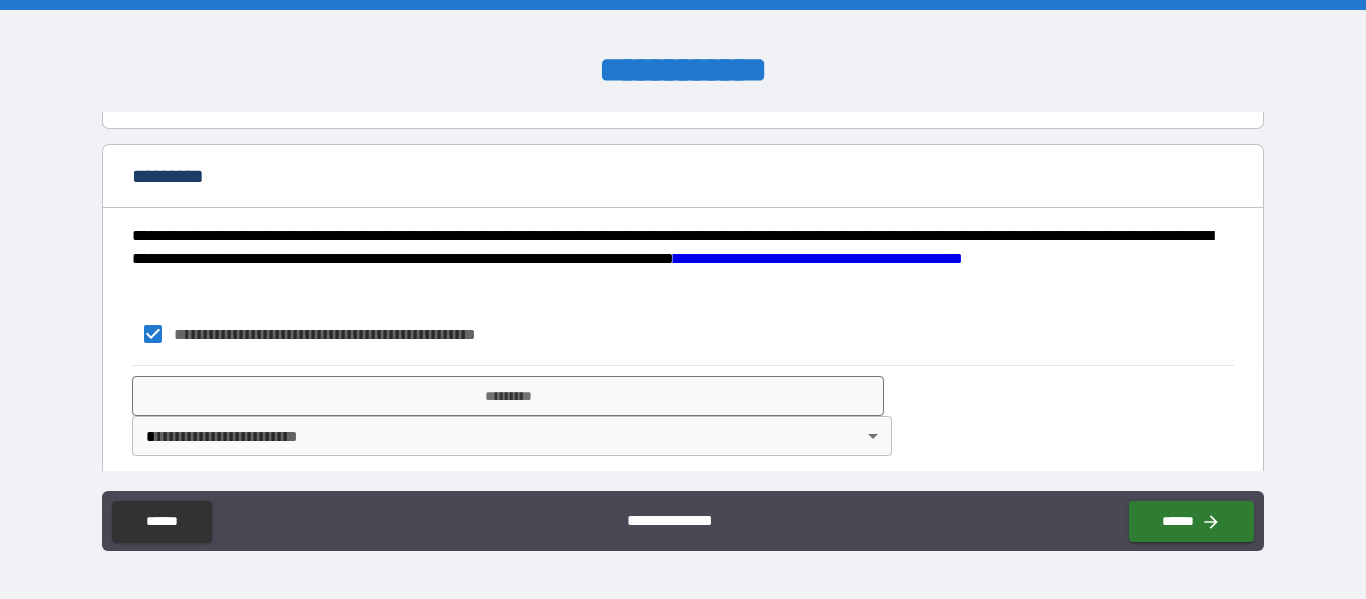 click on "**********" at bounding box center [683, 299] 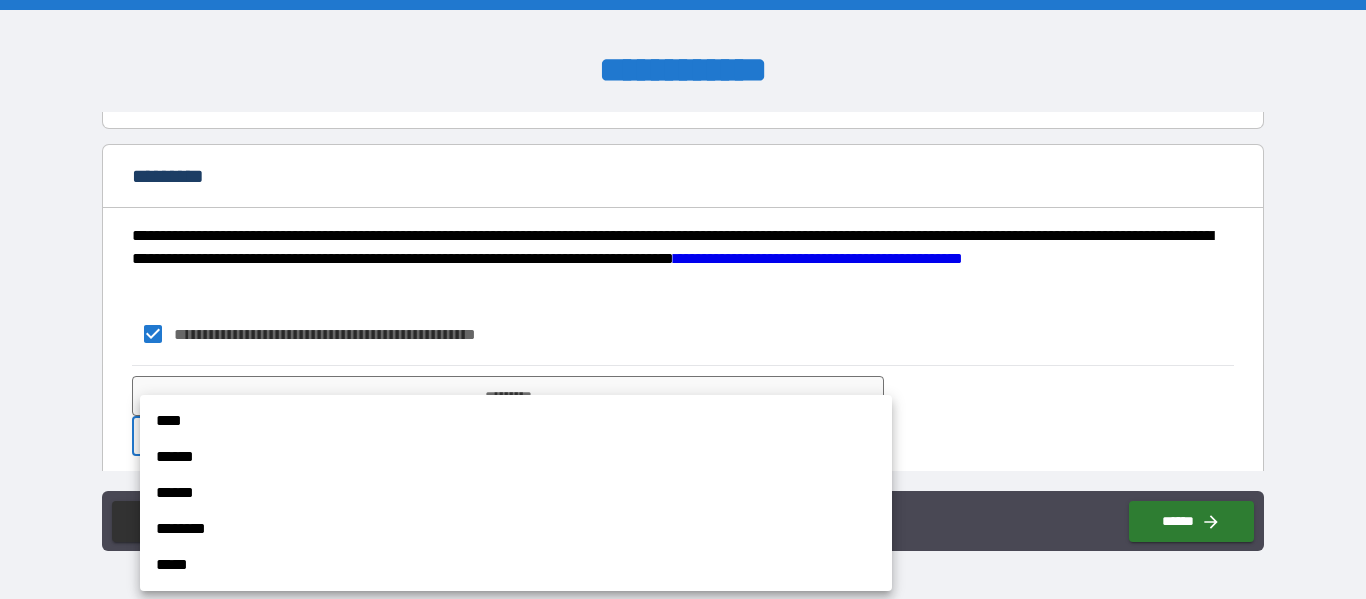 click on "****" at bounding box center (516, 421) 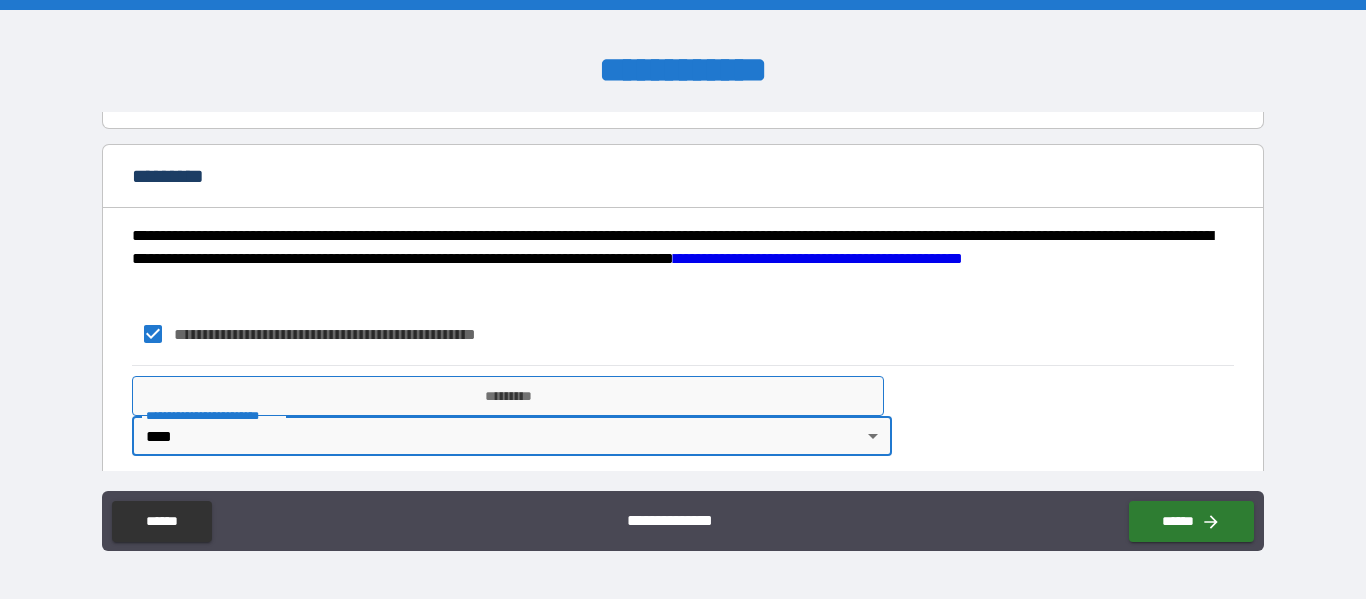 click on "*********" at bounding box center [508, 396] 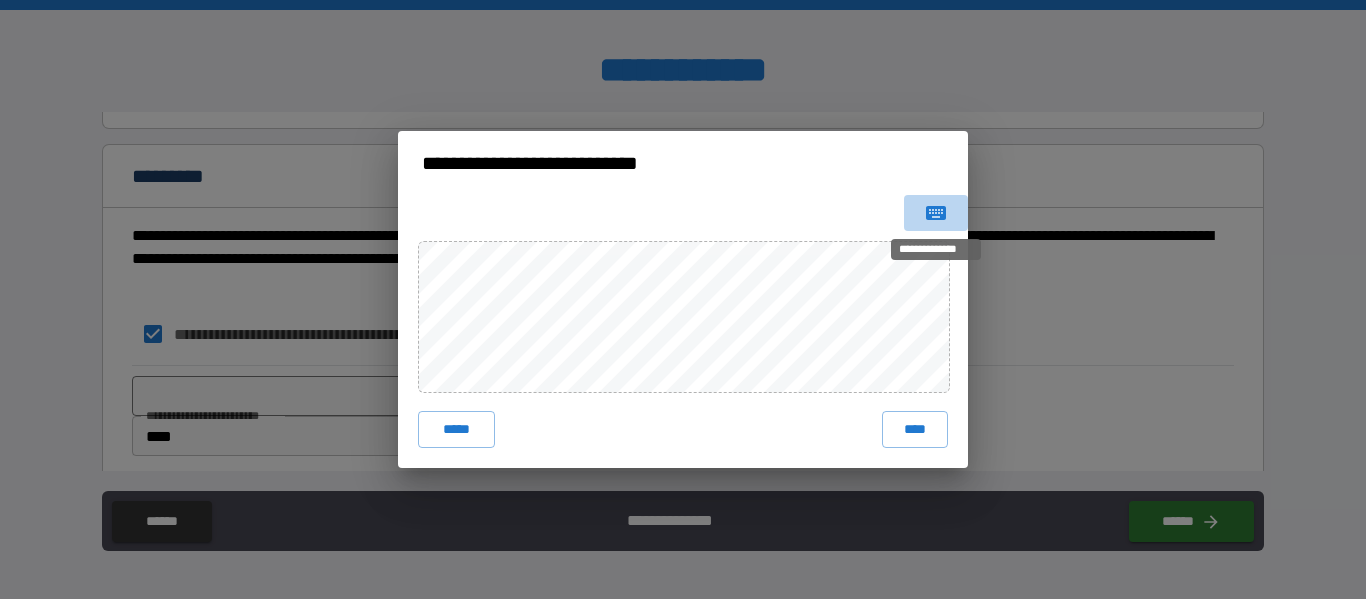 click 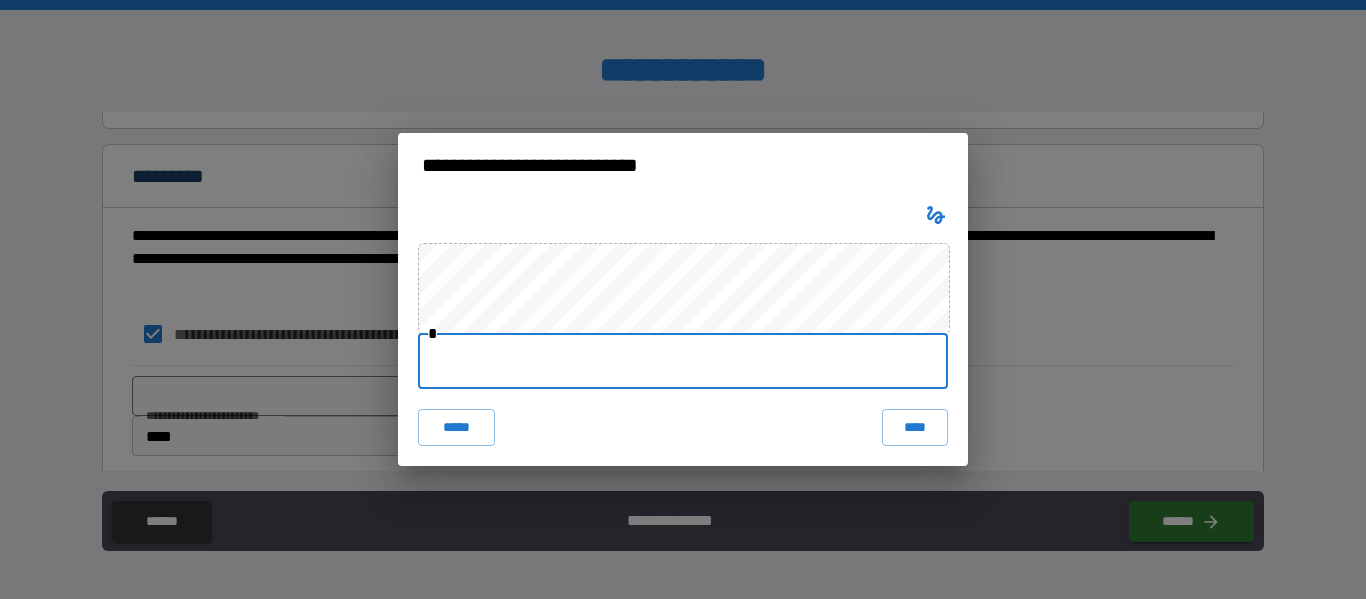 click at bounding box center [683, 361] 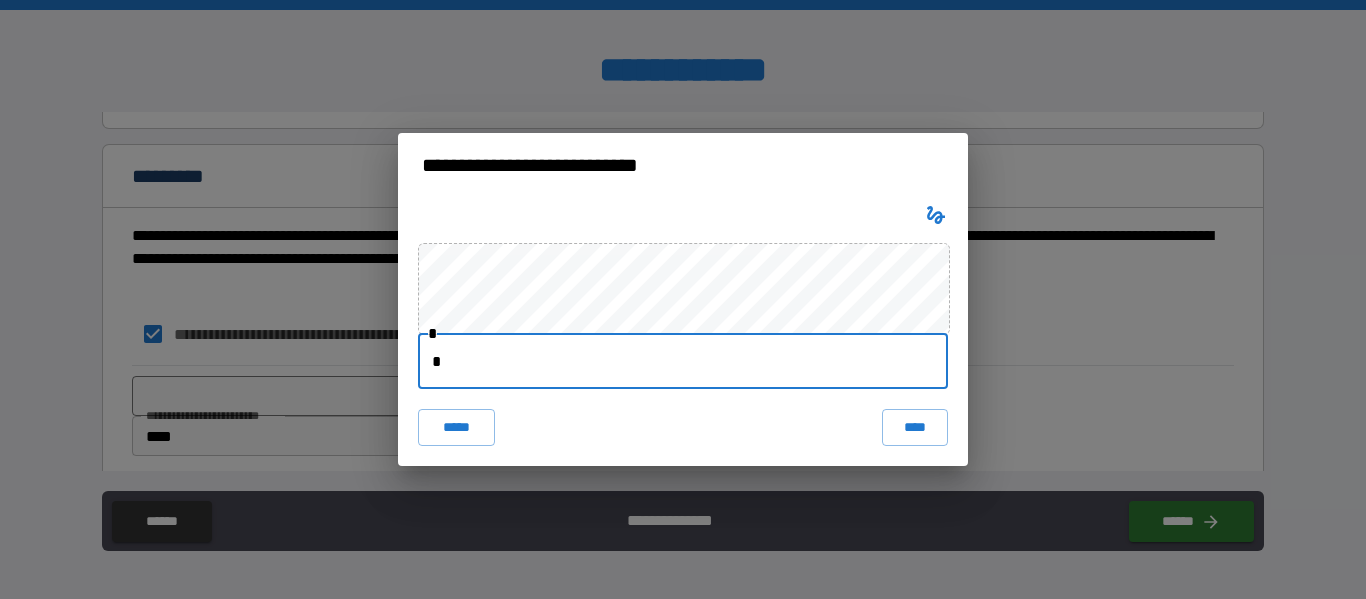 type on "*" 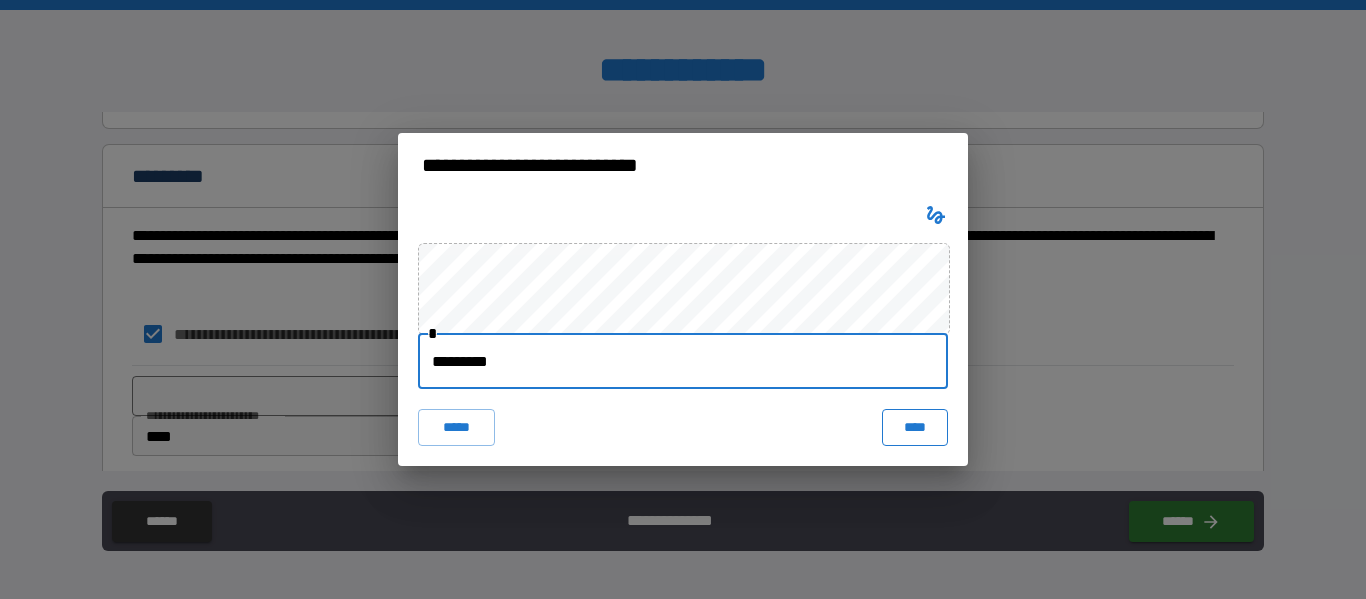 type on "*********" 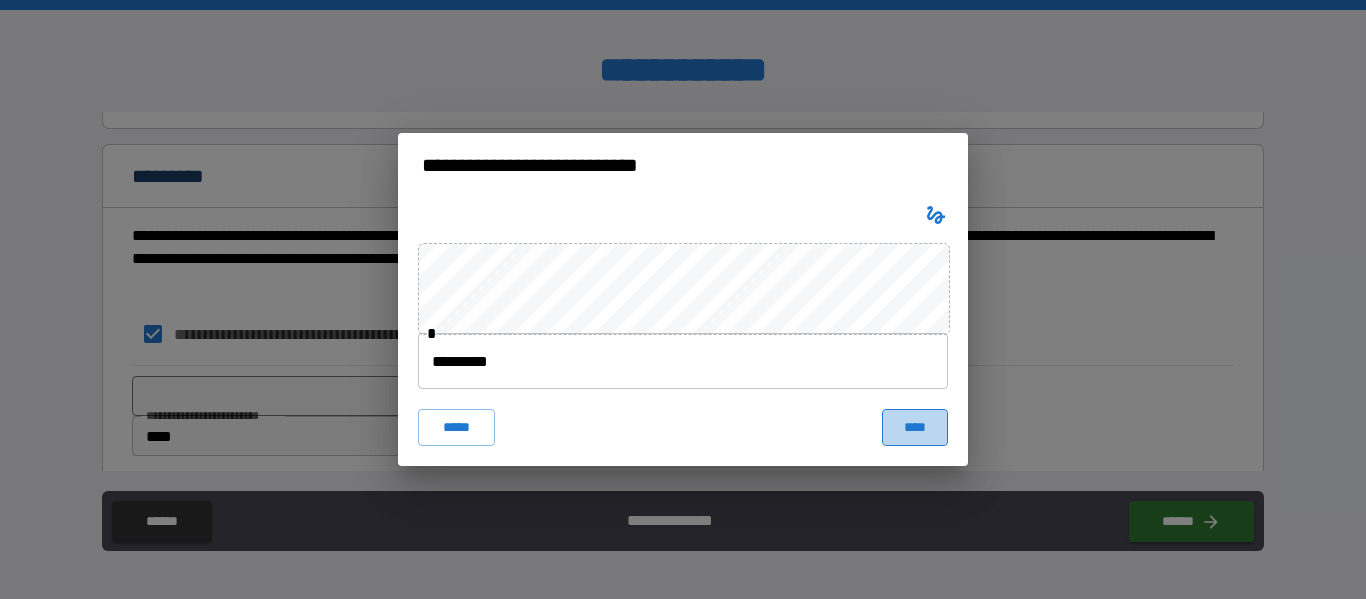 click on "****" at bounding box center (915, 427) 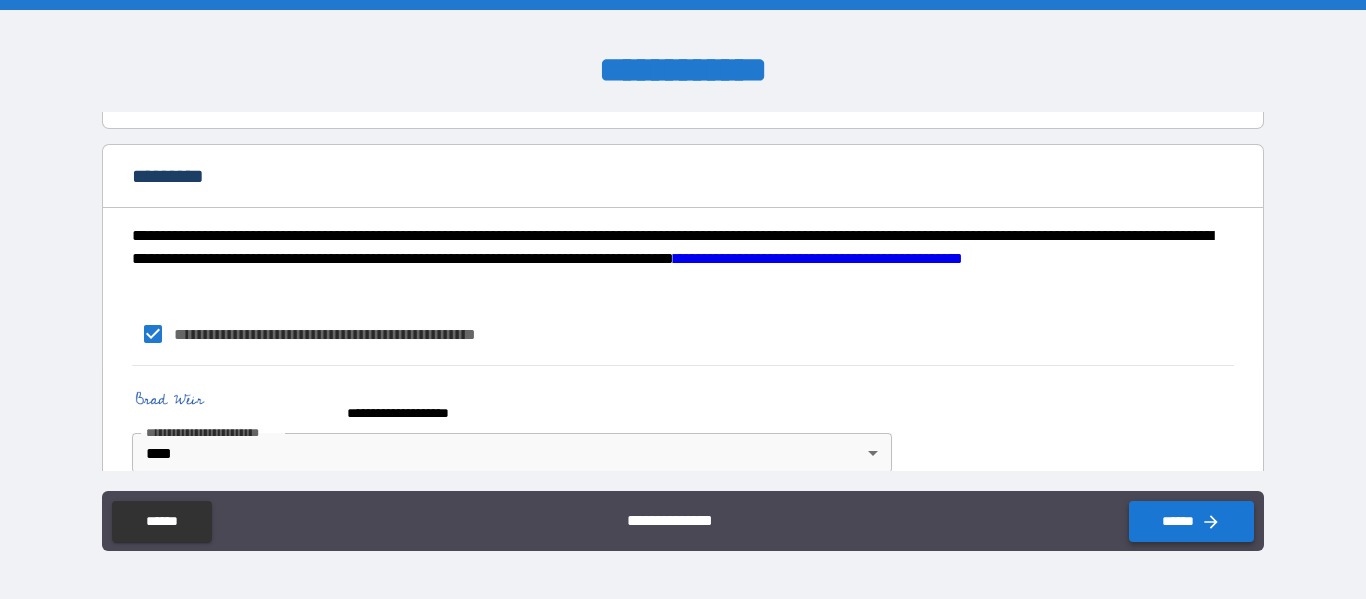 click on "******" at bounding box center [1191, 521] 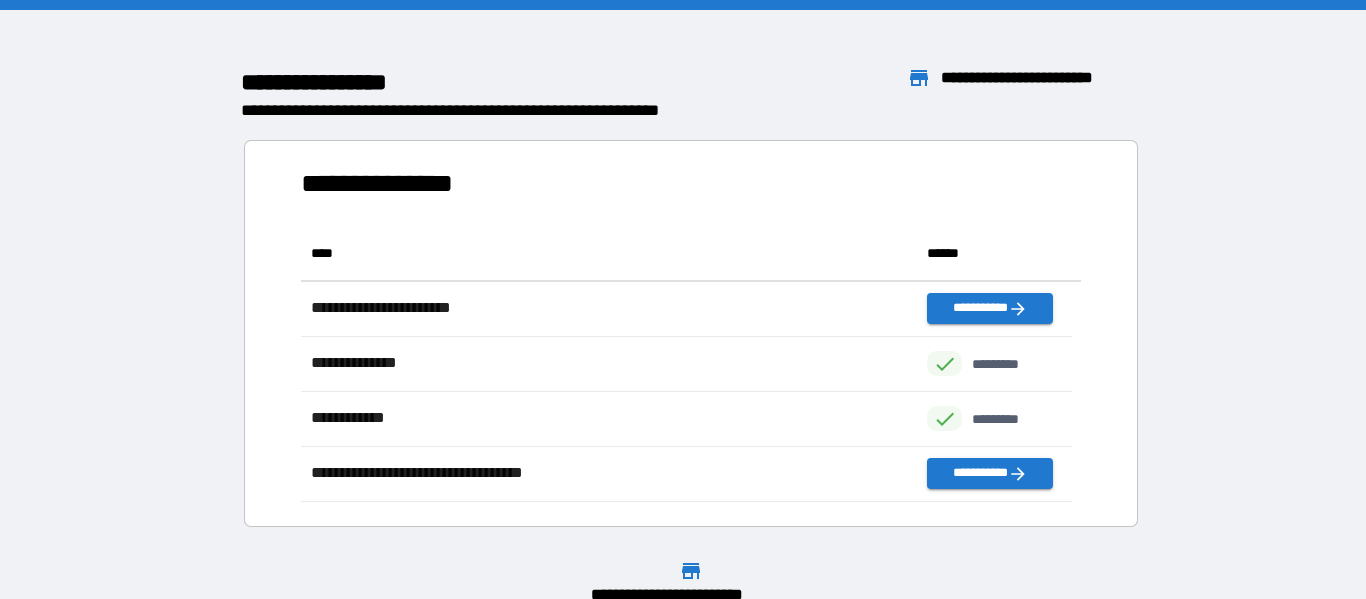 scroll, scrollTop: 16, scrollLeft: 16, axis: both 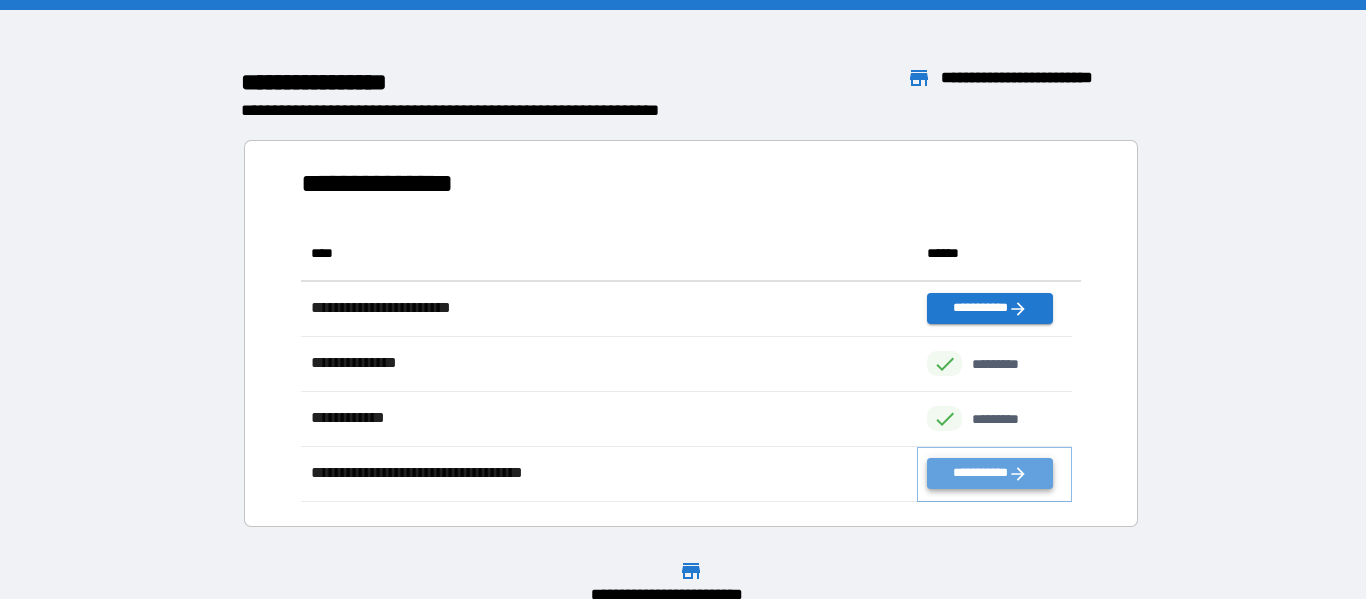 click 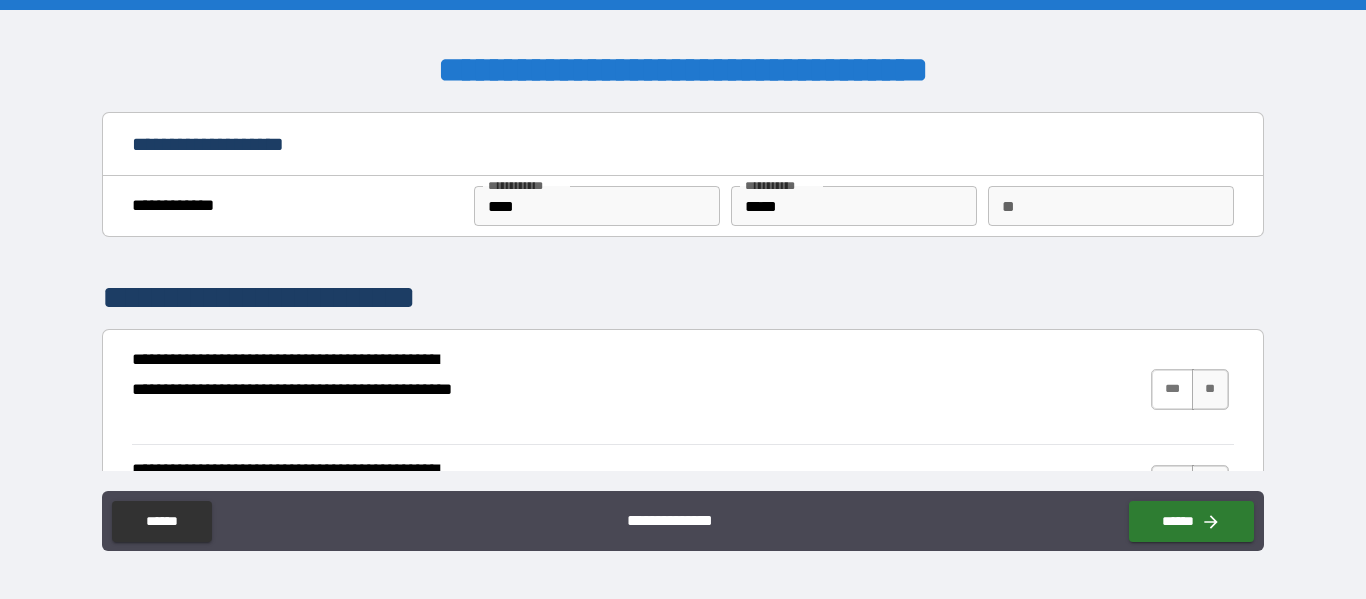 click on "***" at bounding box center [1172, 389] 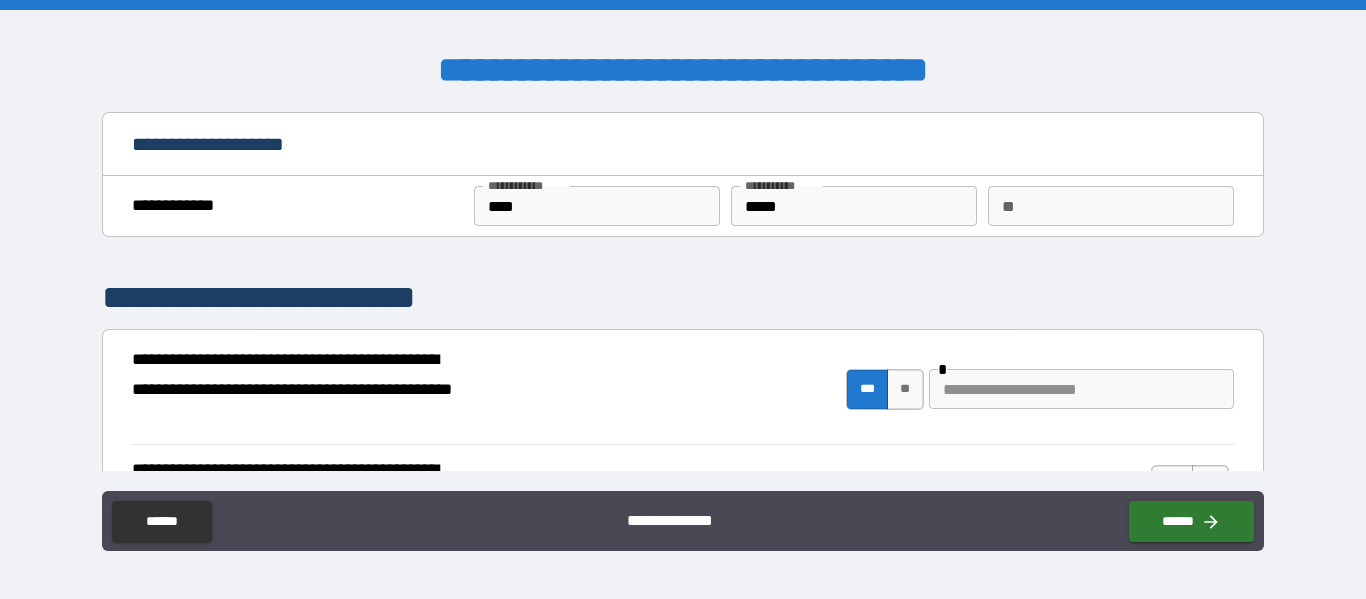 click at bounding box center [1081, 389] 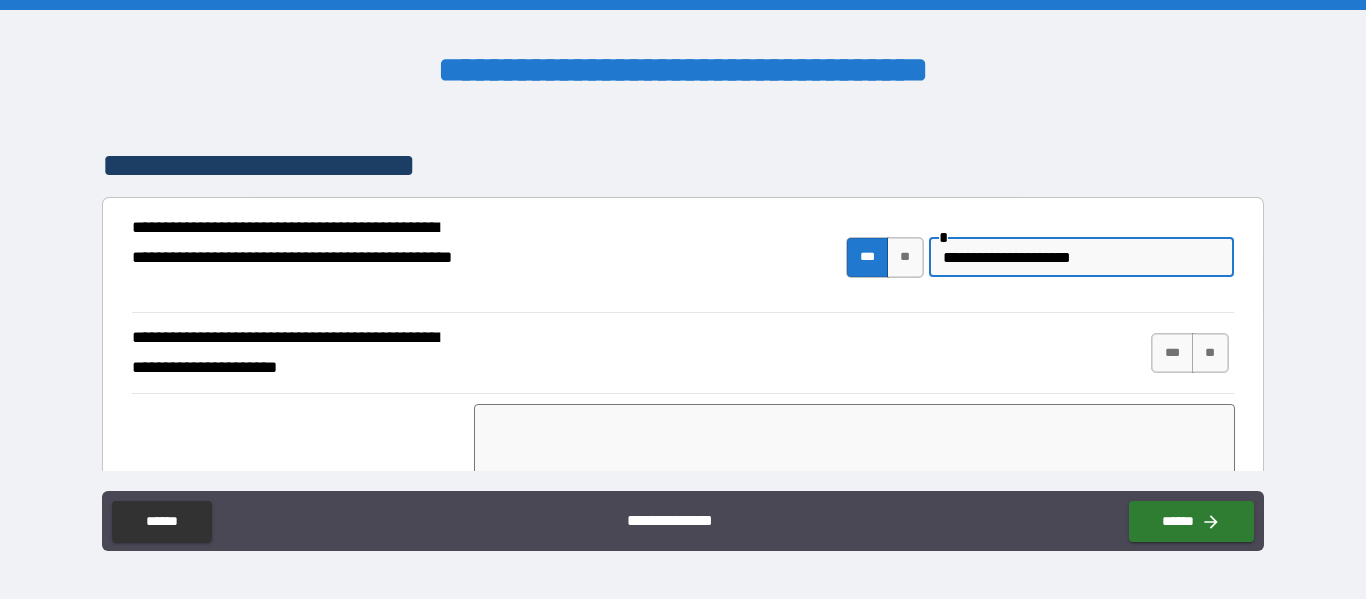 scroll, scrollTop: 133, scrollLeft: 0, axis: vertical 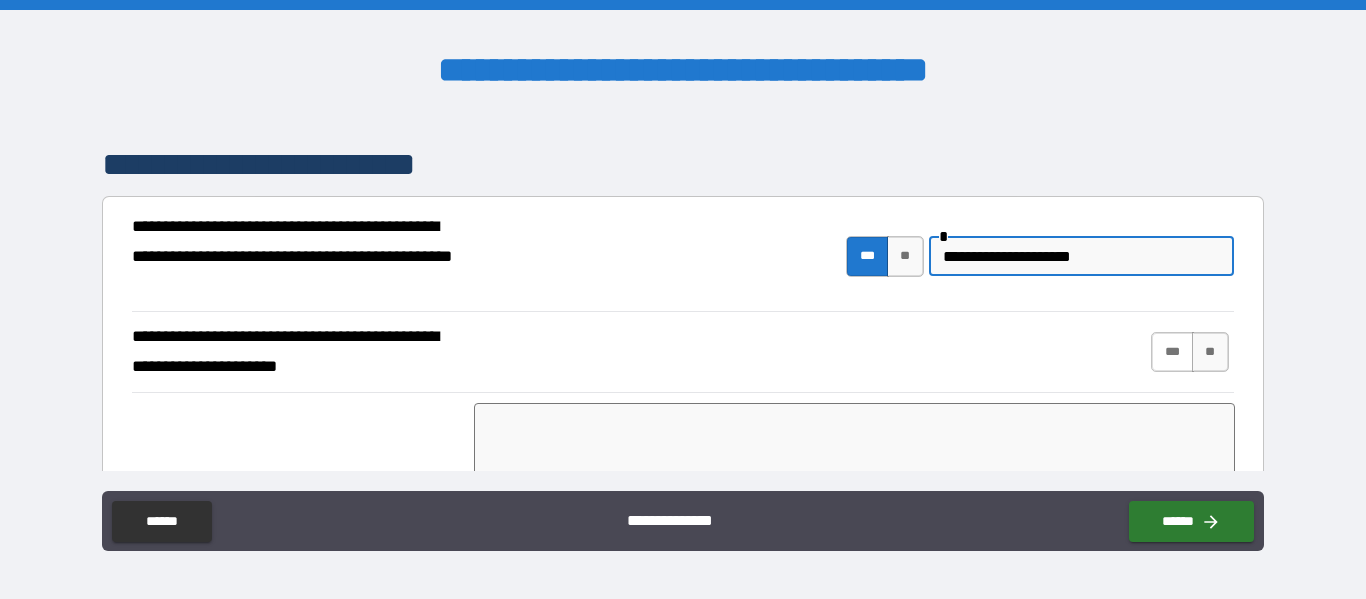 type on "**********" 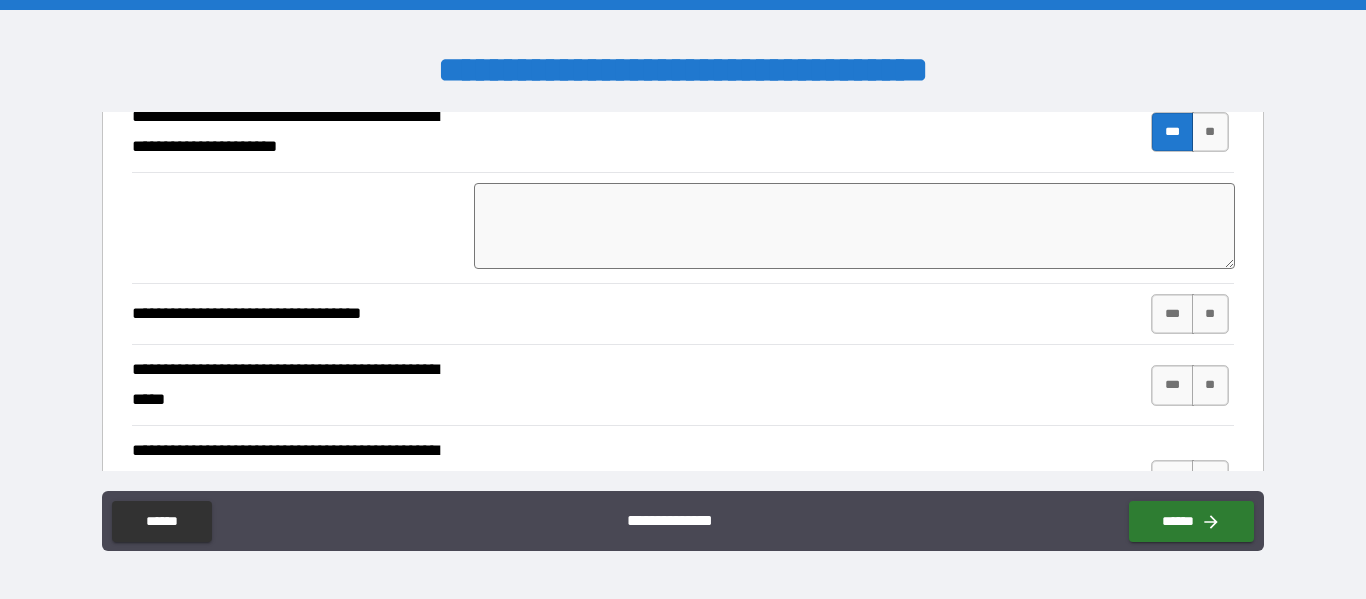 scroll, scrollTop: 354, scrollLeft: 0, axis: vertical 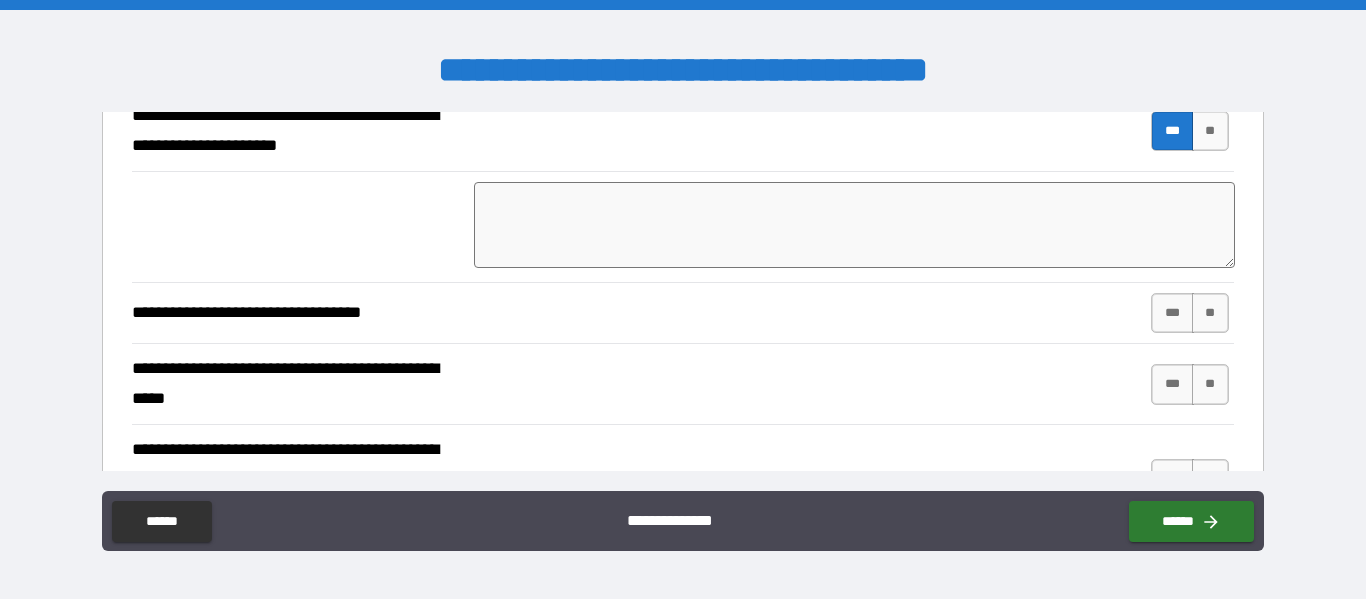 click at bounding box center (854, 225) 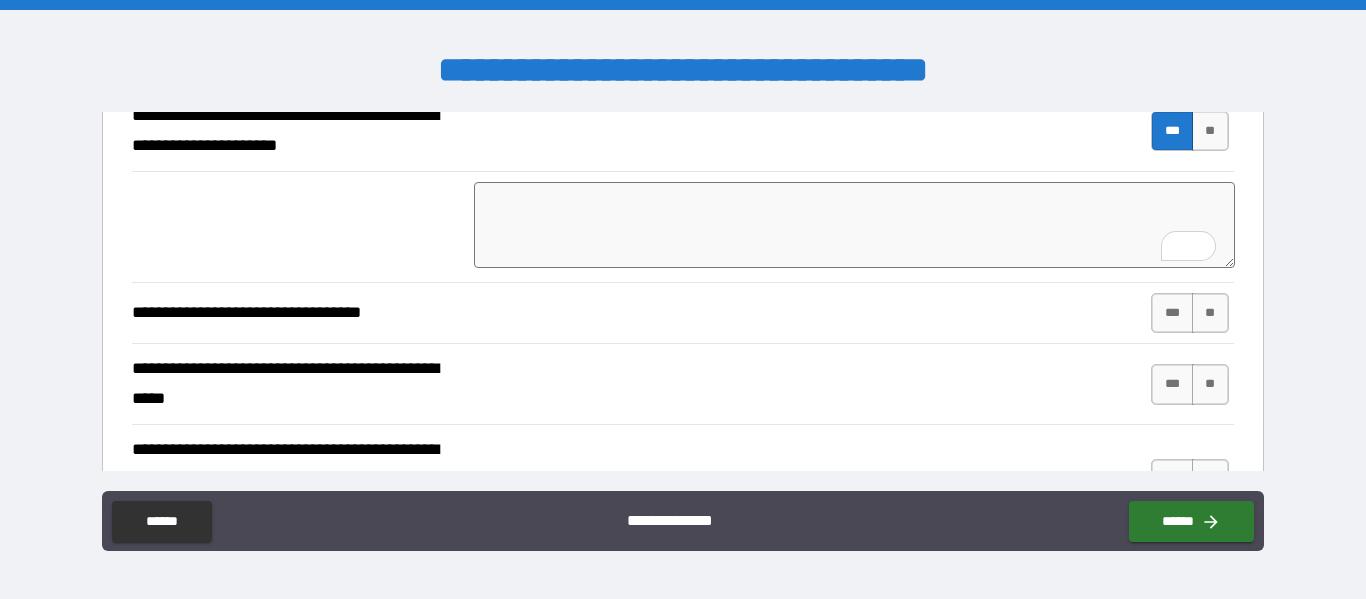 type on "*" 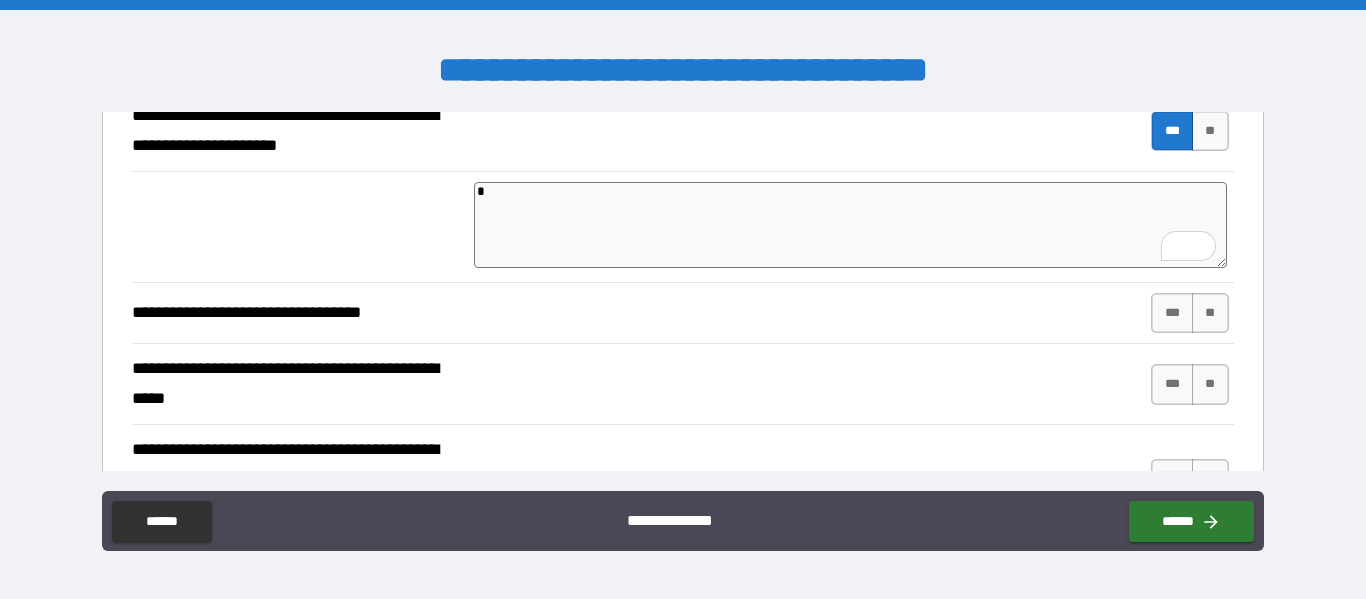 type on "**" 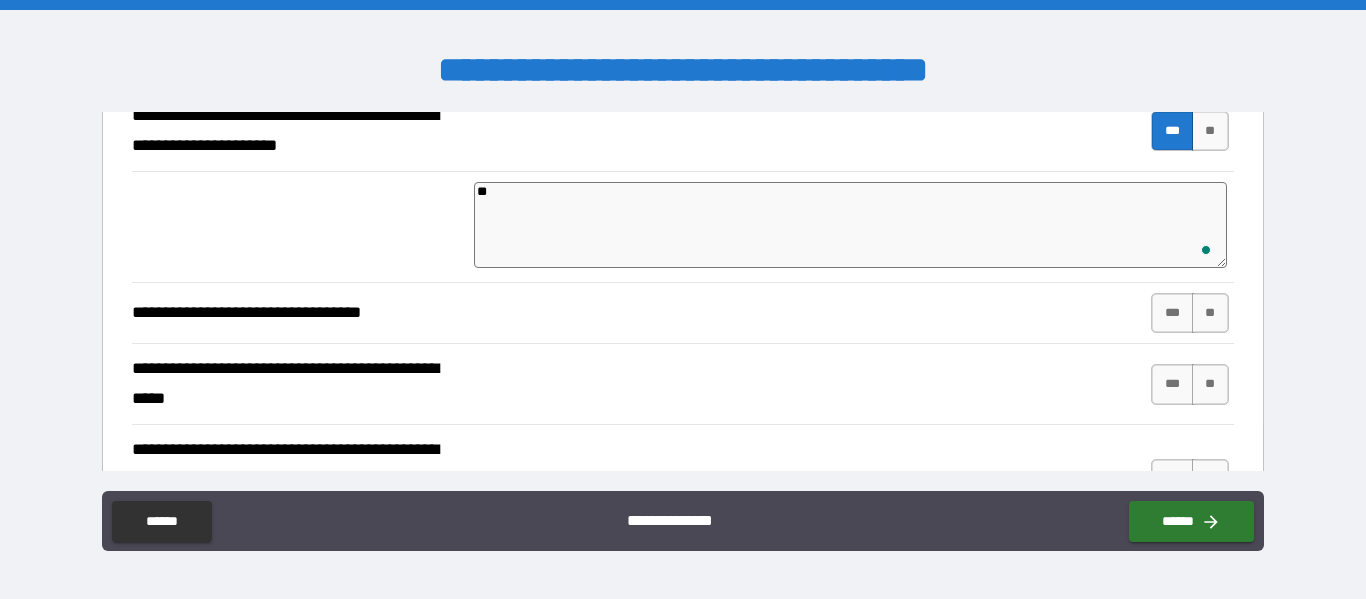 type on "*" 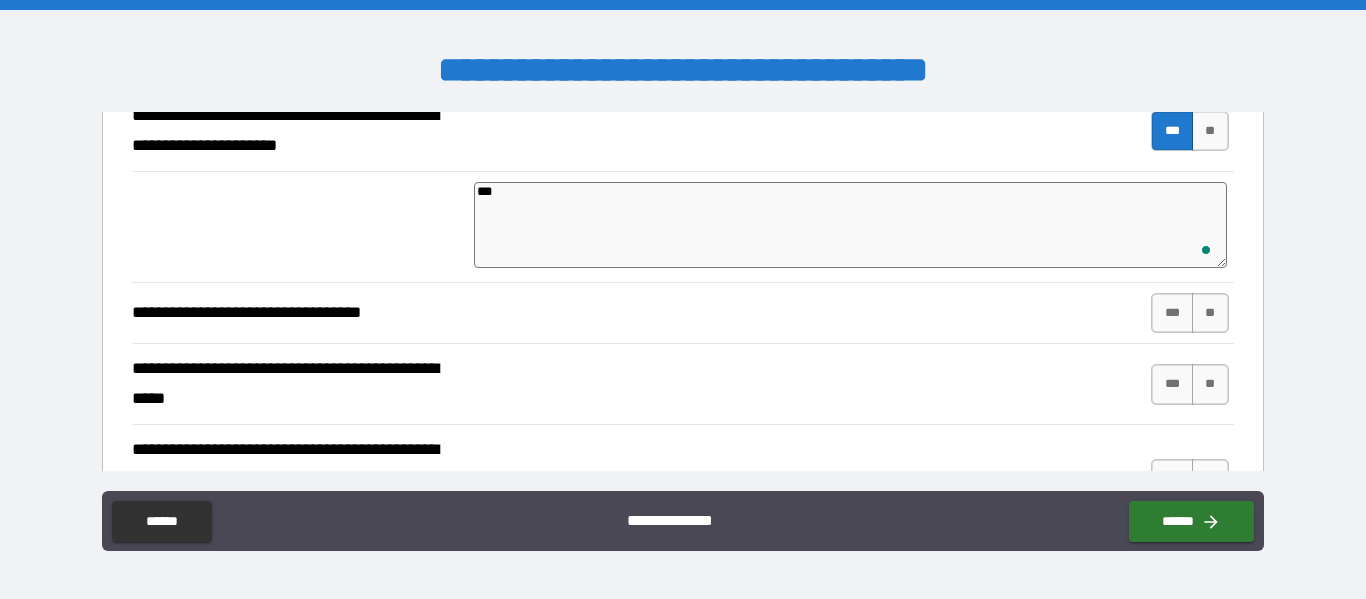 type on "*" 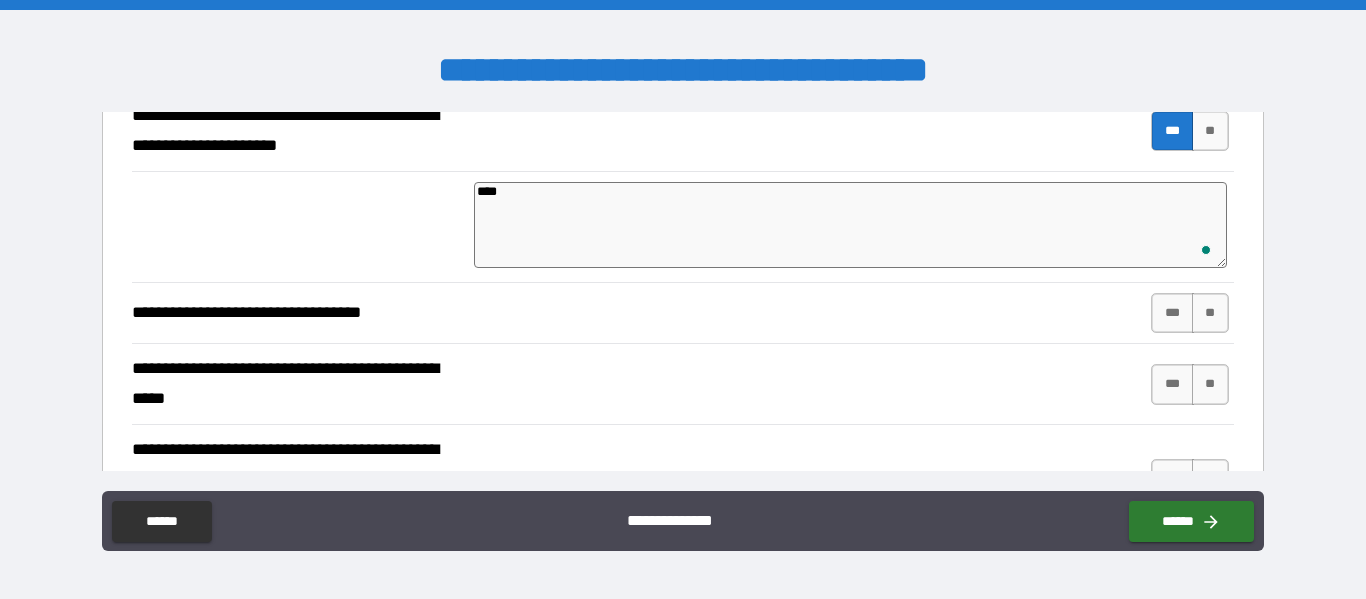 type on "*" 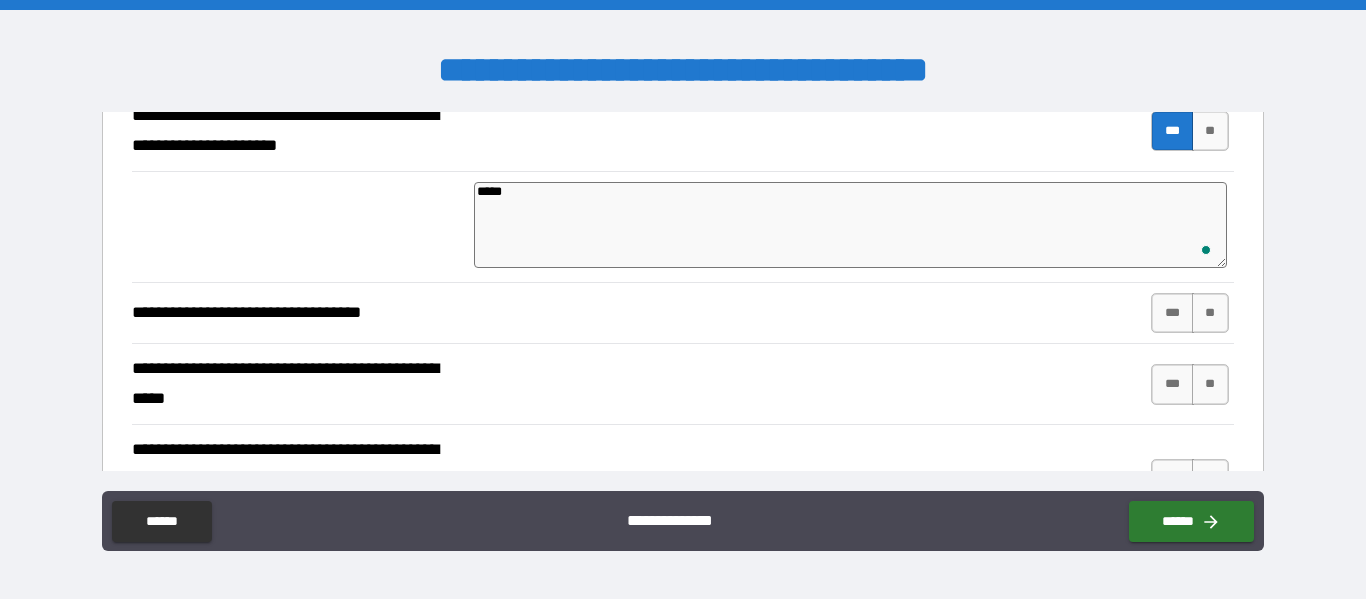 type on "*" 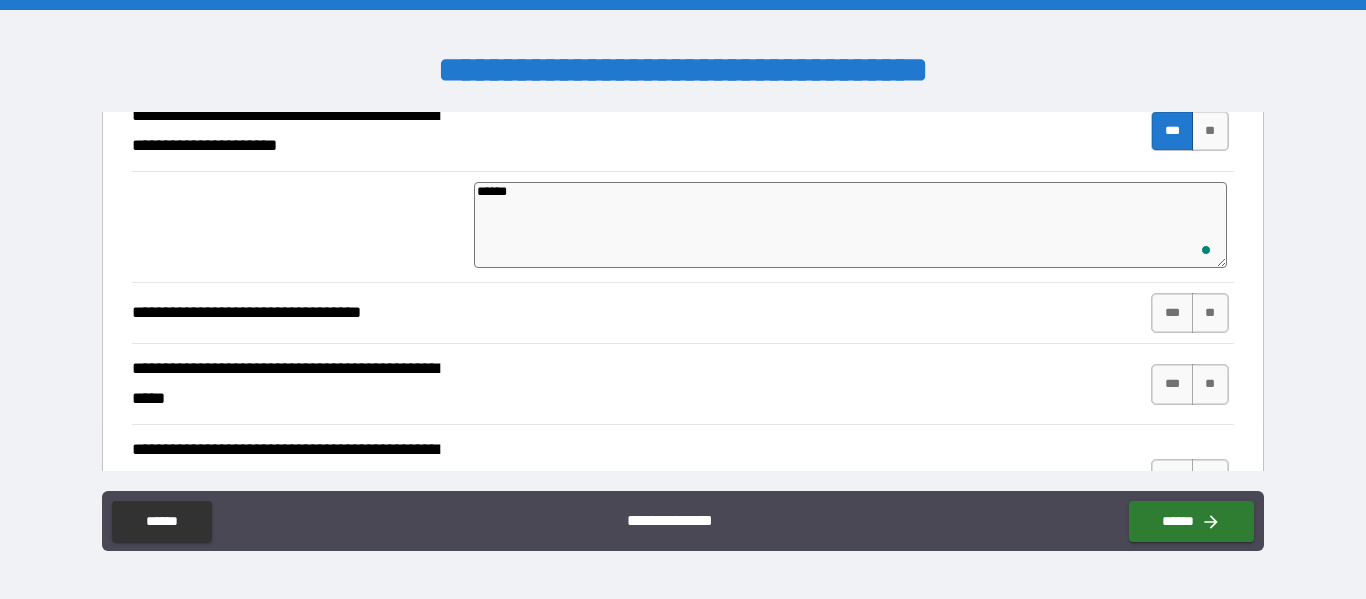 type on "*" 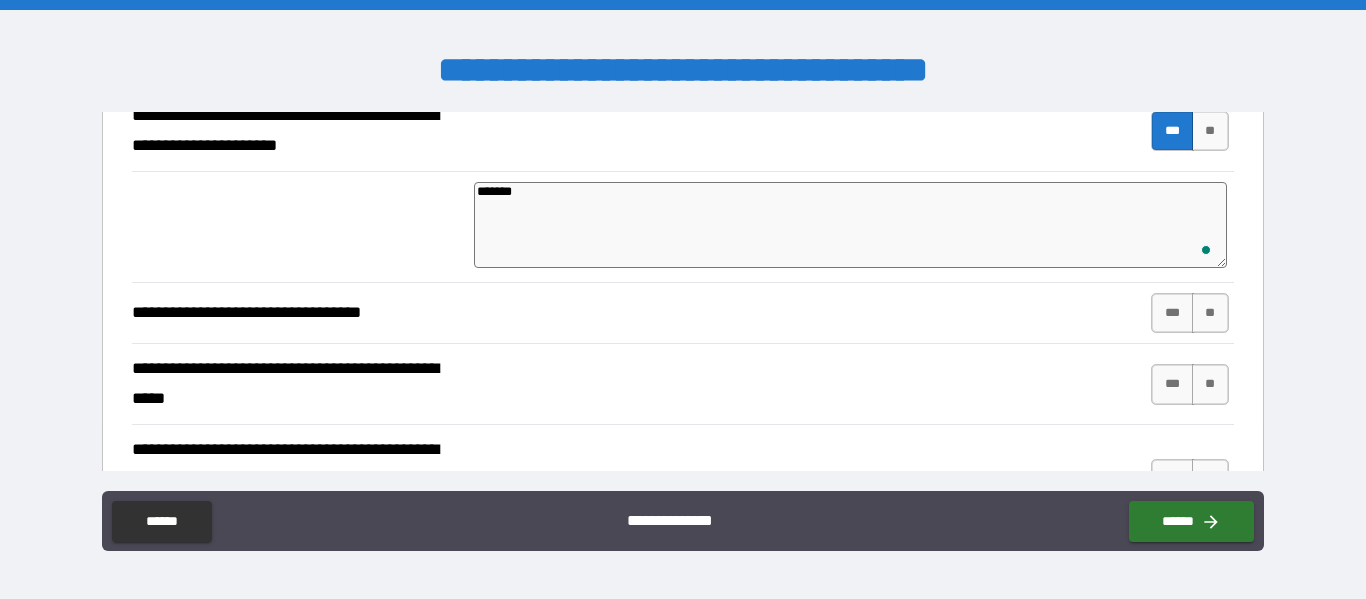 type on "*" 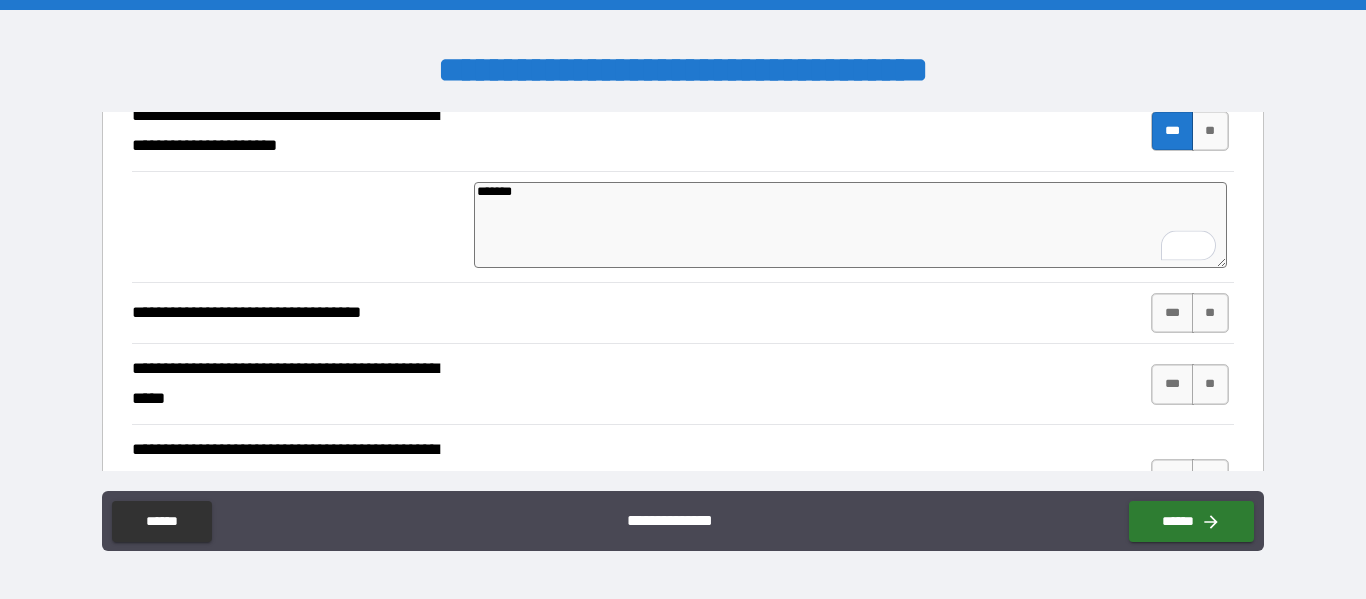 type on "********" 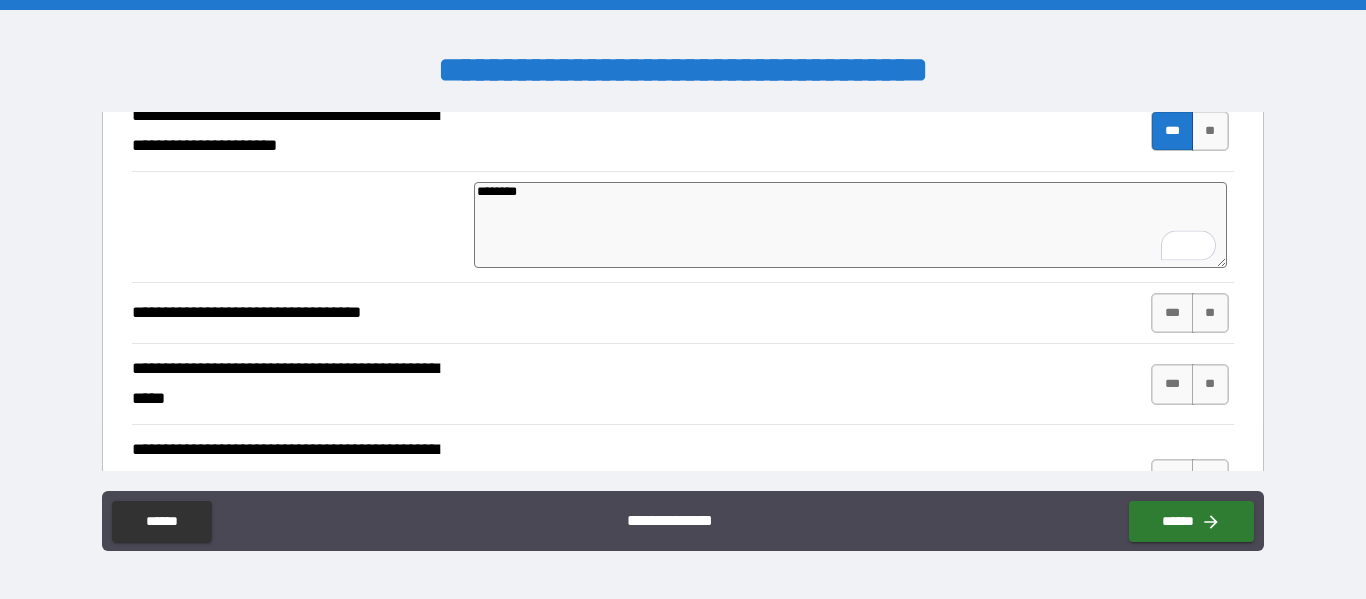 type on "********" 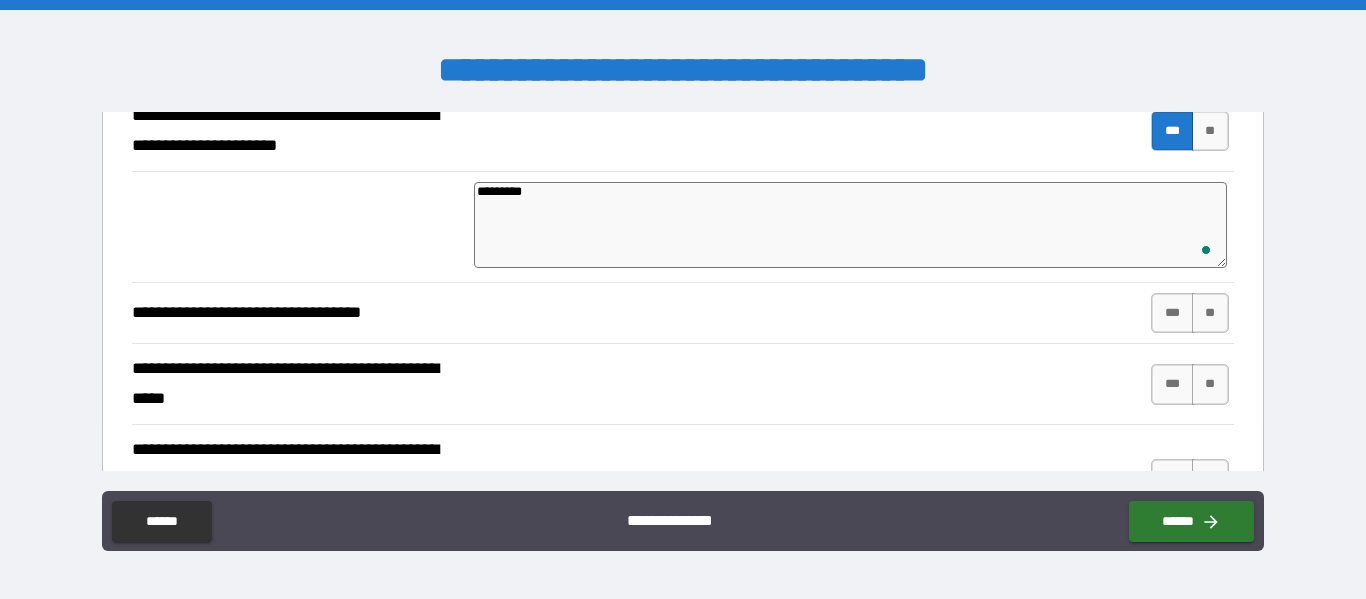 type on "*" 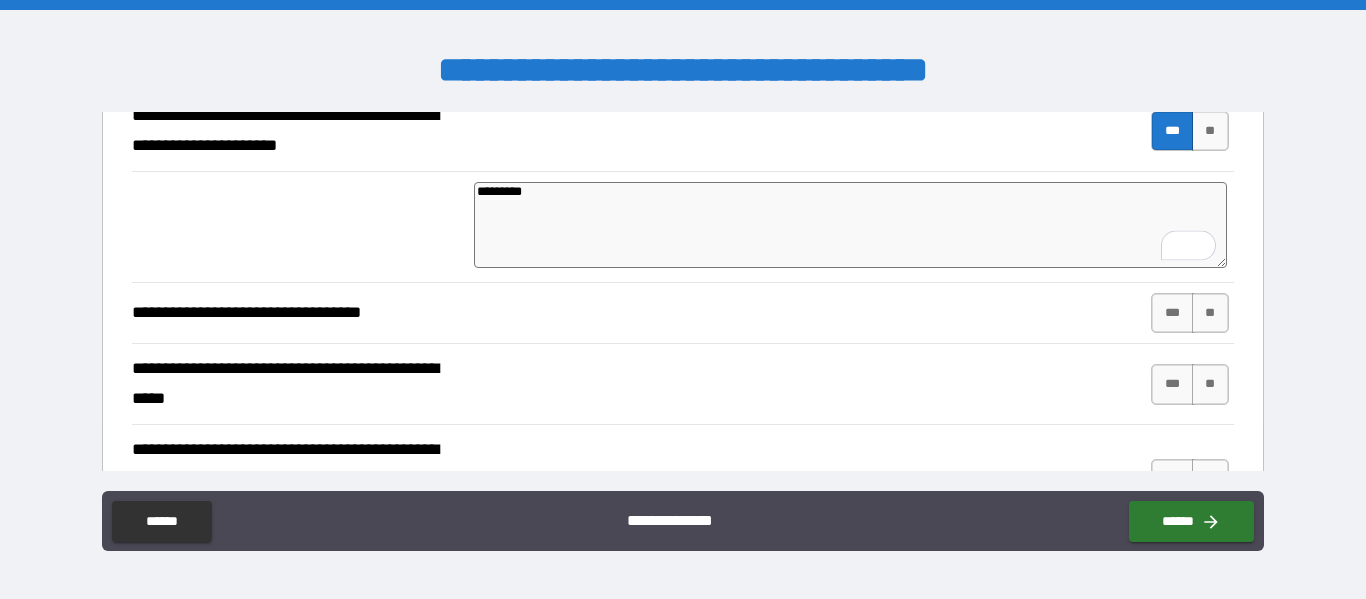 type on "**********" 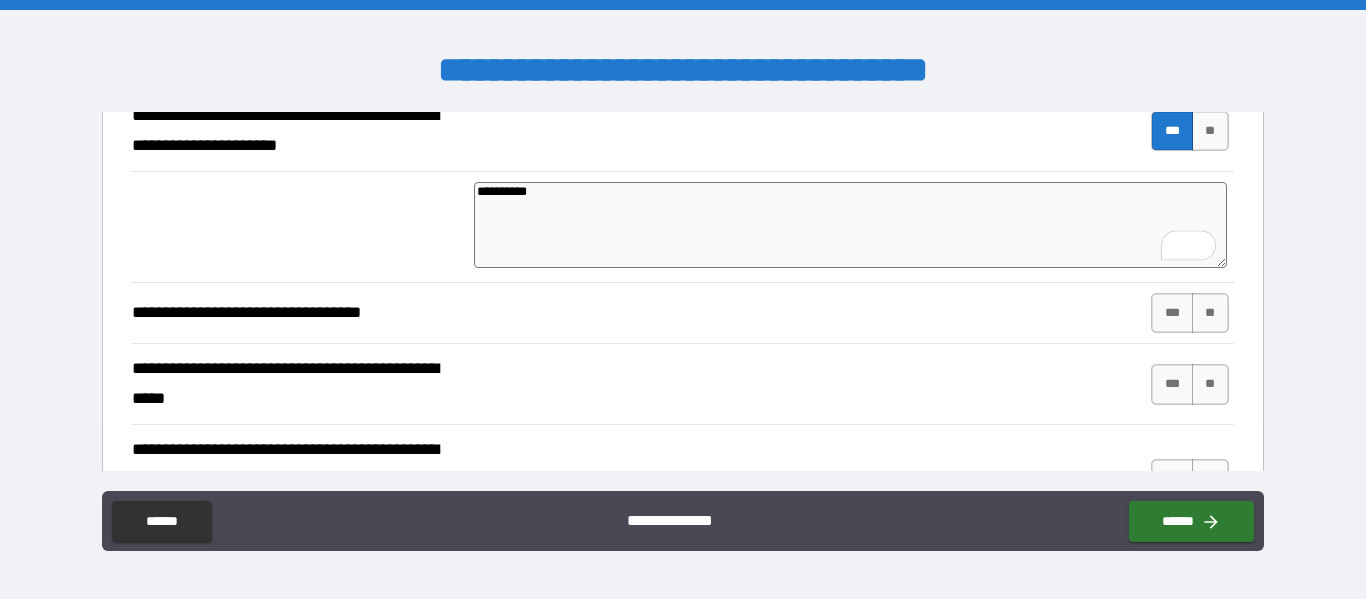 type on "*" 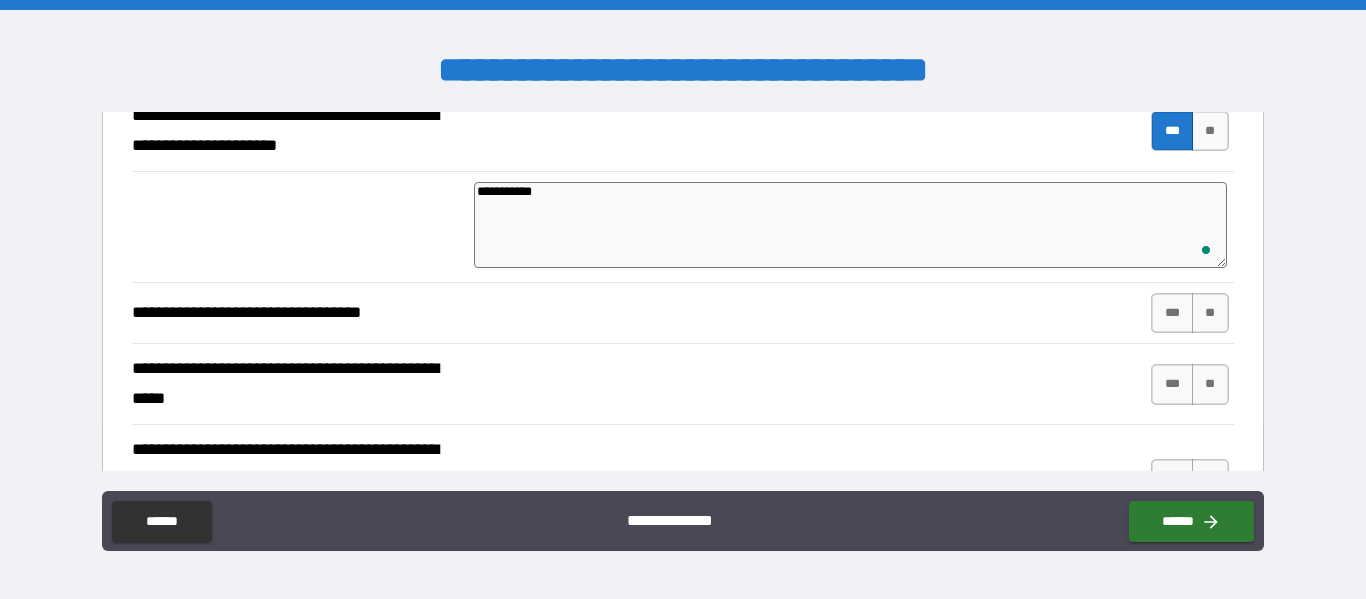 type on "*" 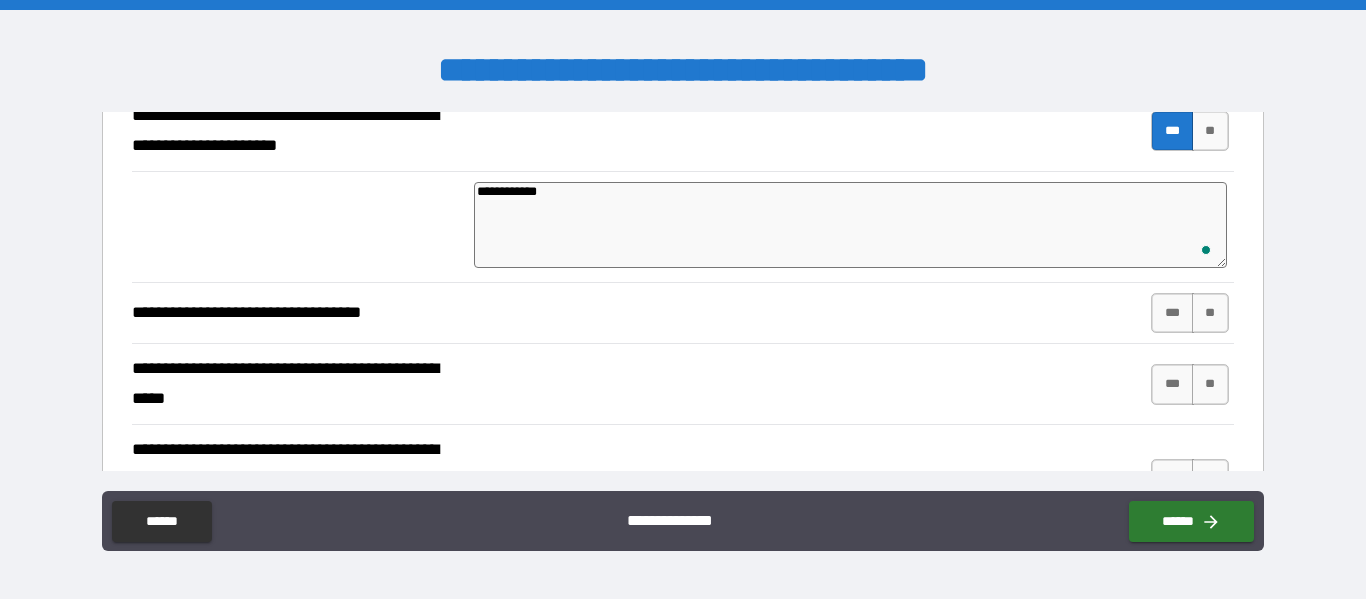 type on "*" 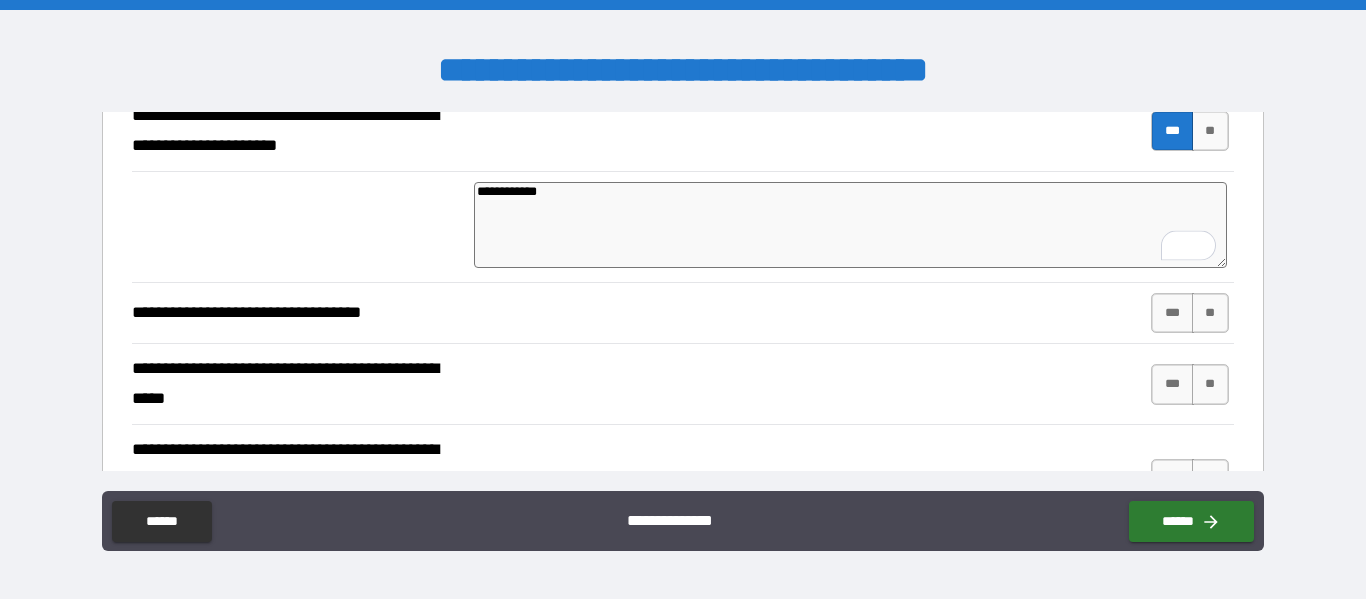type on "**********" 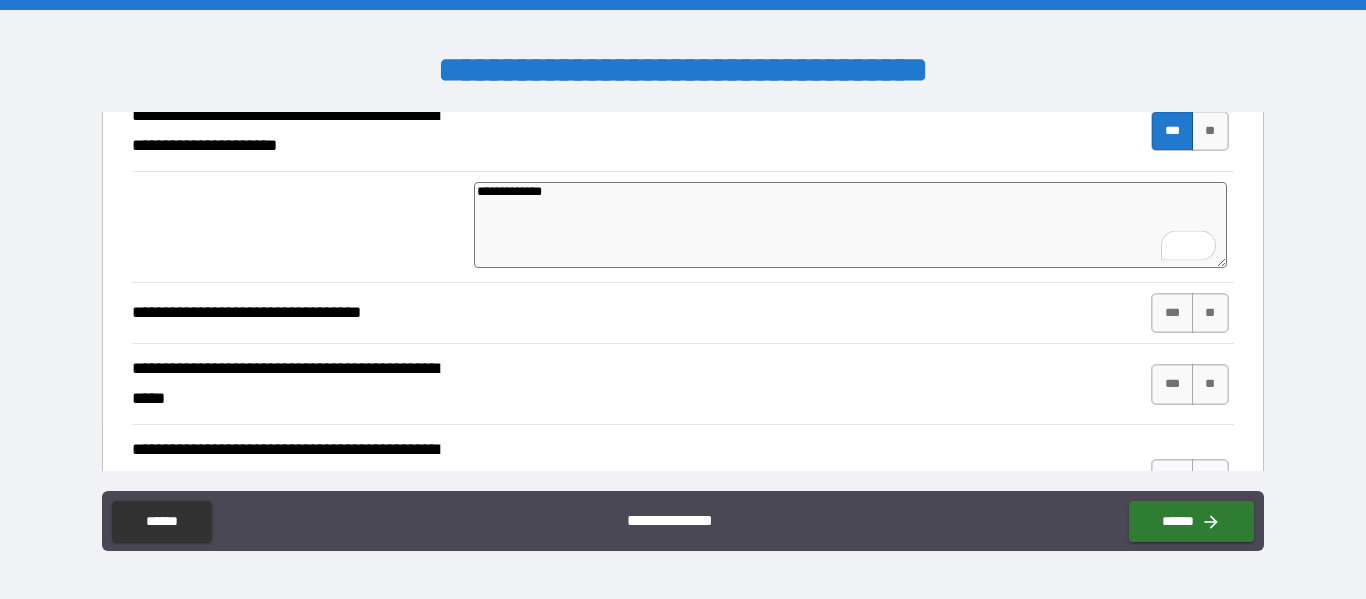 type on "*" 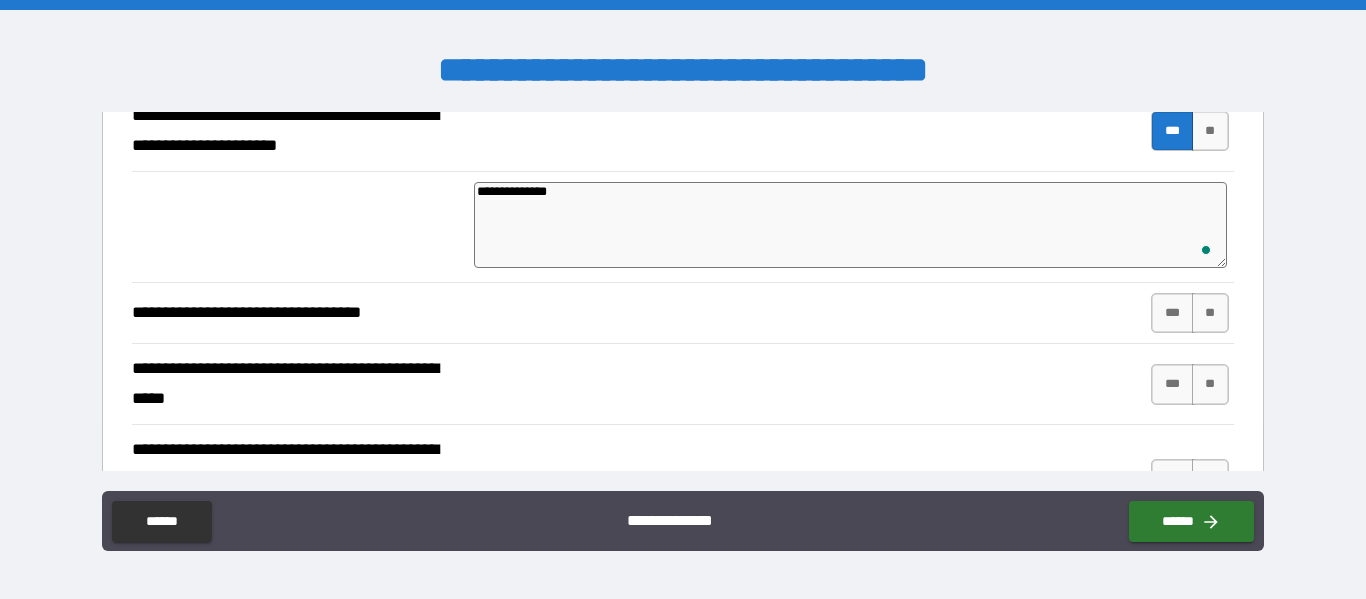 type on "*" 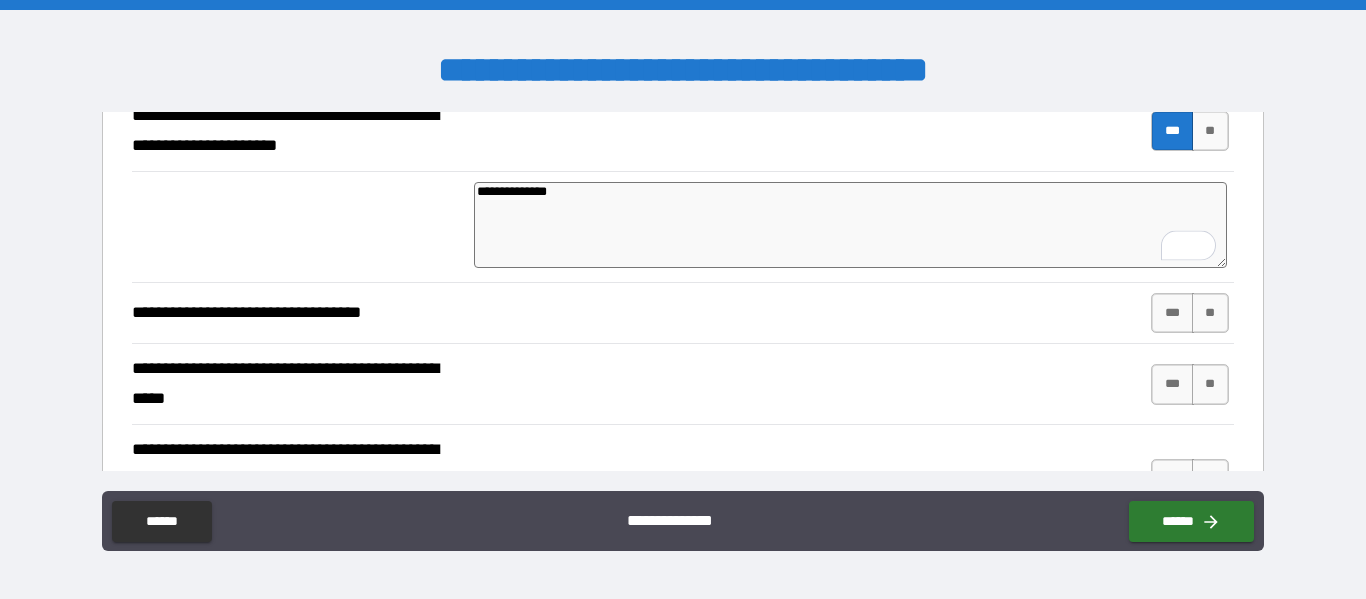 type on "**********" 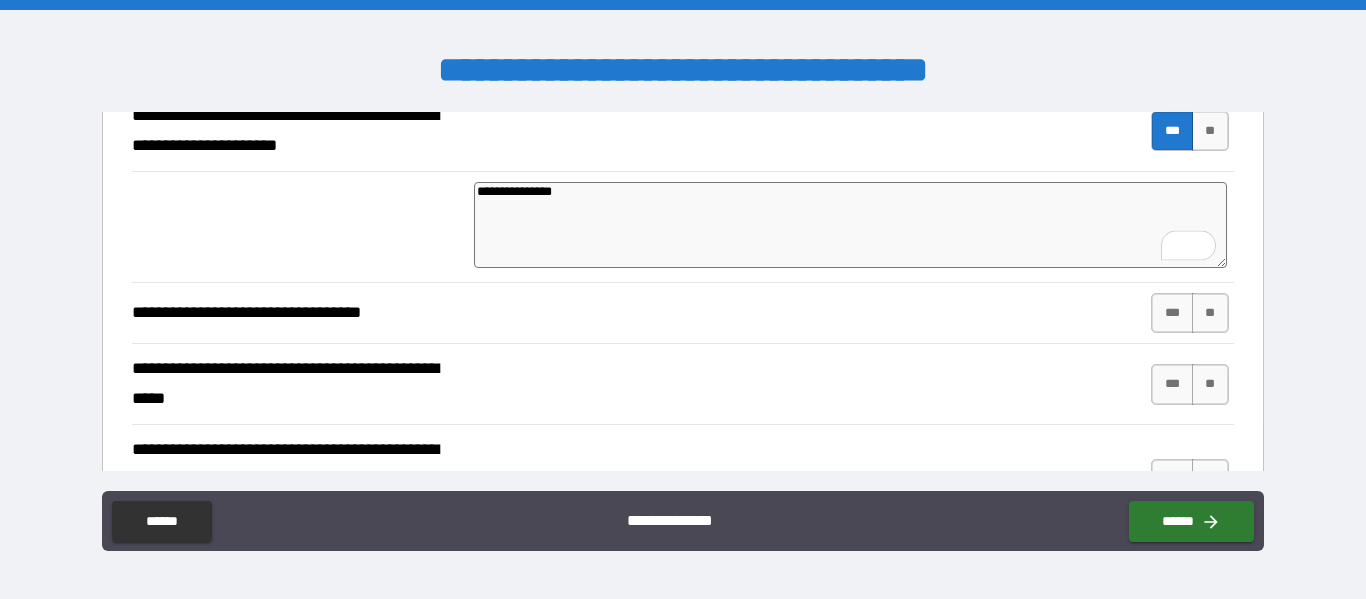 type on "*" 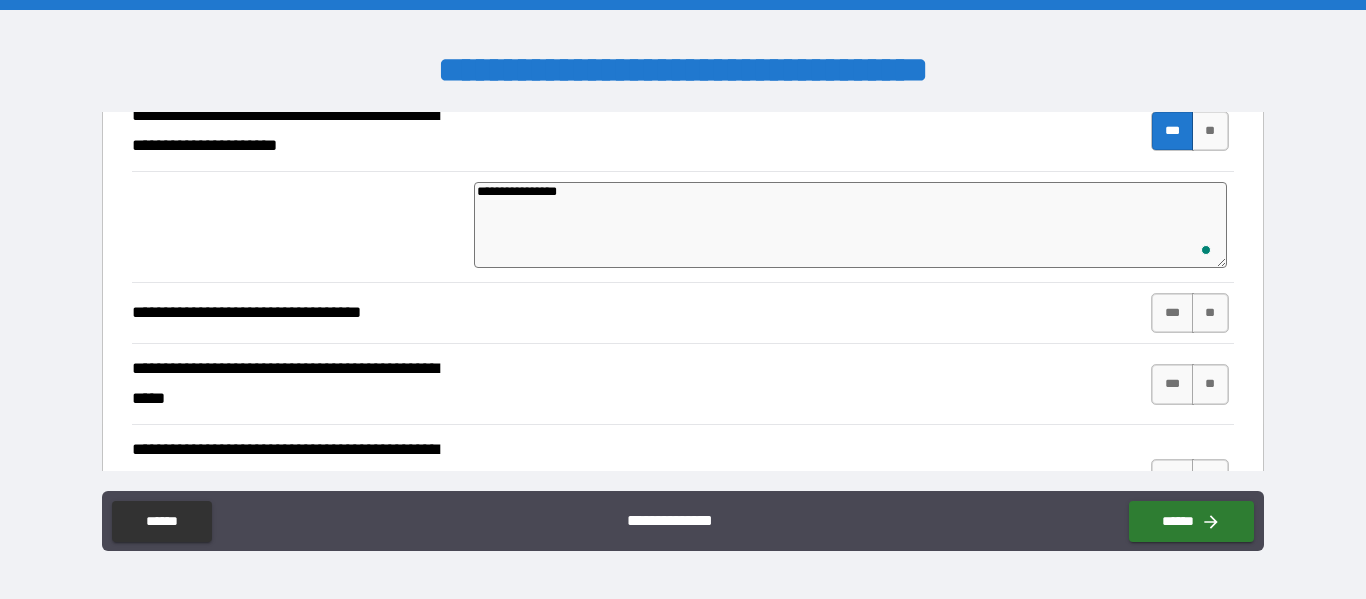 type on "*" 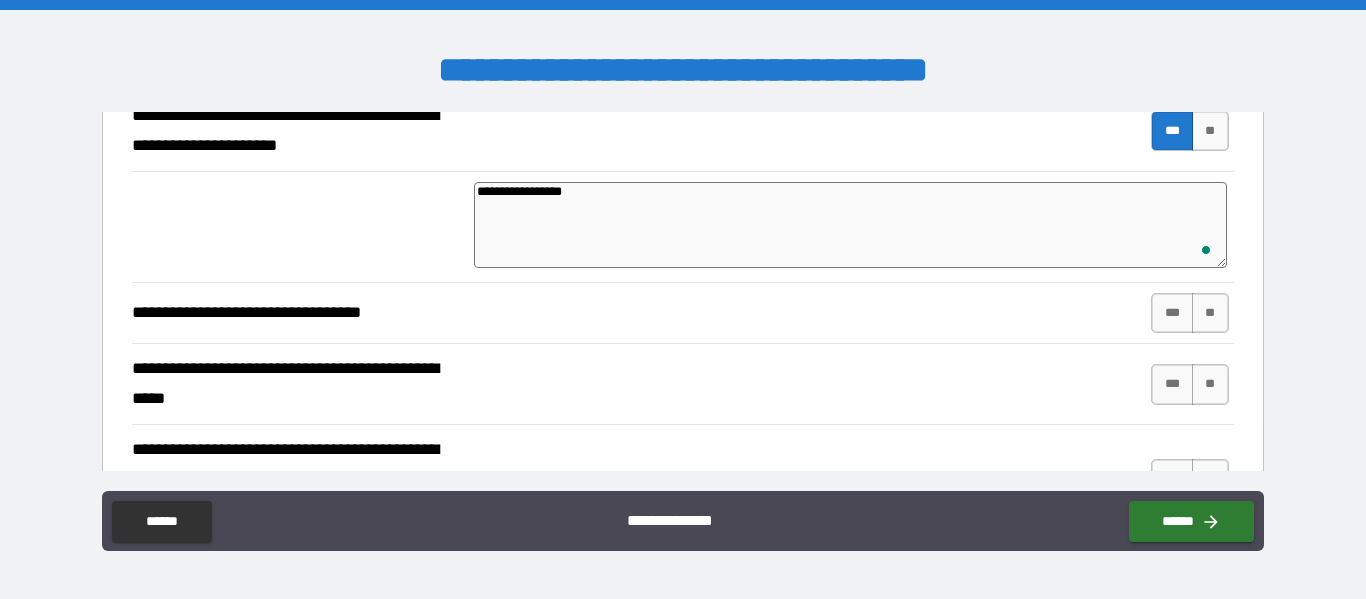 type on "*" 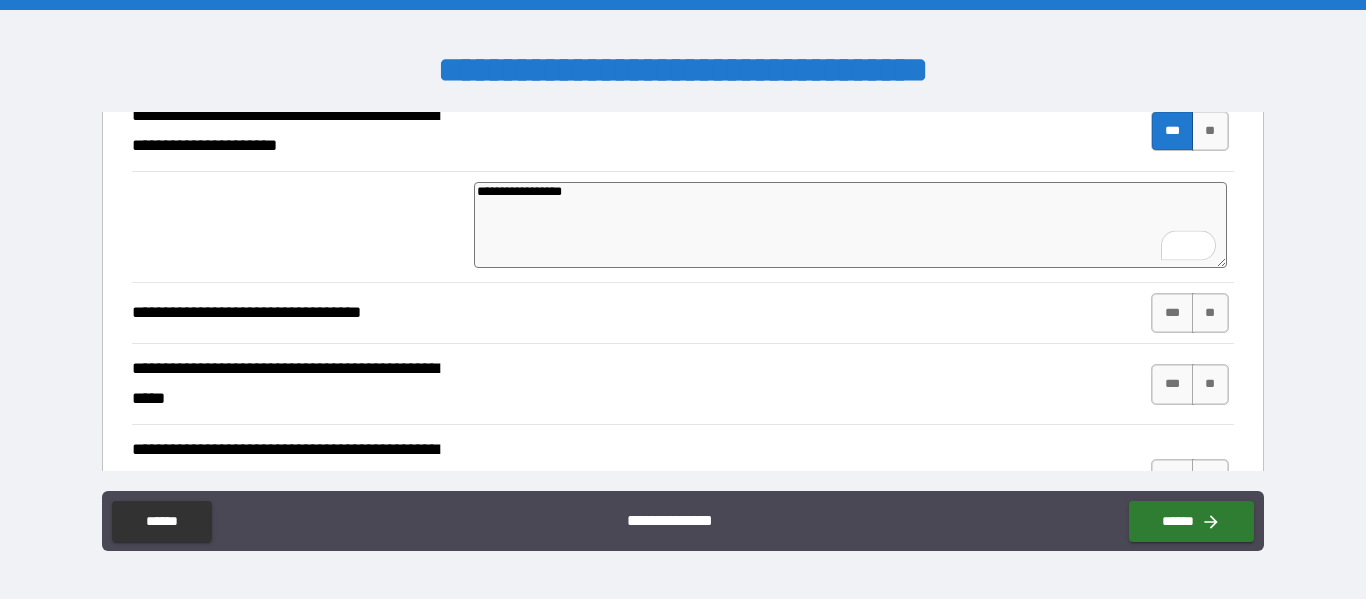 type on "**********" 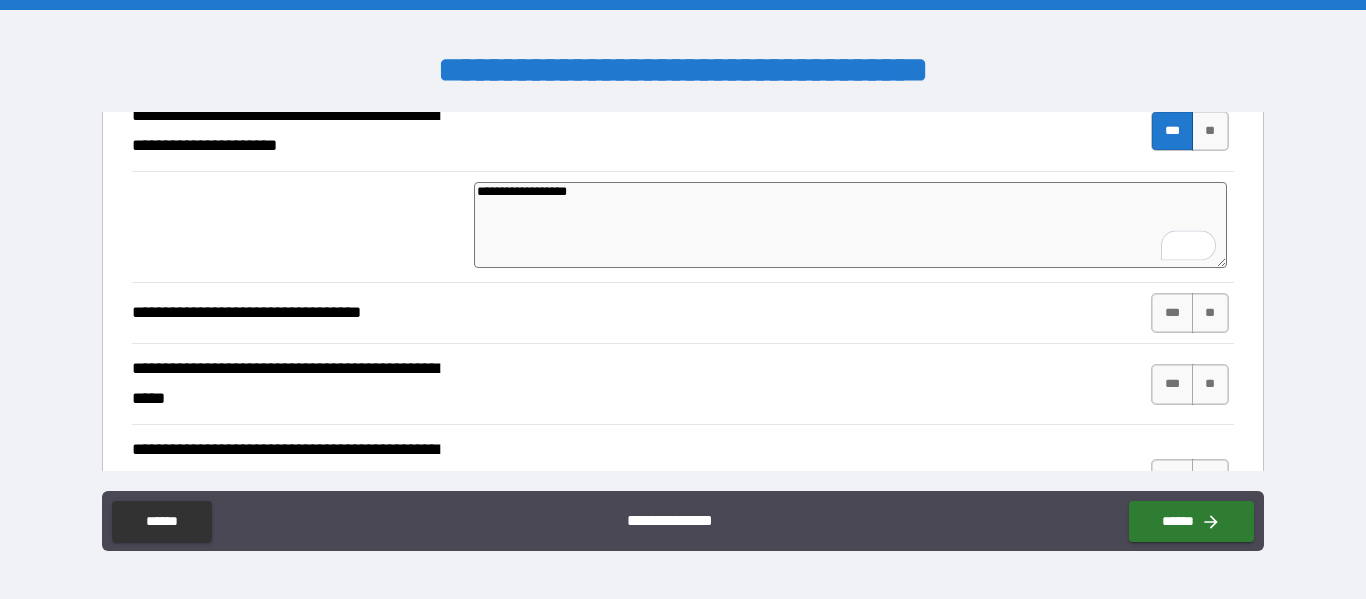 type on "*" 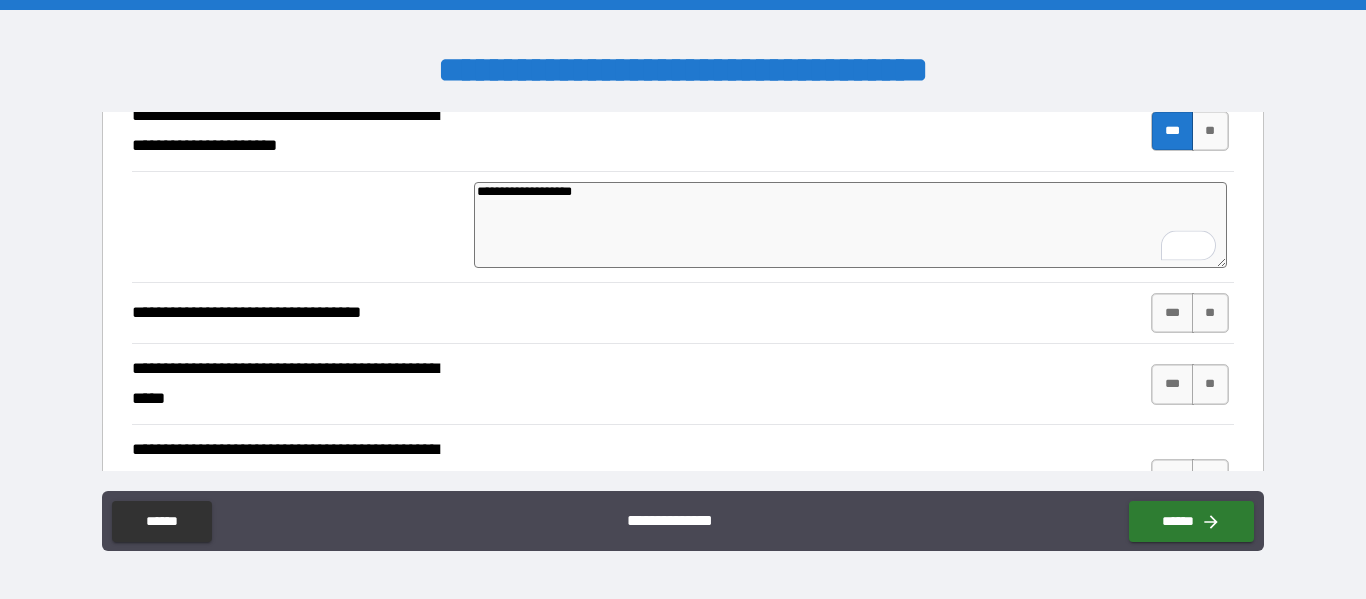 type on "*" 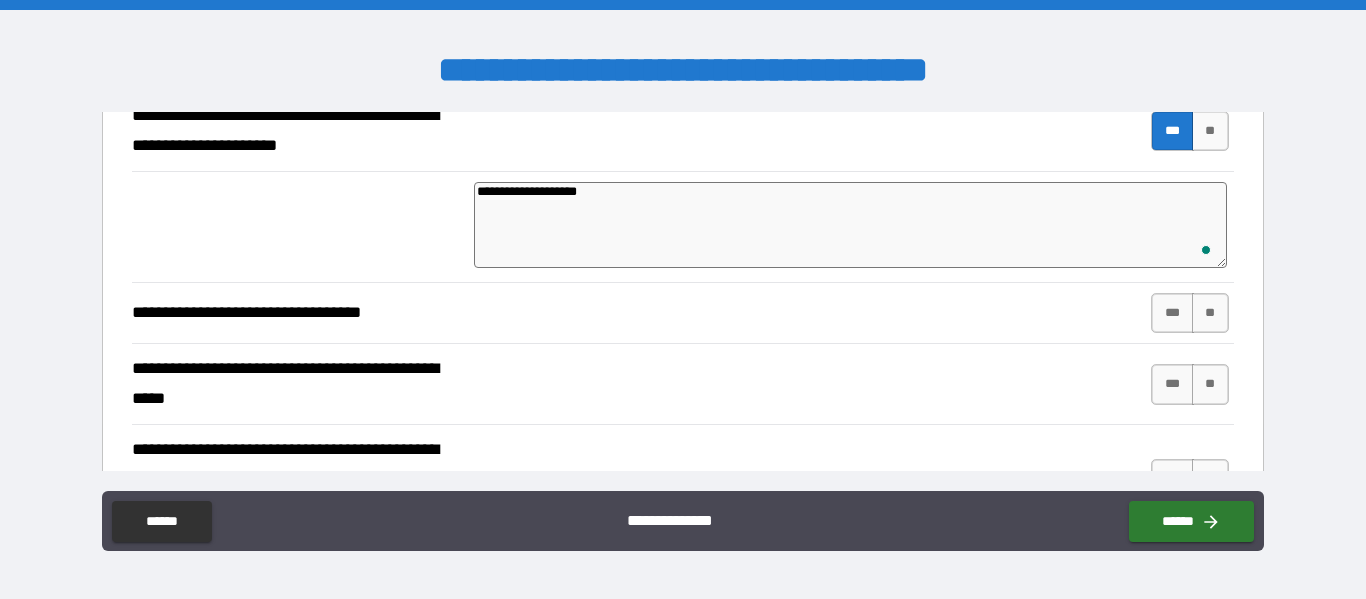 type on "*" 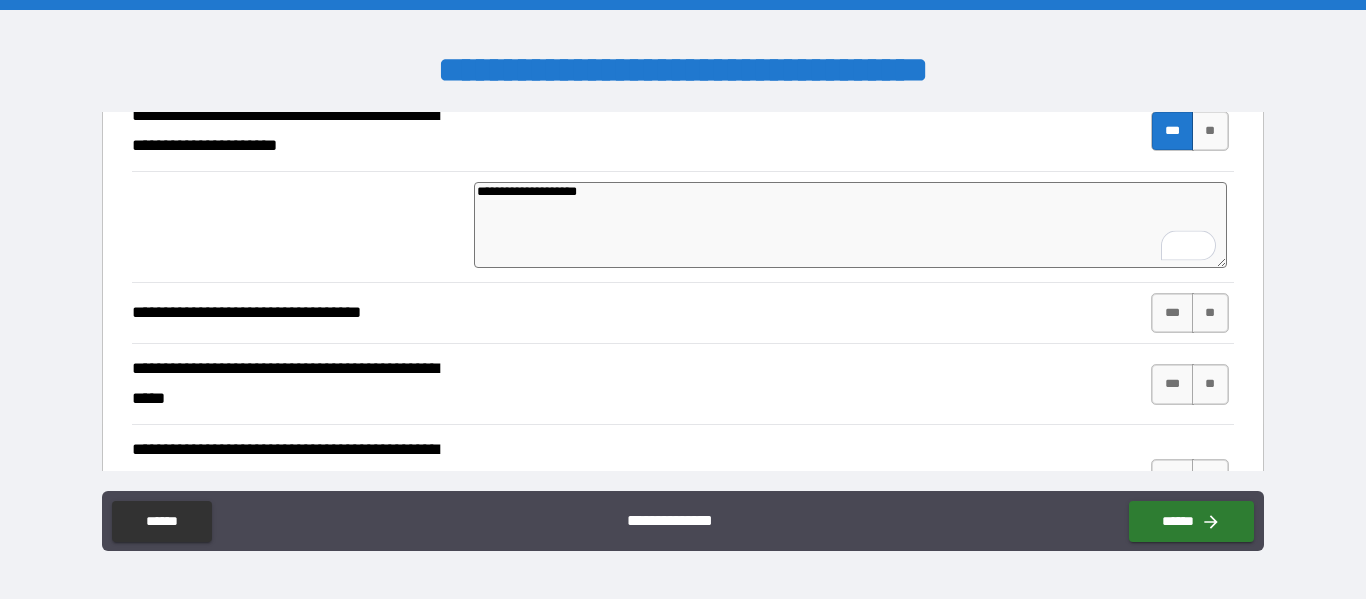 type on "**********" 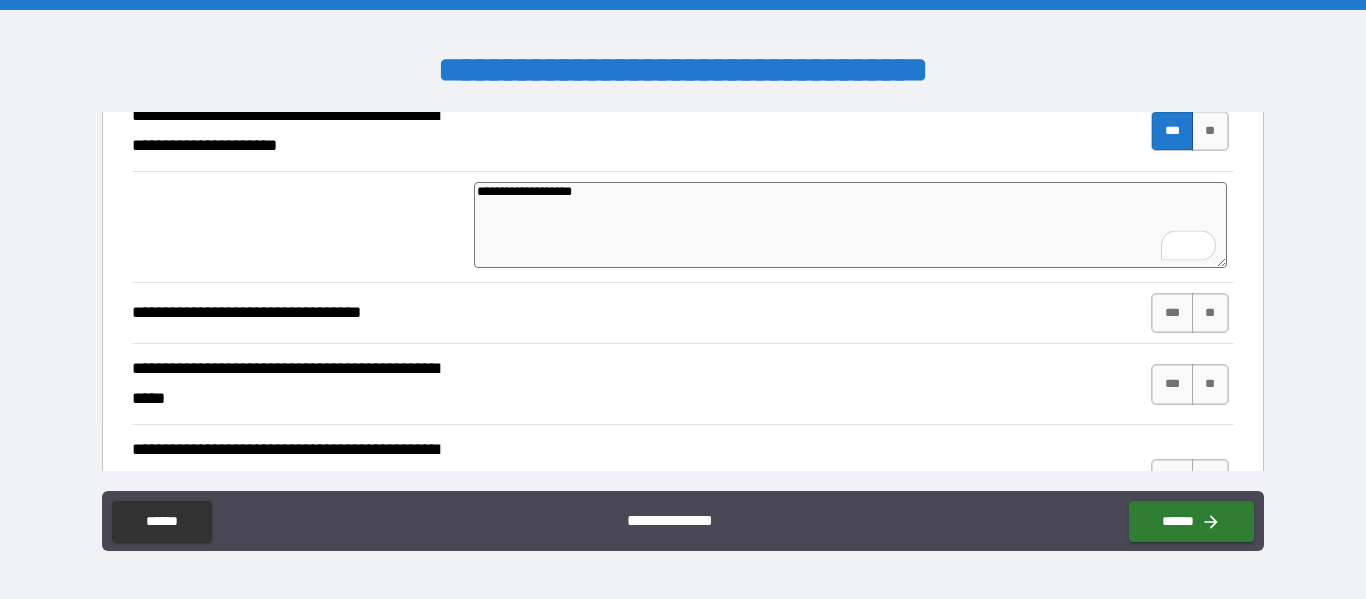 type on "*" 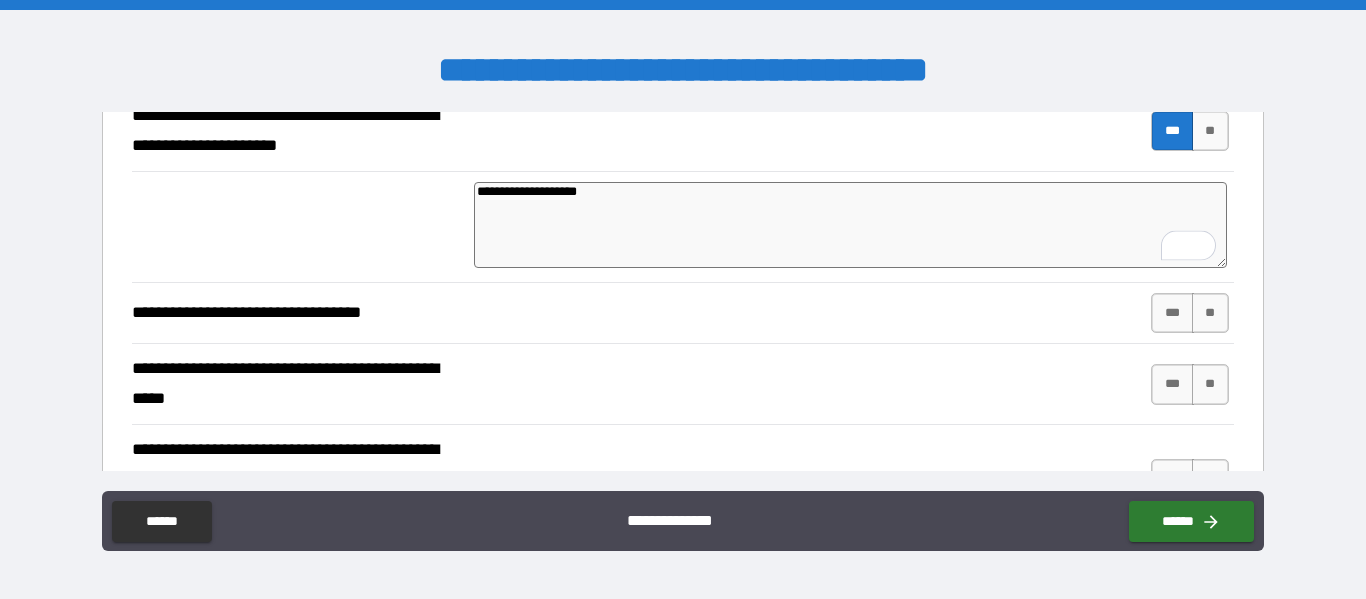 type on "*" 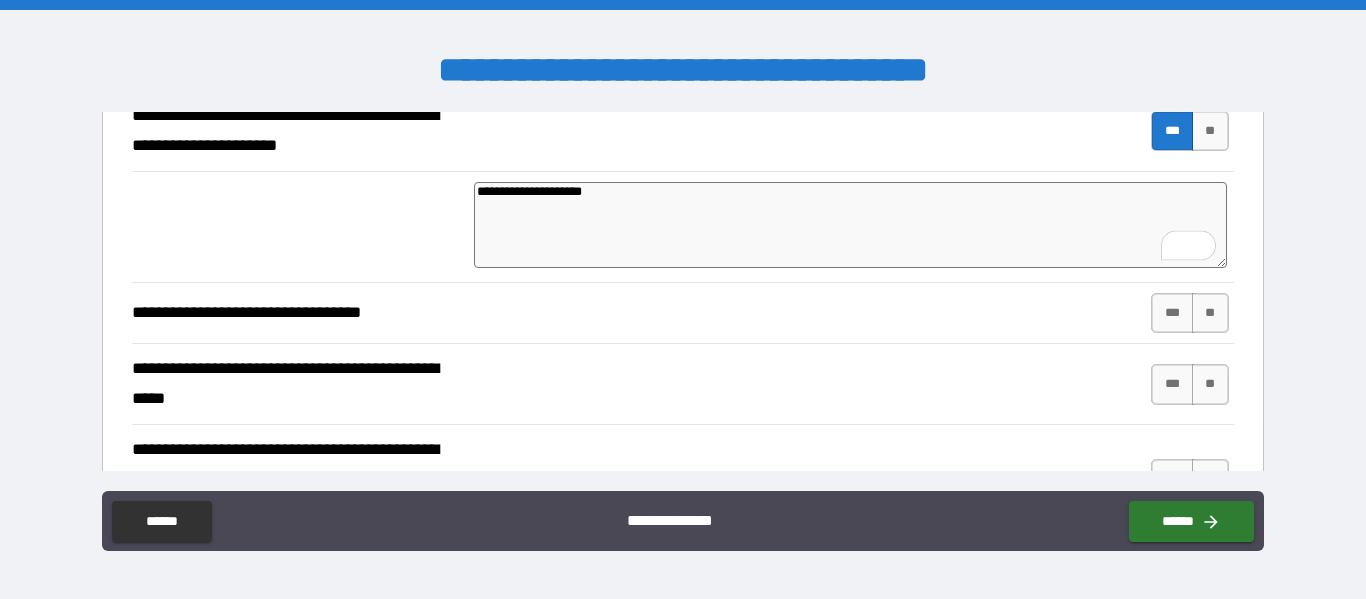 type on "*" 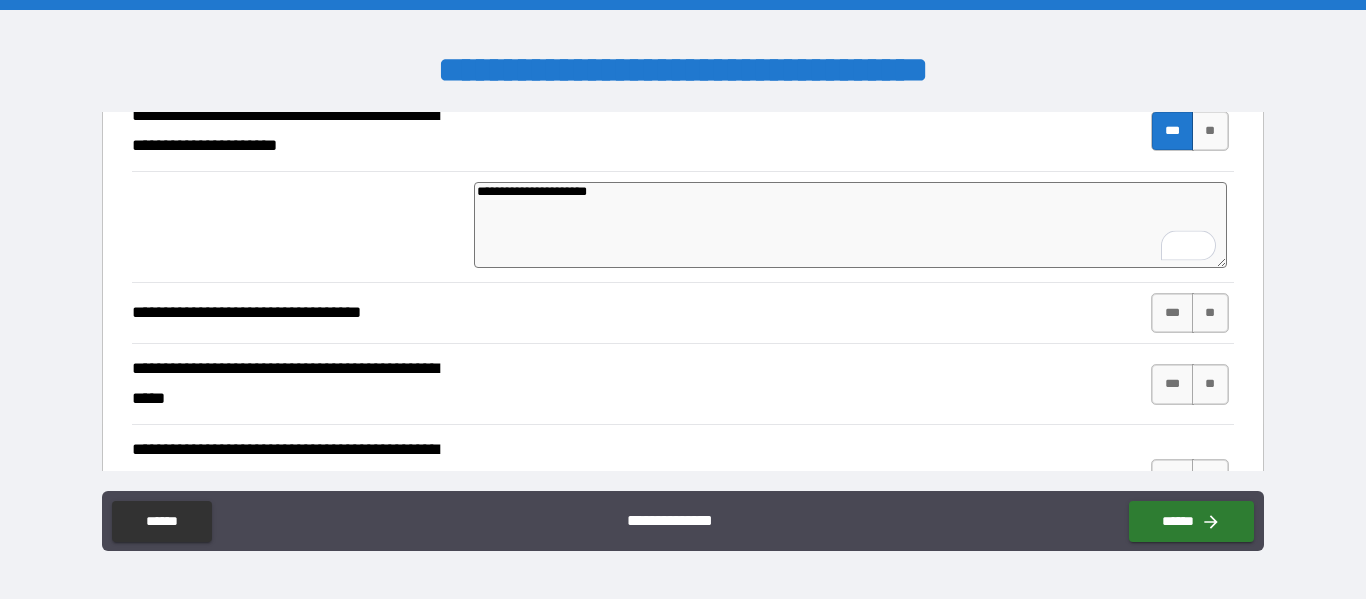 type on "**********" 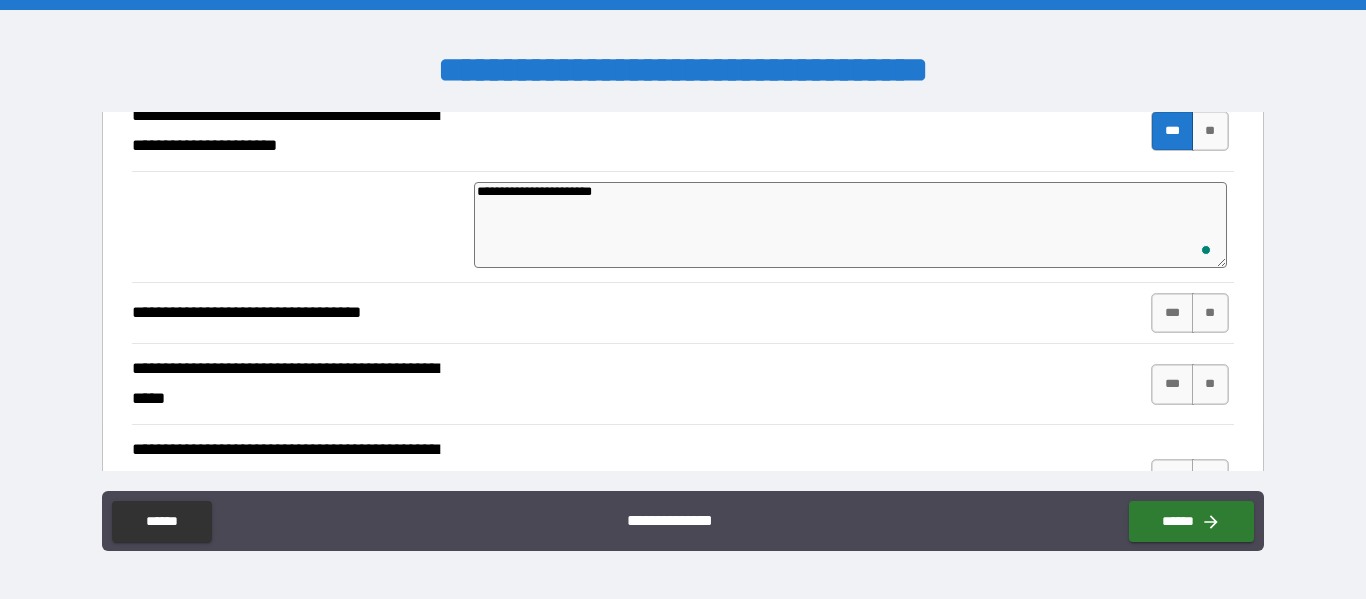 type on "*" 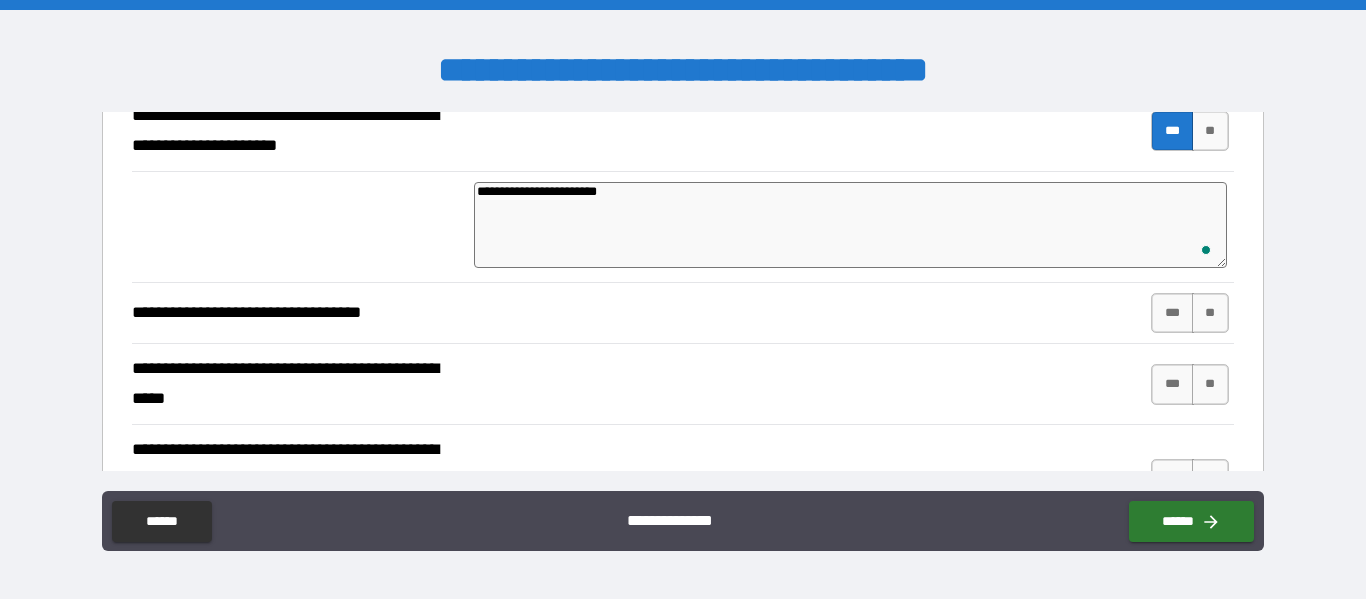 type on "*" 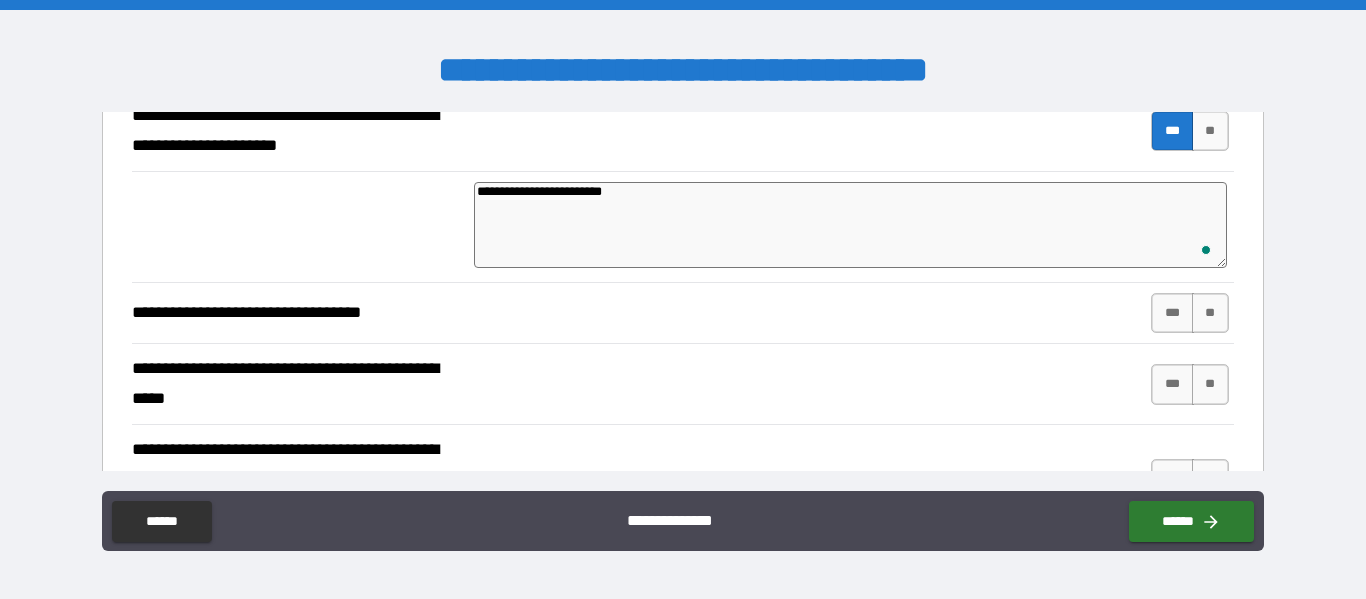 type on "*" 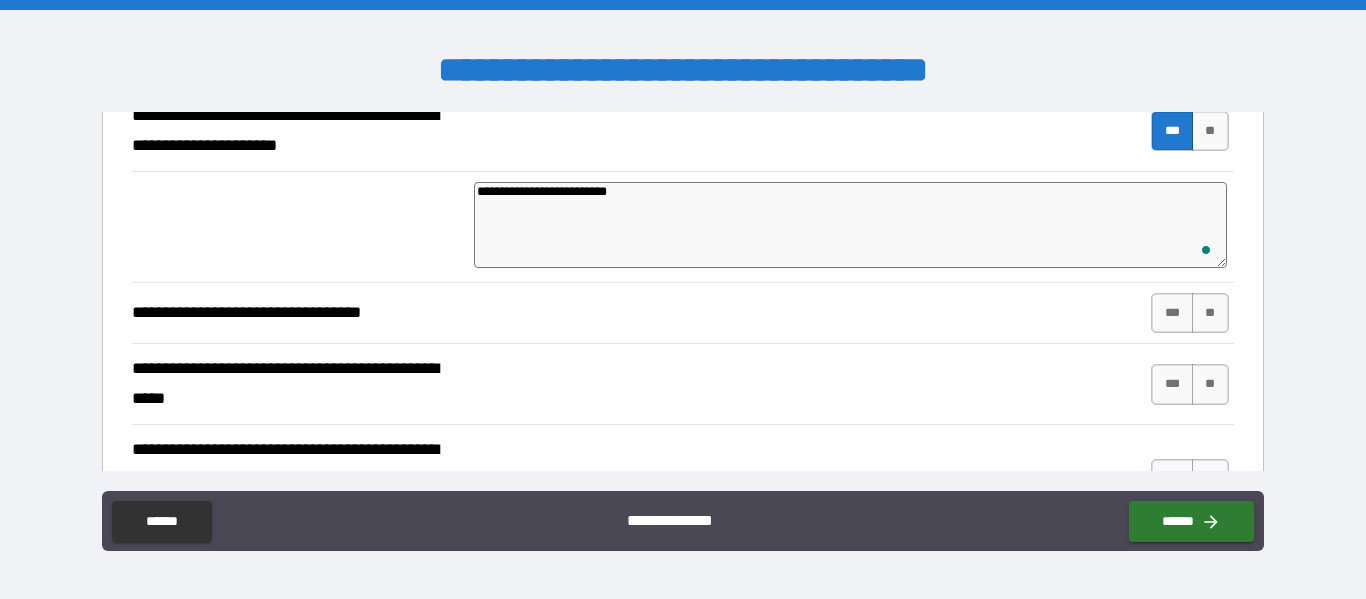 type on "*" 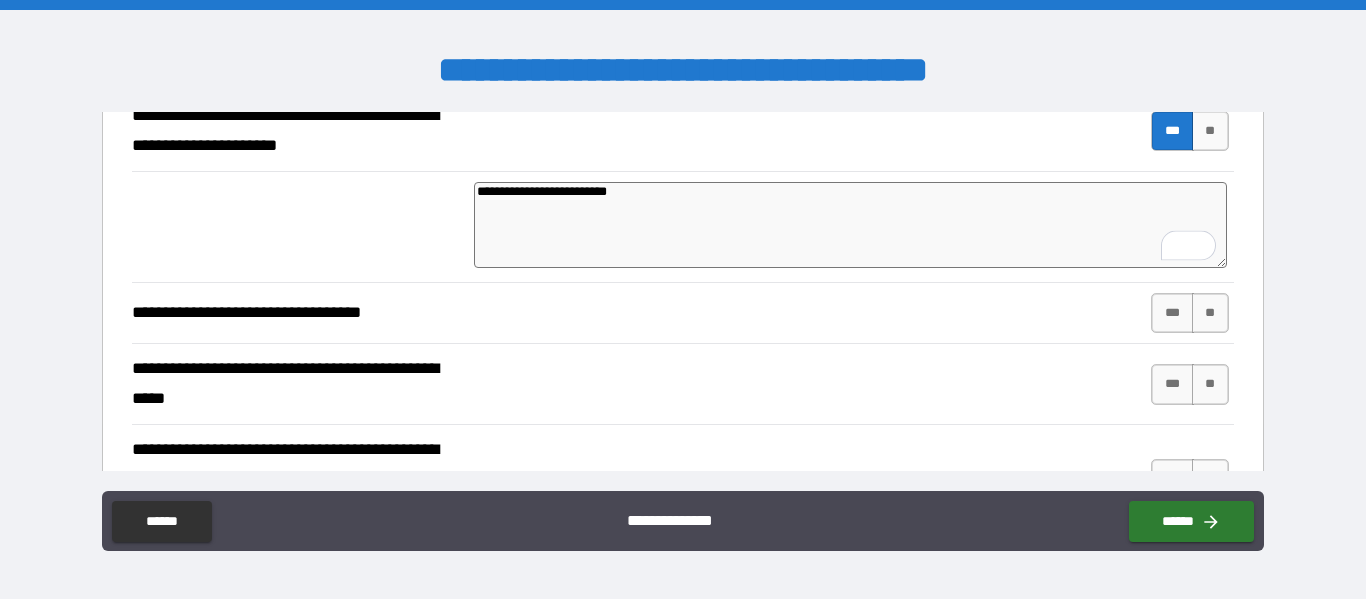 type on "**********" 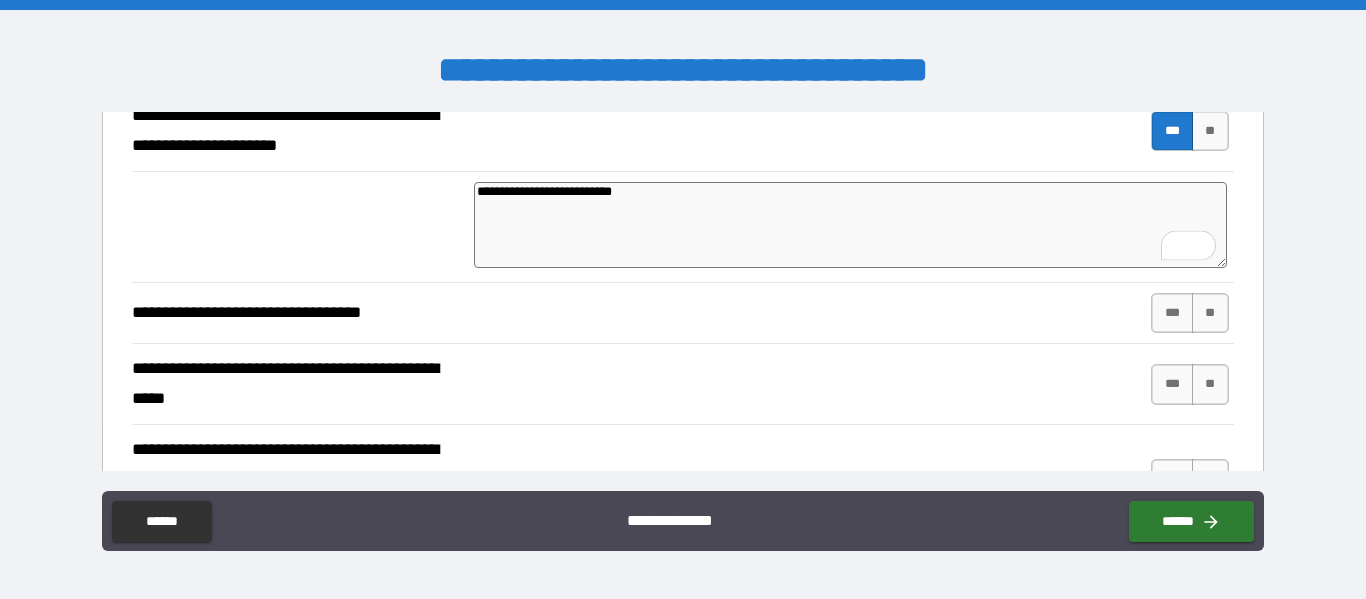 type on "*" 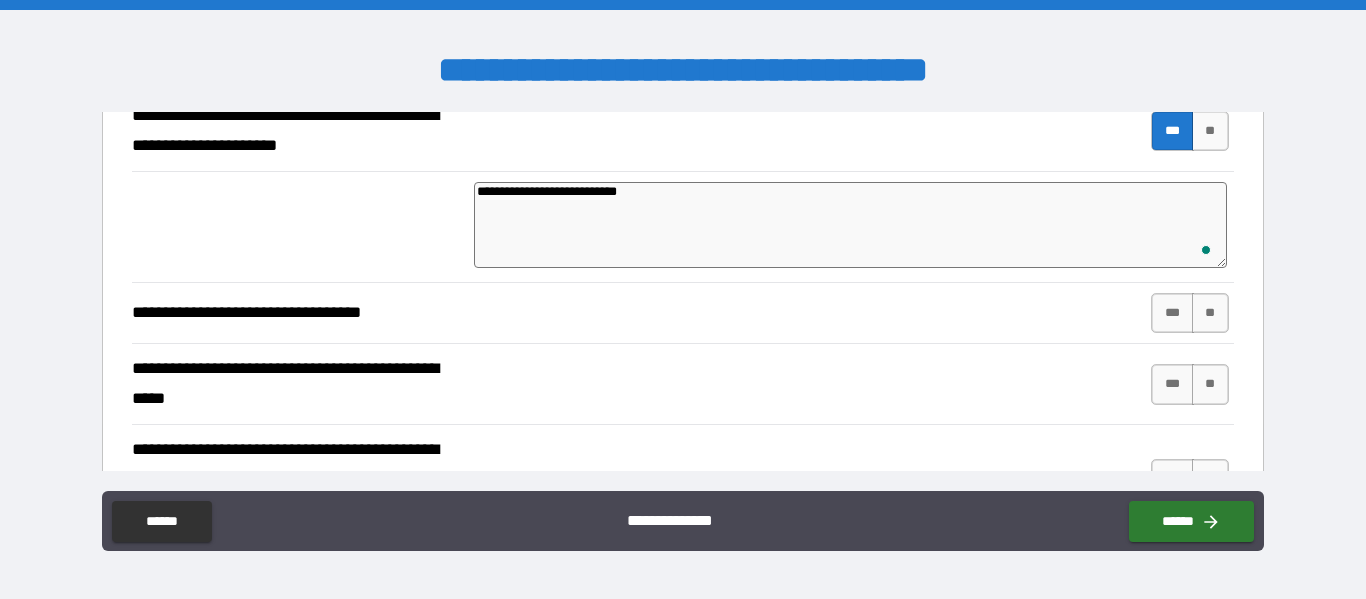 type on "*" 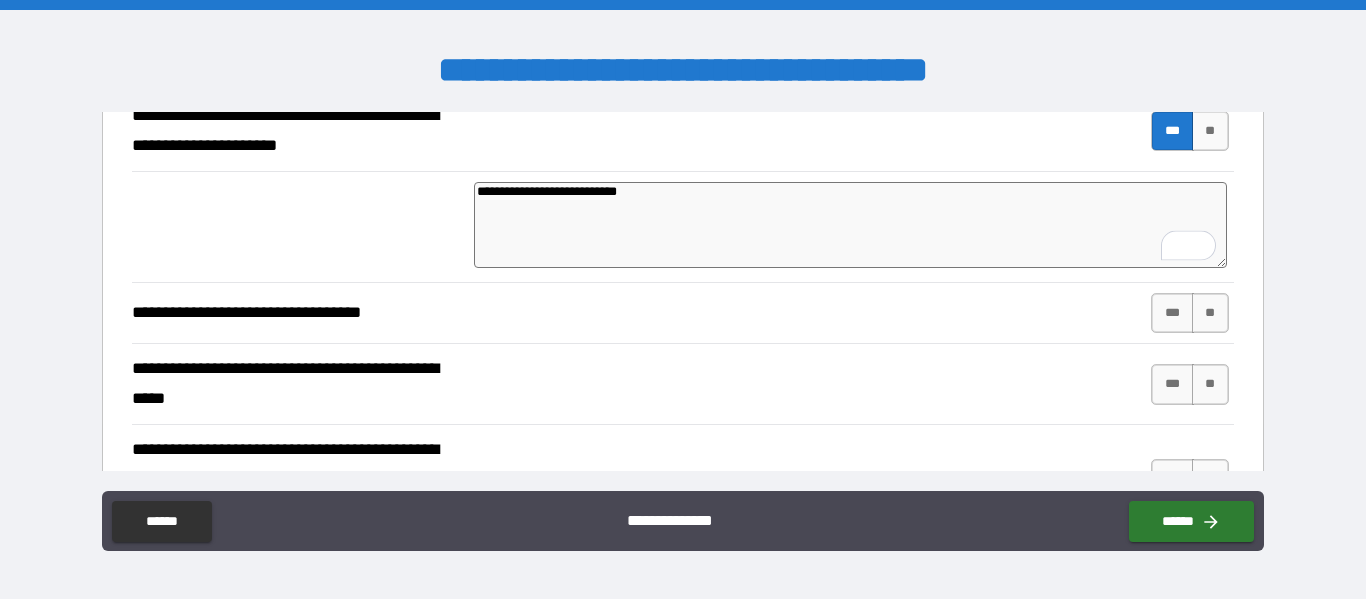 type on "**********" 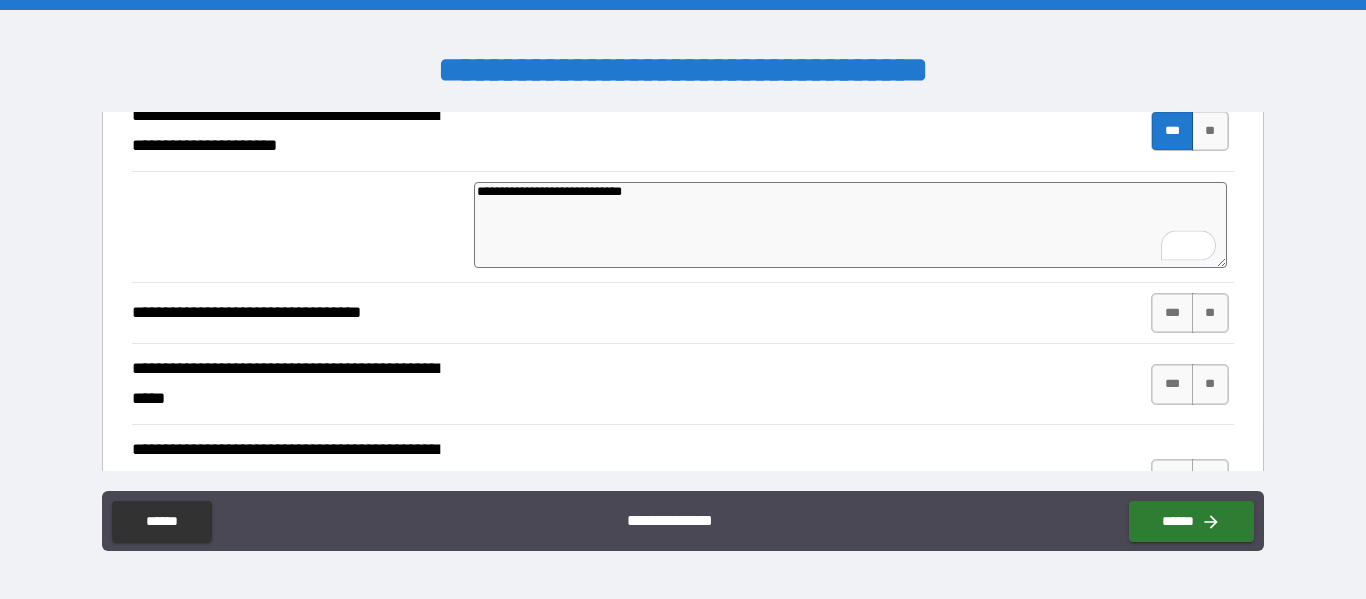 type on "*" 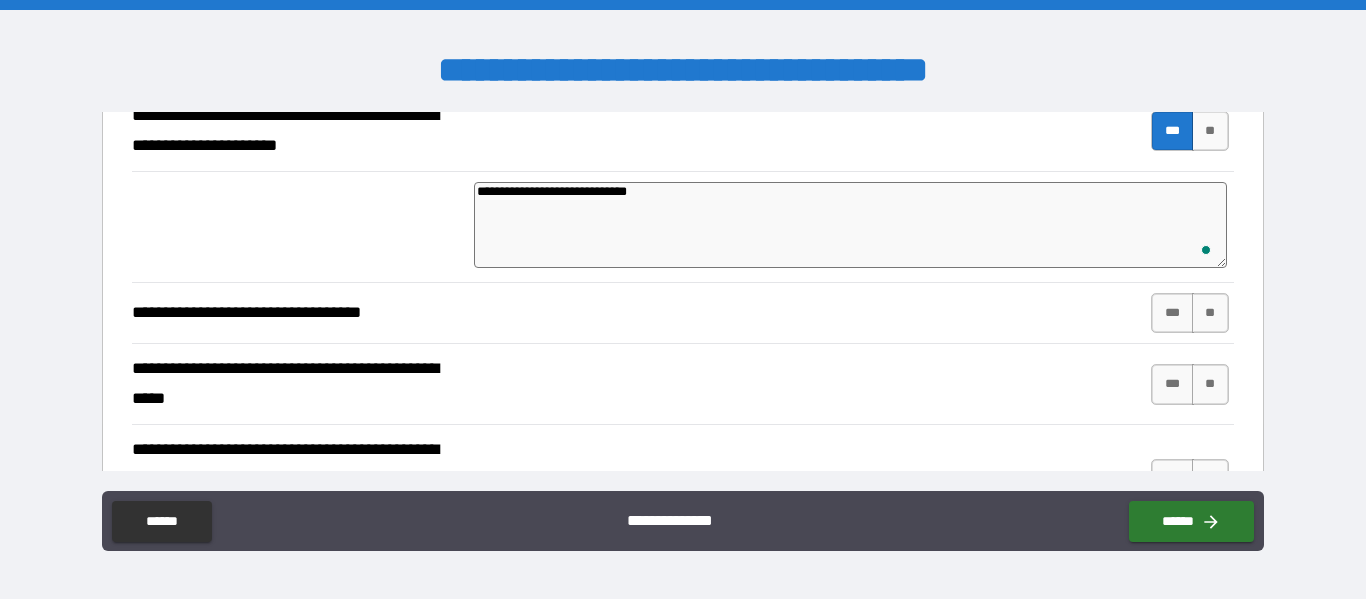 type on "*" 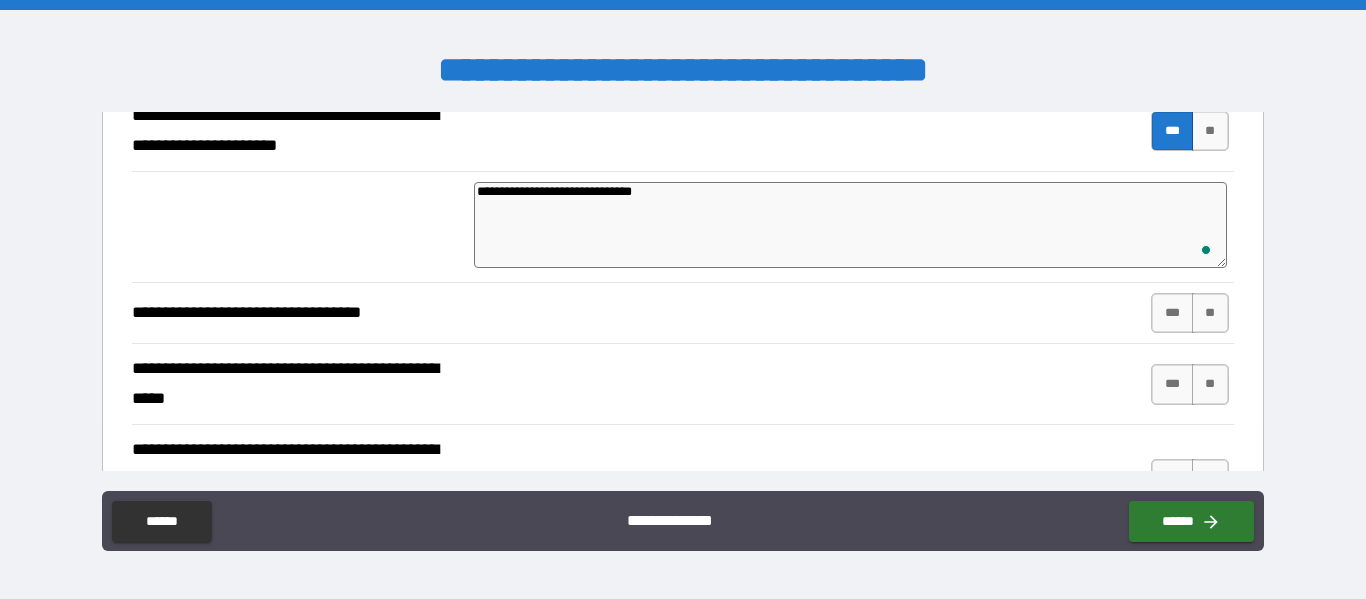 type on "*" 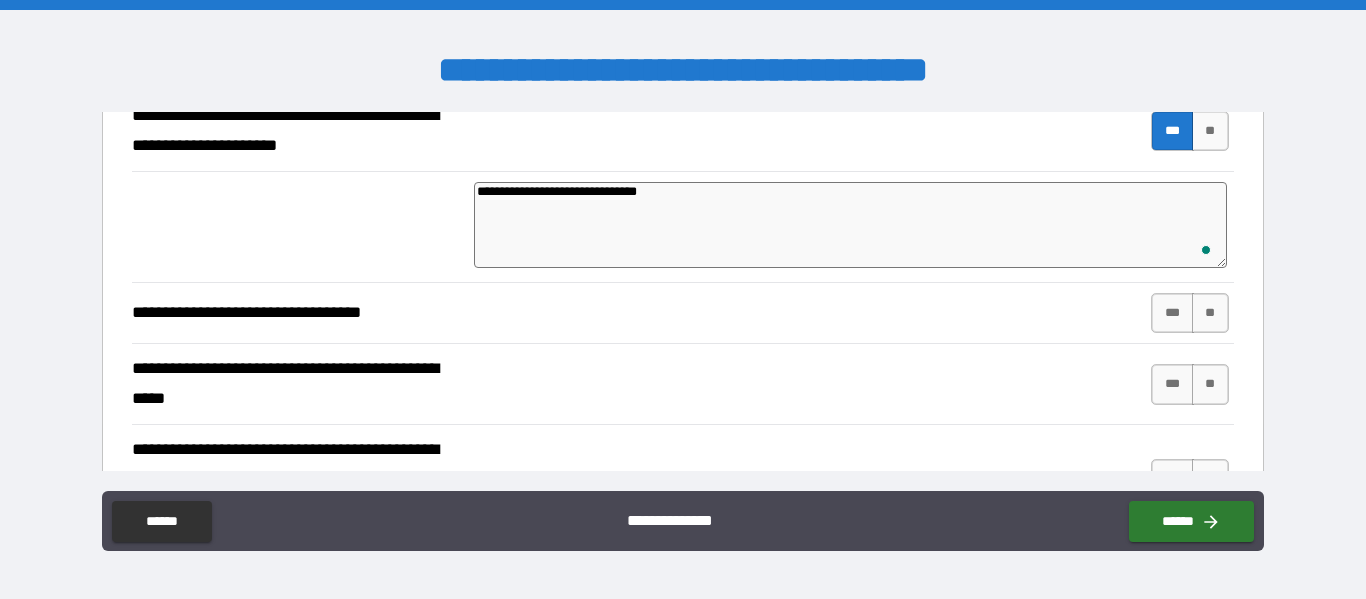 type on "*" 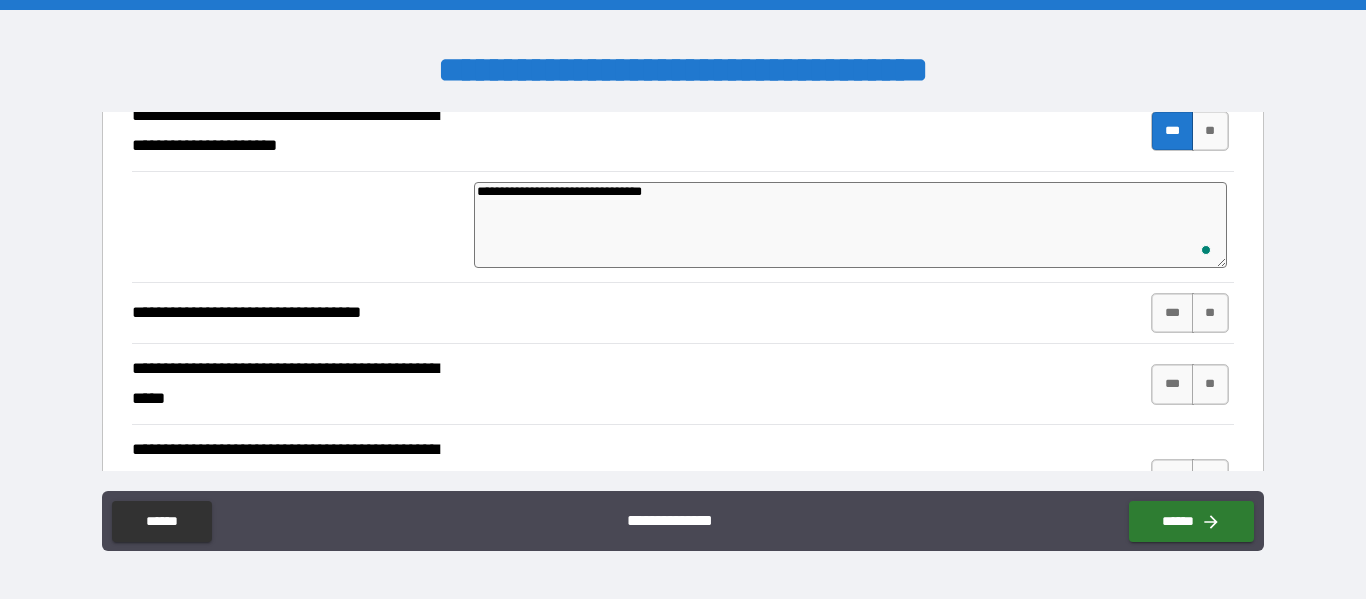 type on "*" 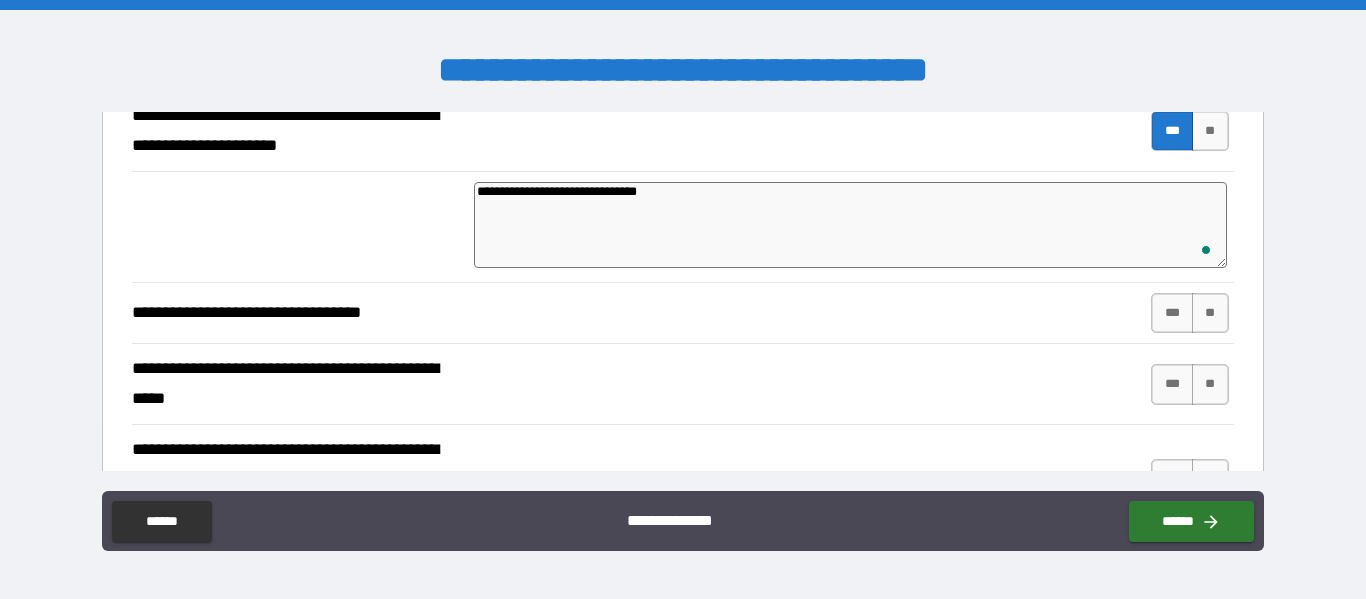 type on "*" 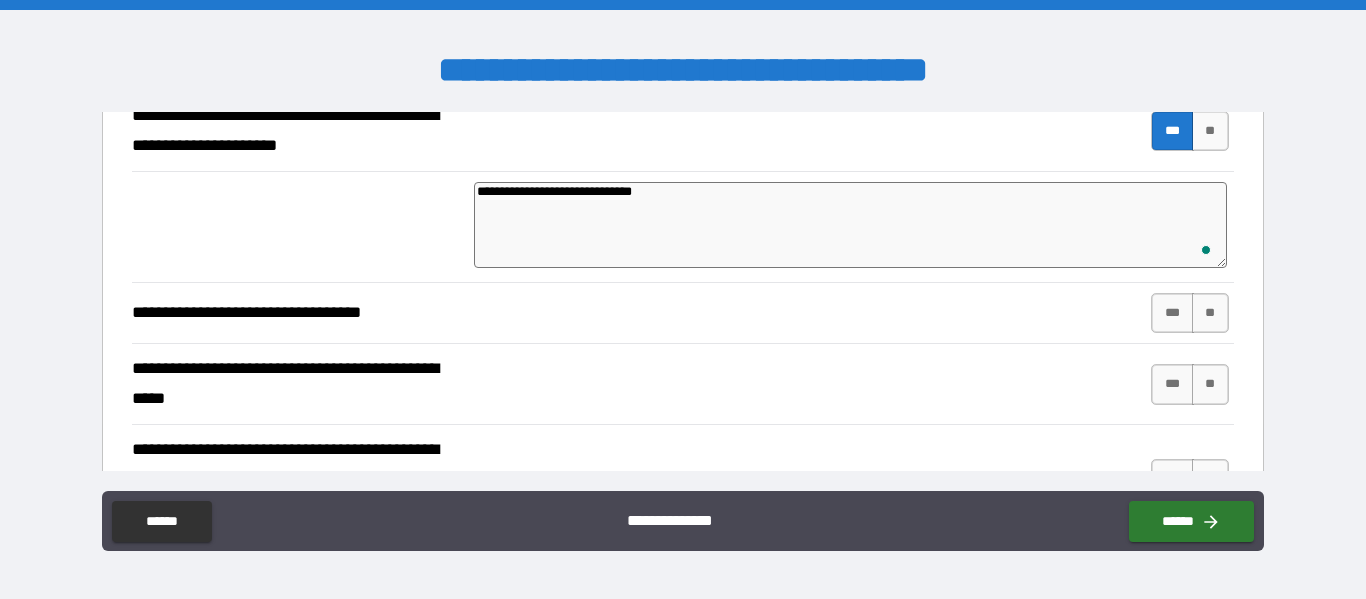 type on "*" 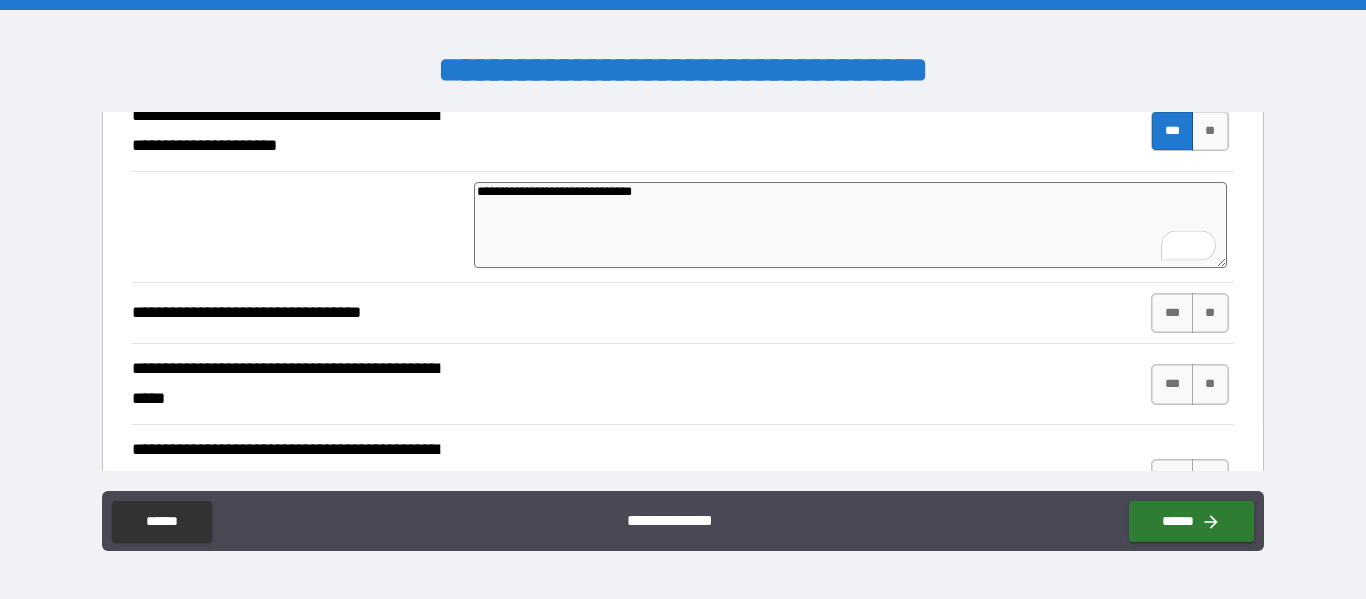 type on "**********" 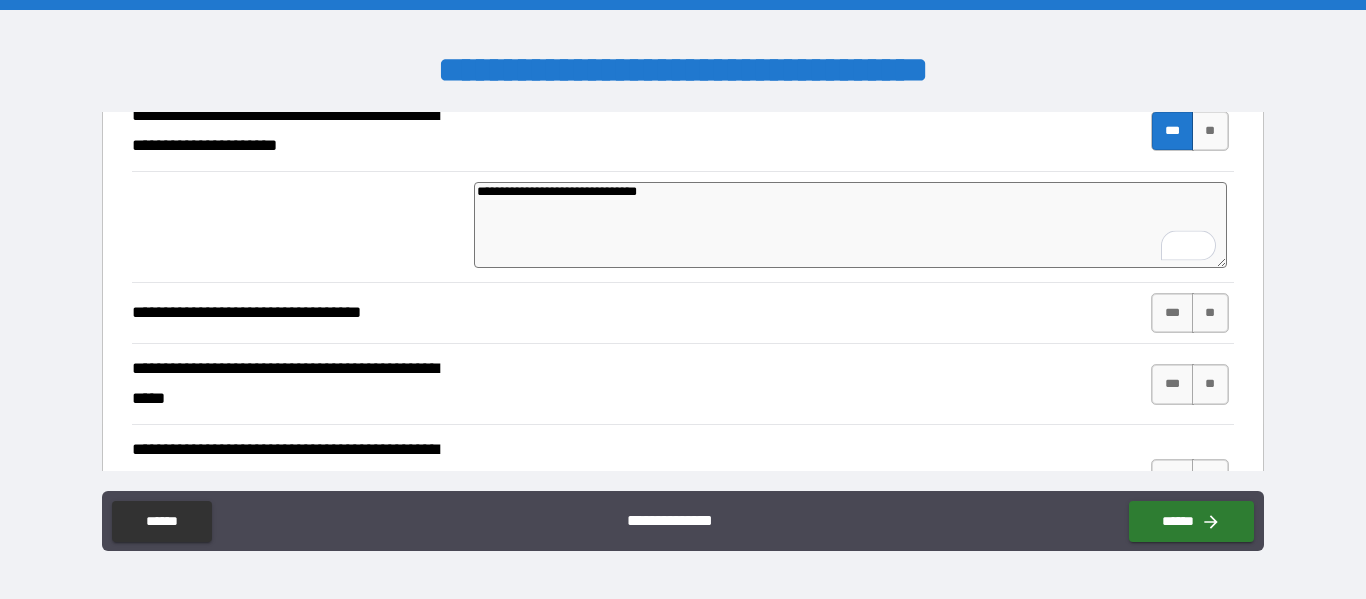 type on "*" 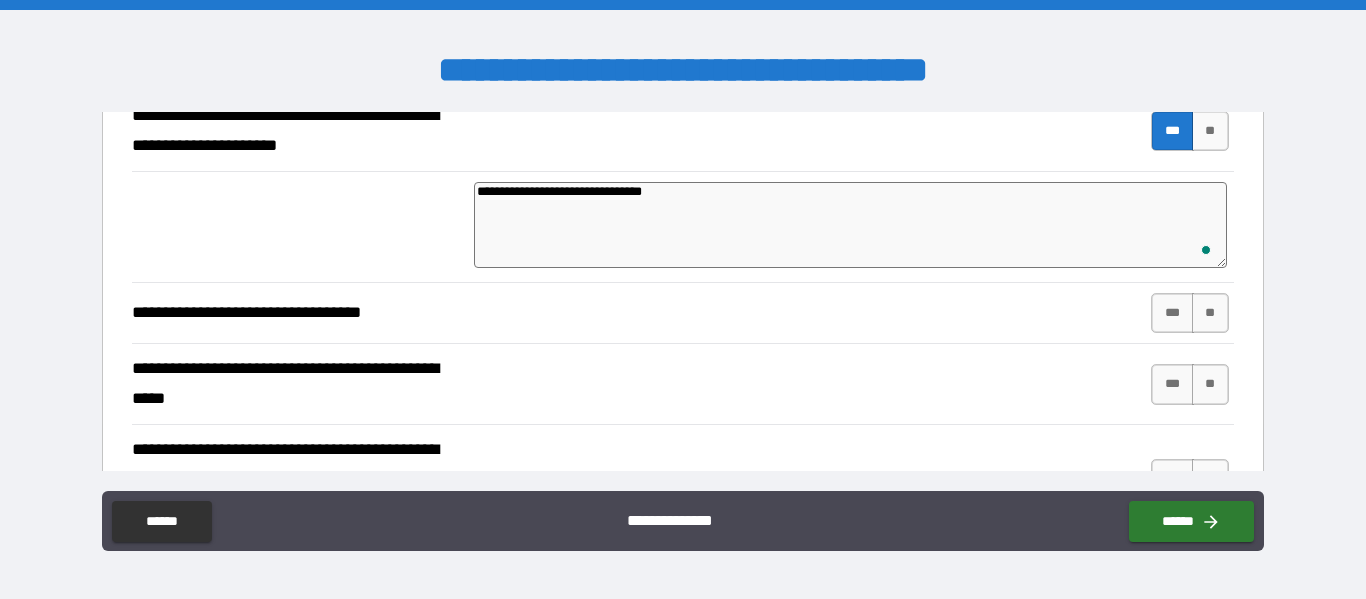 type on "*" 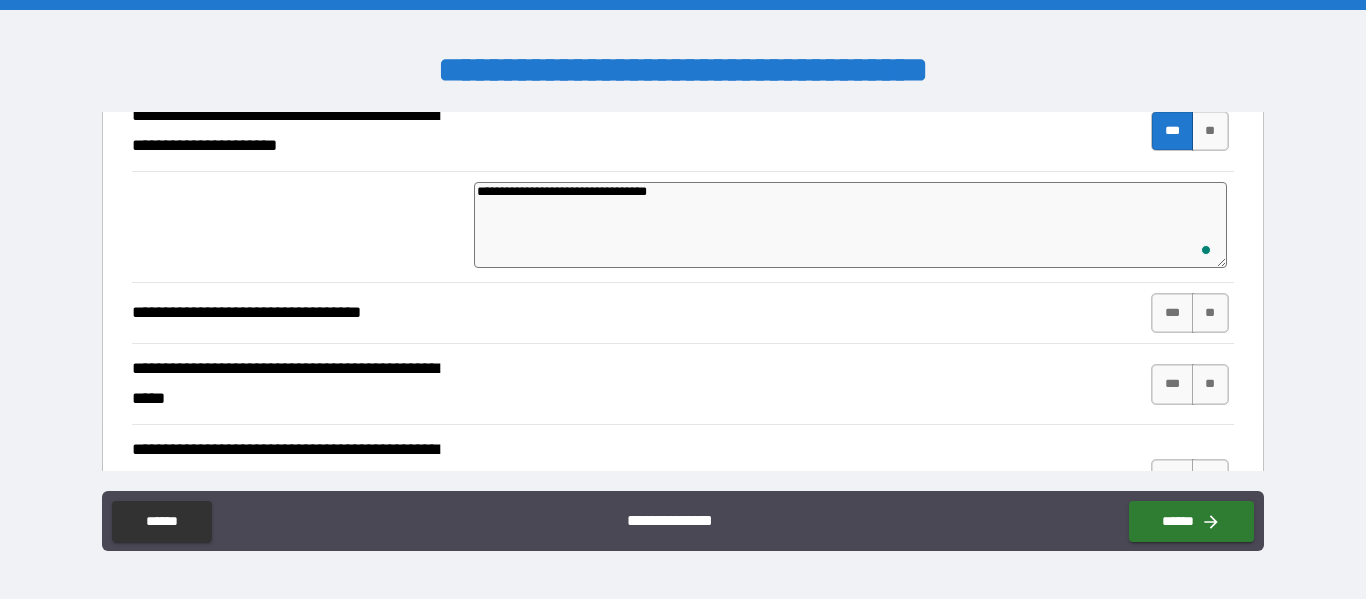 type on "**********" 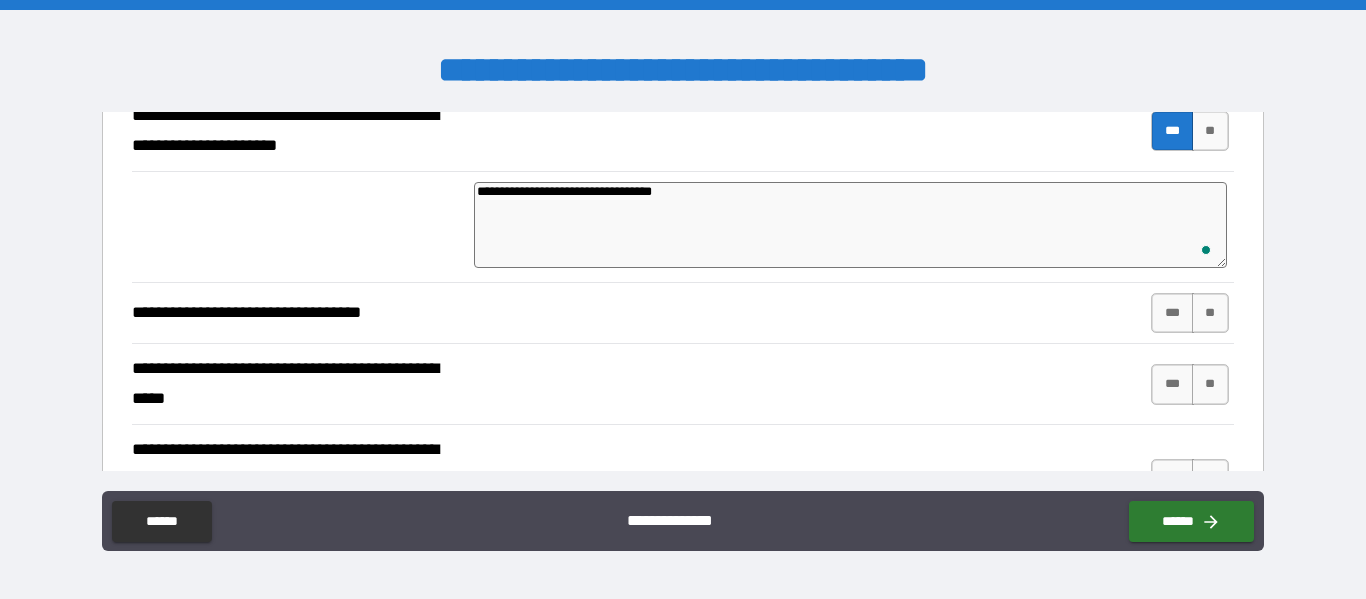 type on "*" 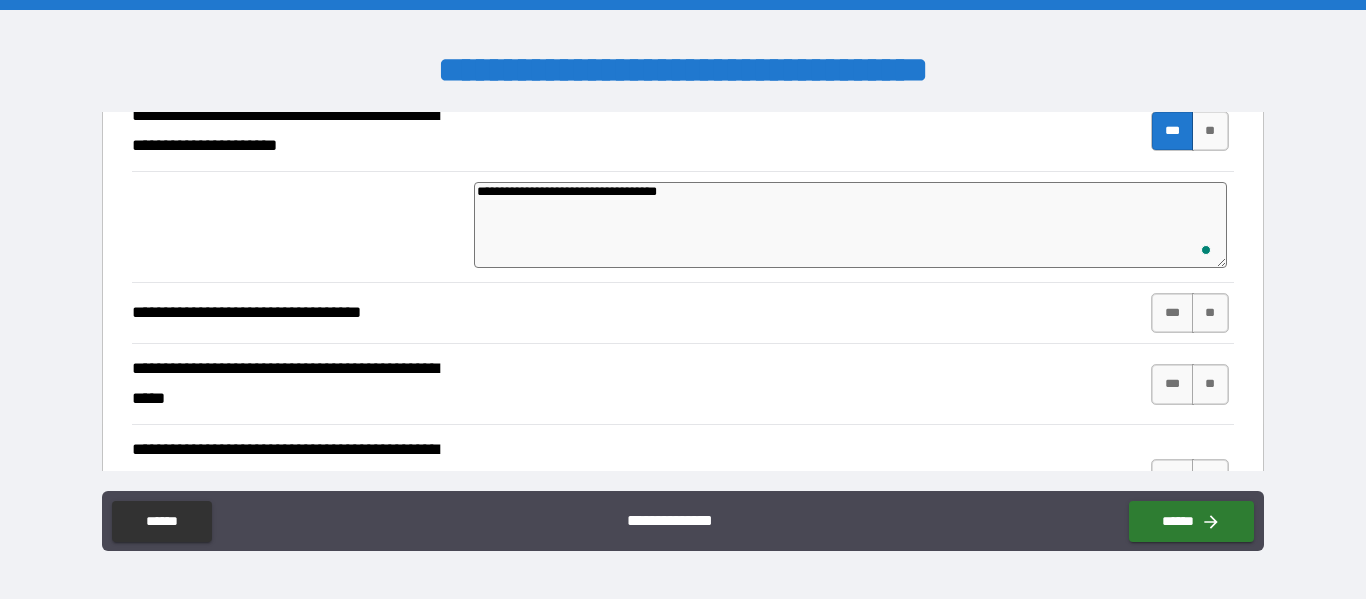 type on "*" 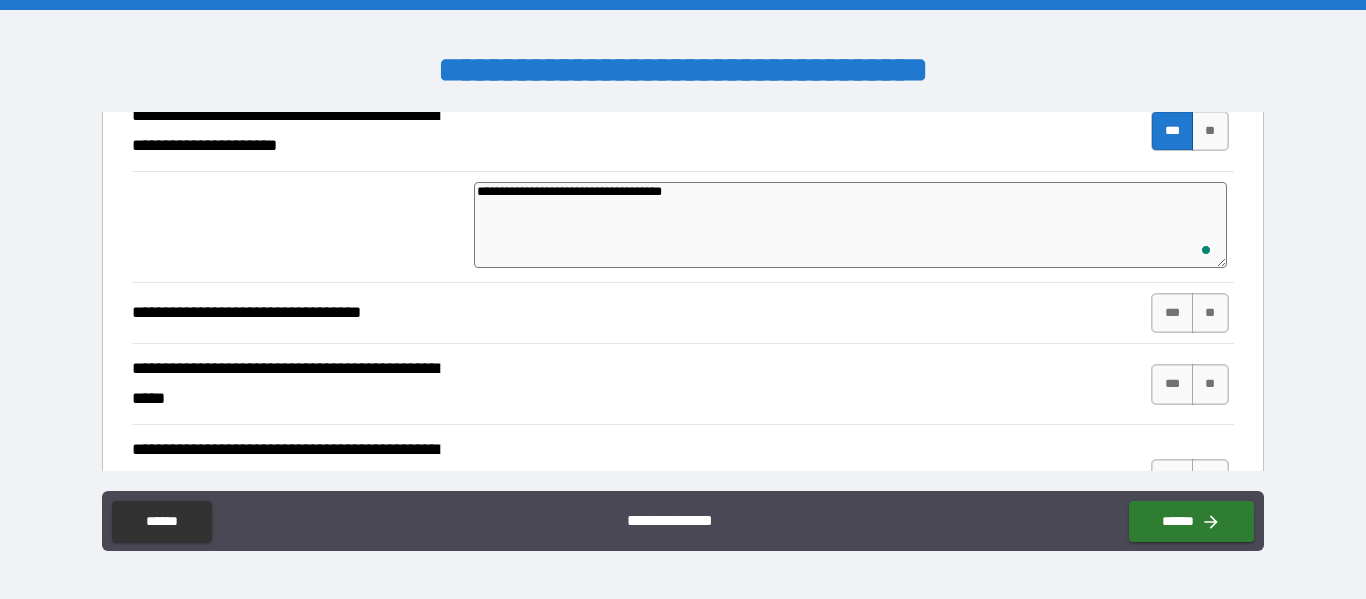 type on "*" 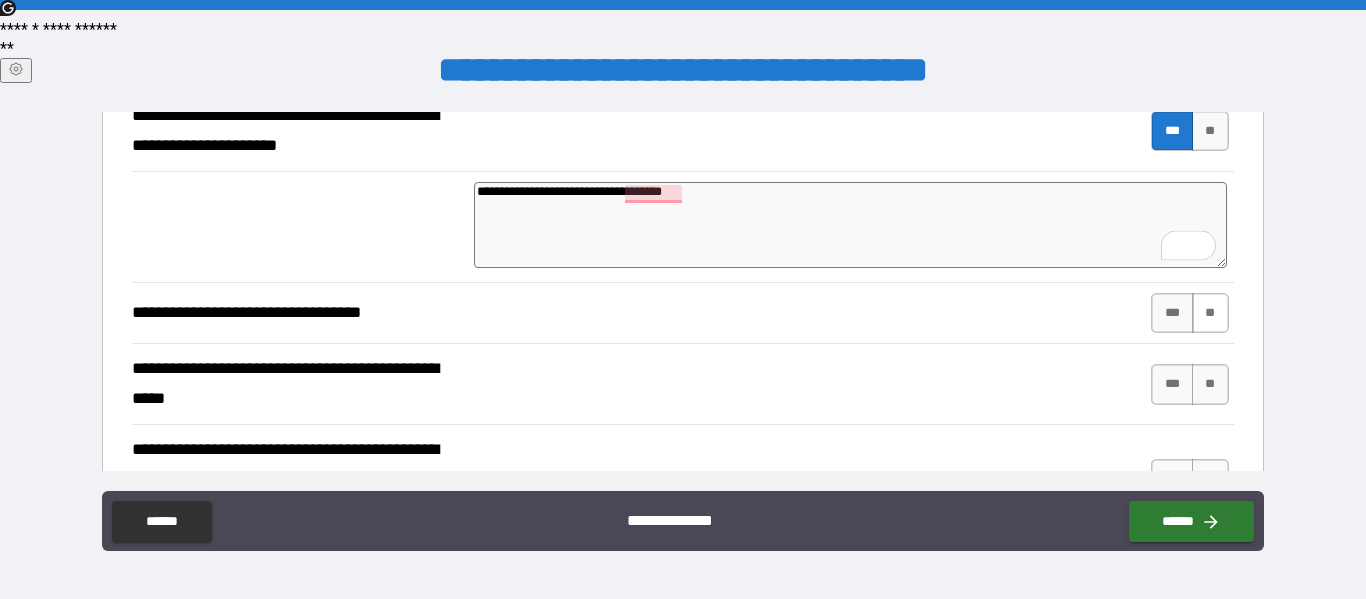 type on "**********" 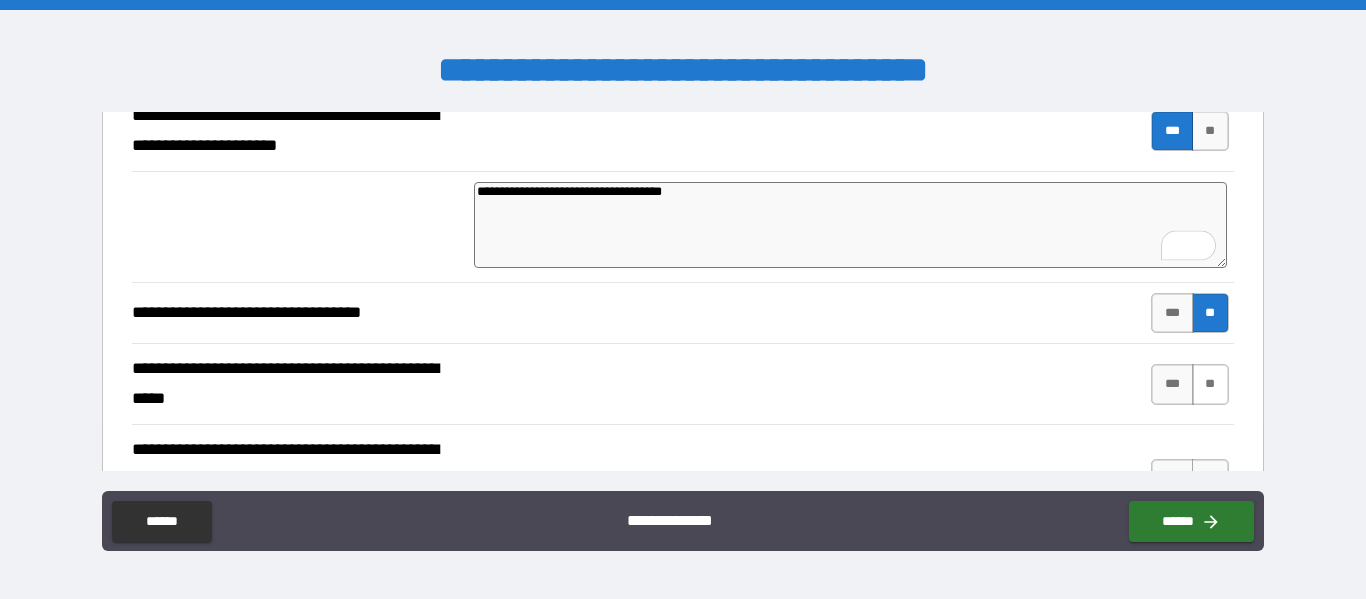 click on "**" at bounding box center (1210, 384) 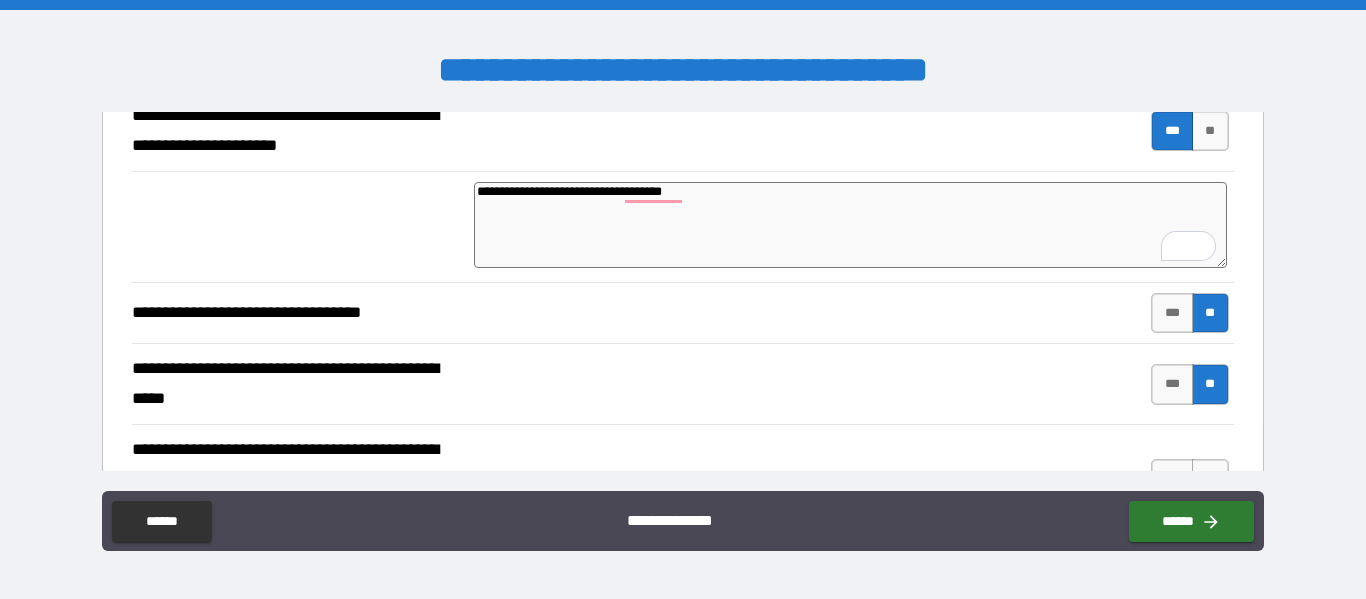 scroll, scrollTop: 418, scrollLeft: 0, axis: vertical 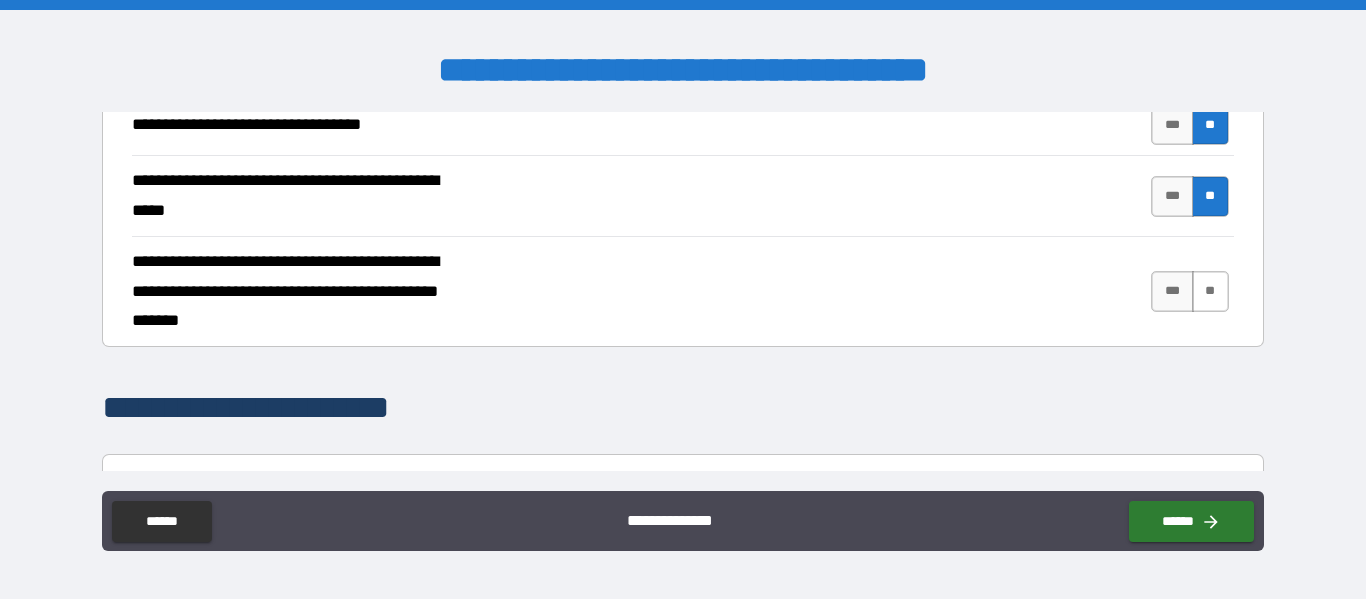 click on "**" at bounding box center [1210, 291] 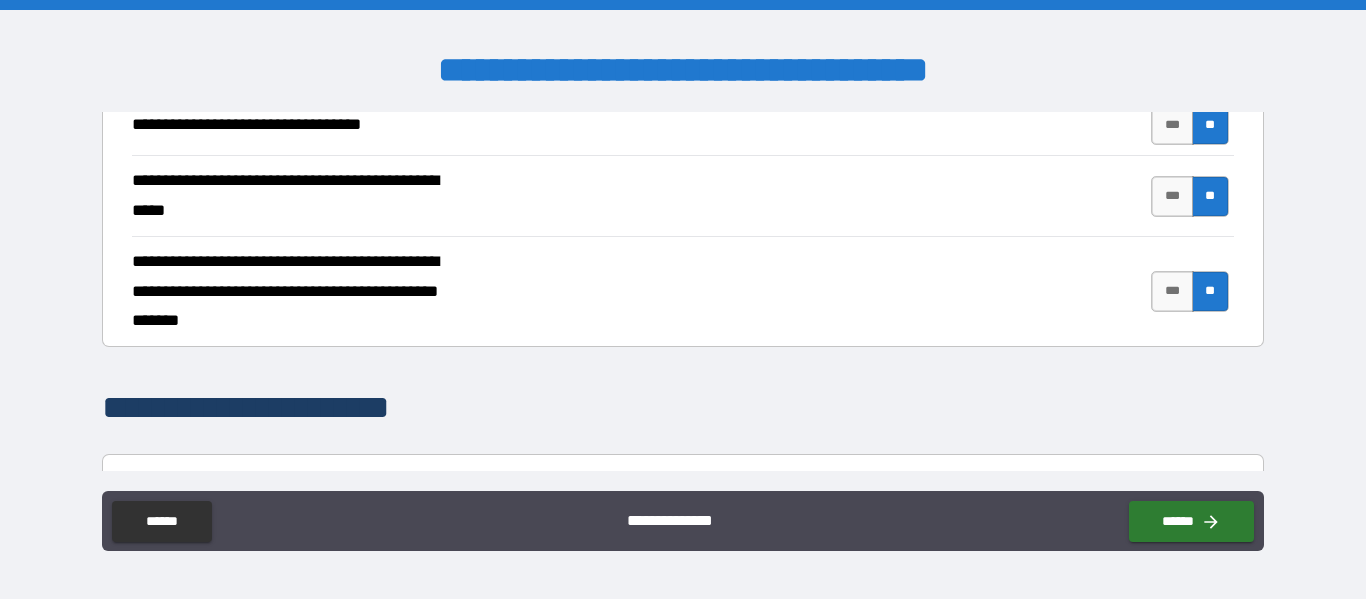 scroll, scrollTop: 661, scrollLeft: 0, axis: vertical 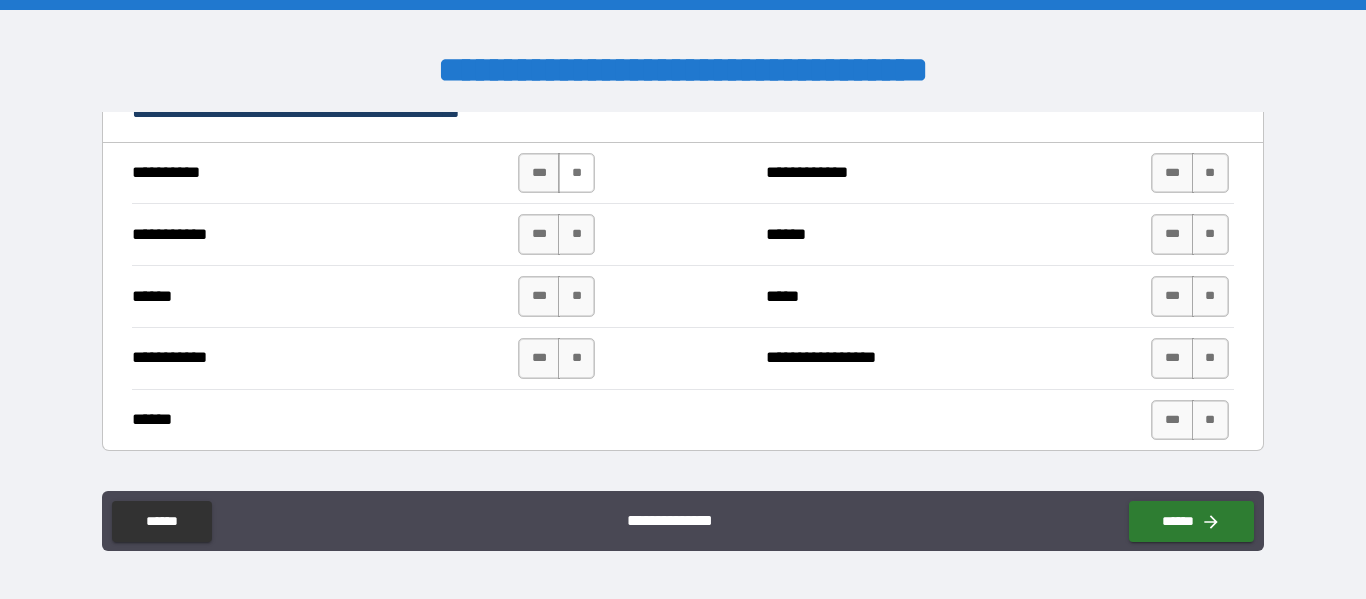 click on "**" at bounding box center (576, 173) 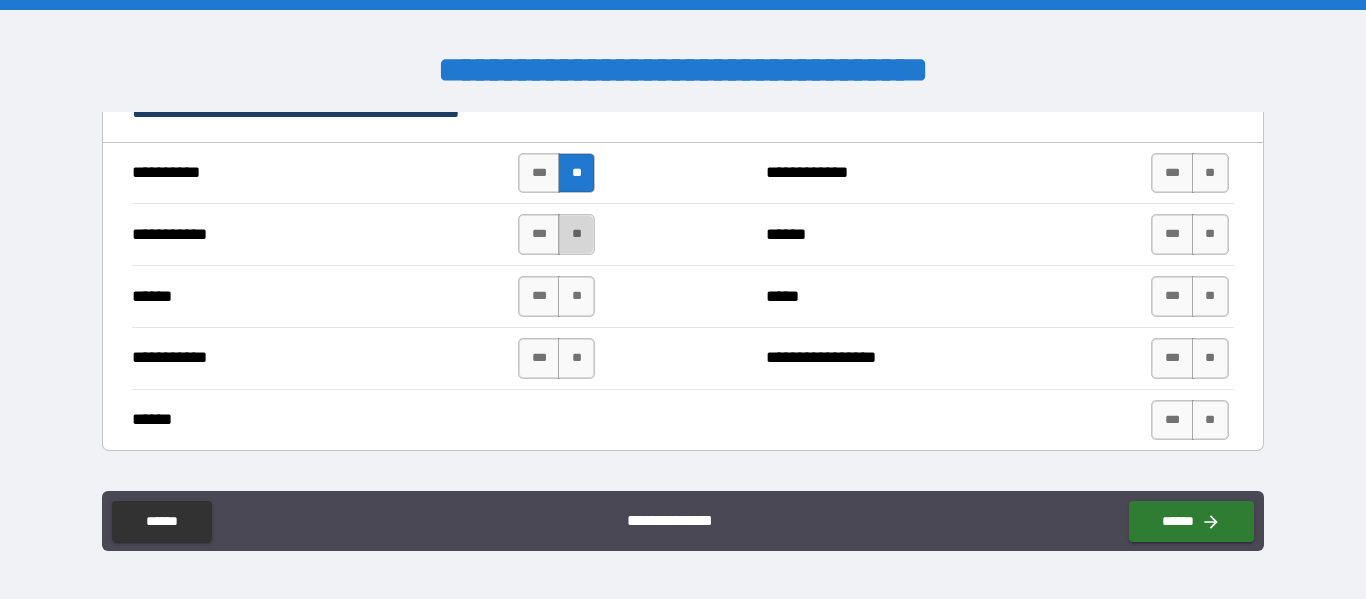 click on "**" at bounding box center [576, 234] 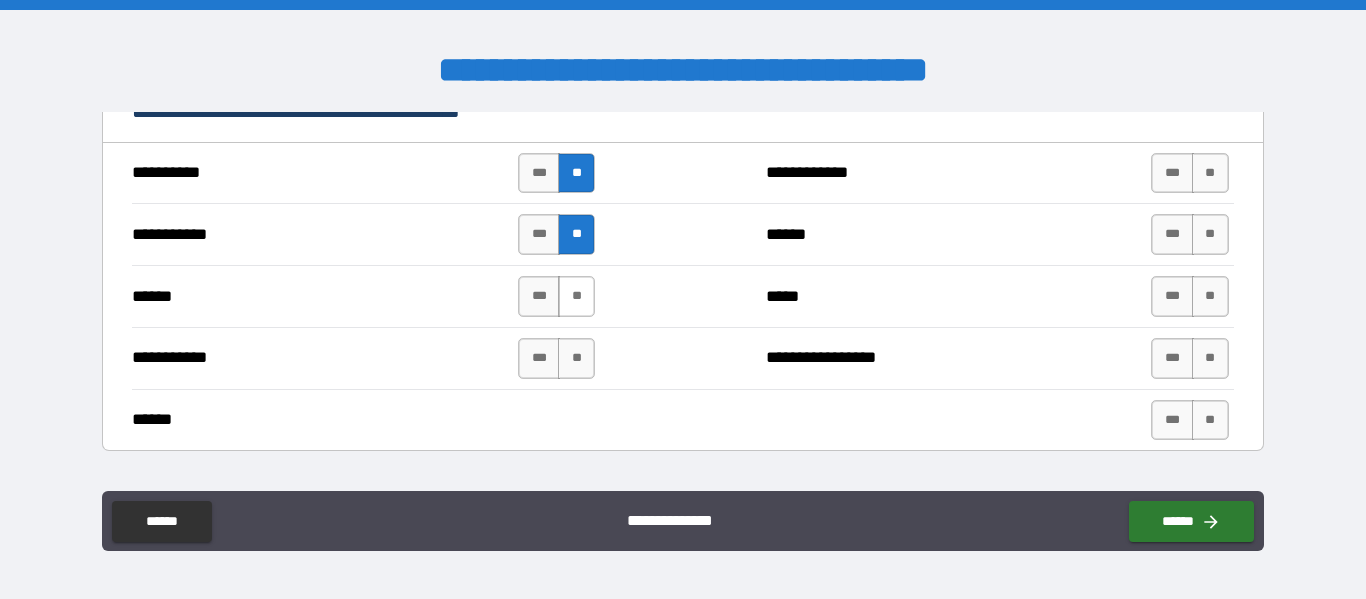 click on "**" at bounding box center (576, 296) 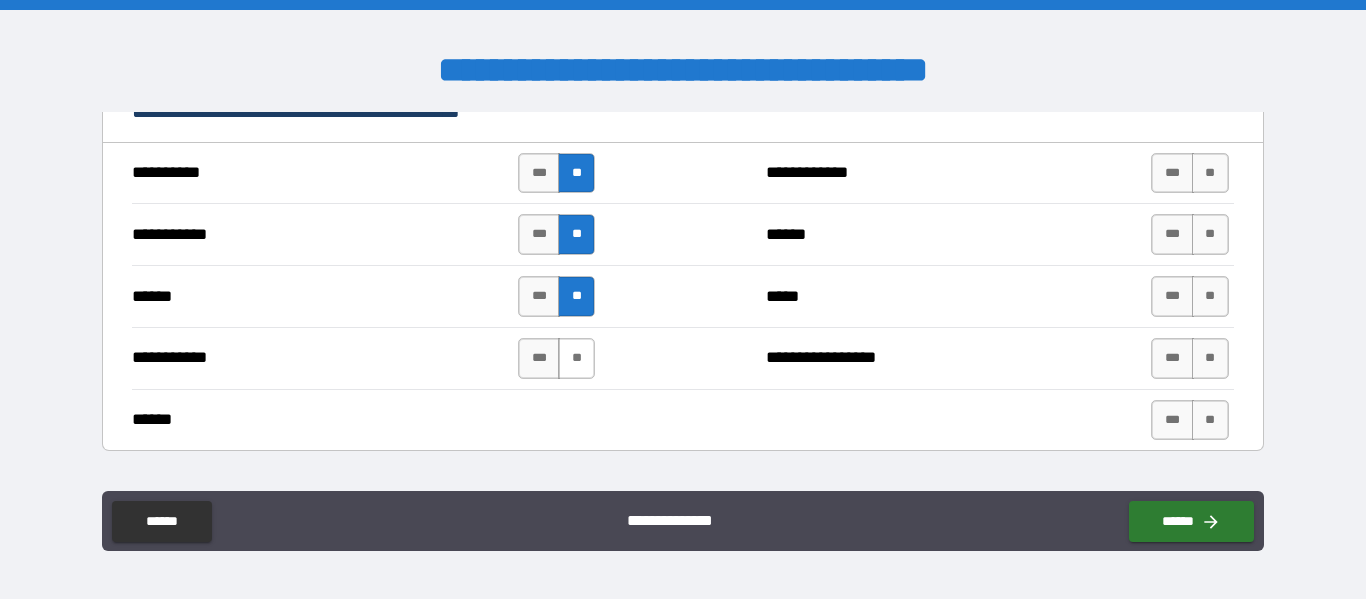 click on "**" at bounding box center [576, 358] 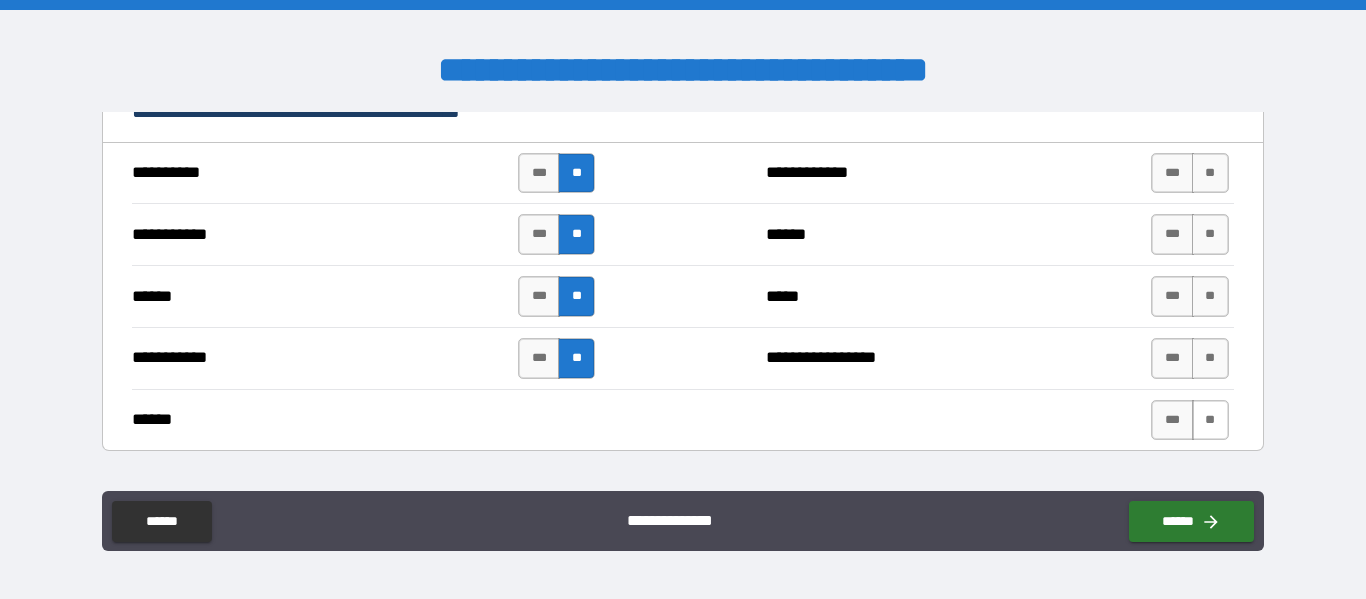 click on "**" at bounding box center [1210, 420] 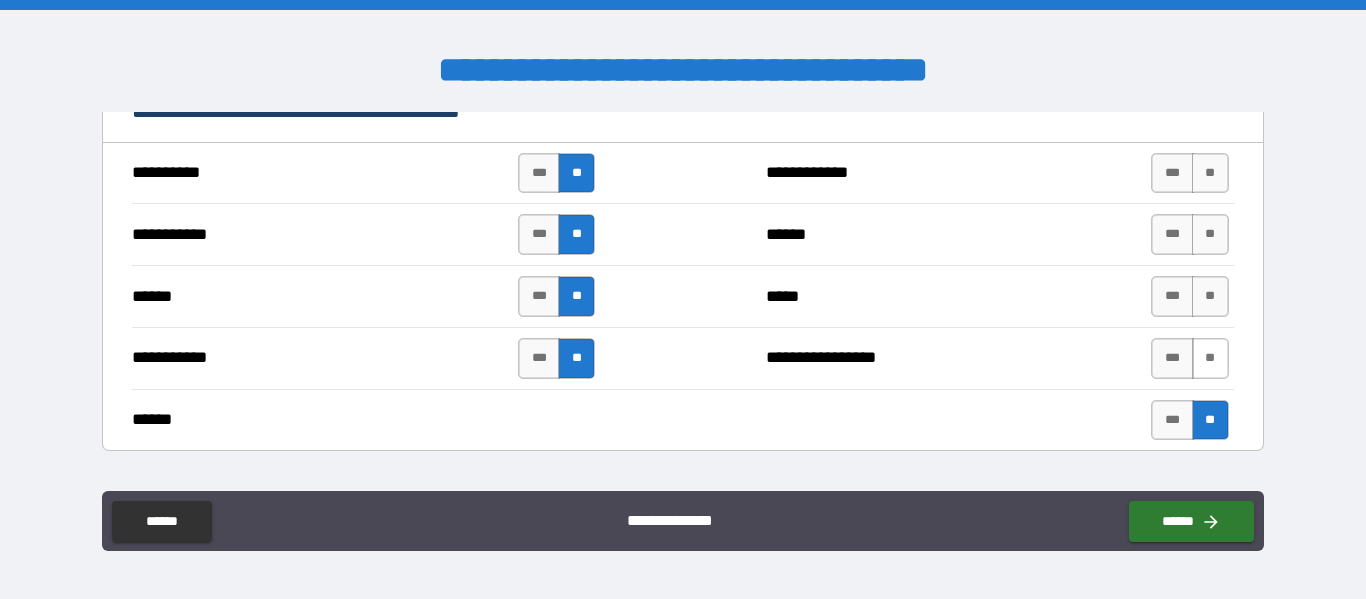 click on "**" at bounding box center (1210, 358) 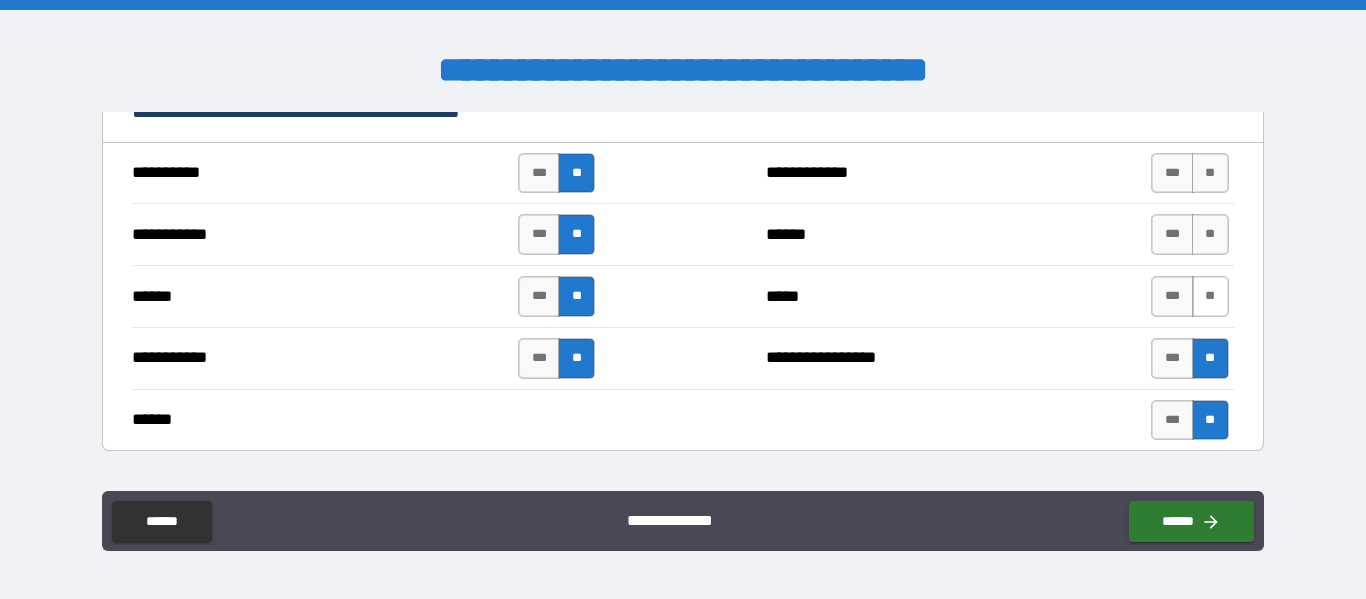 click on "**" at bounding box center (1210, 296) 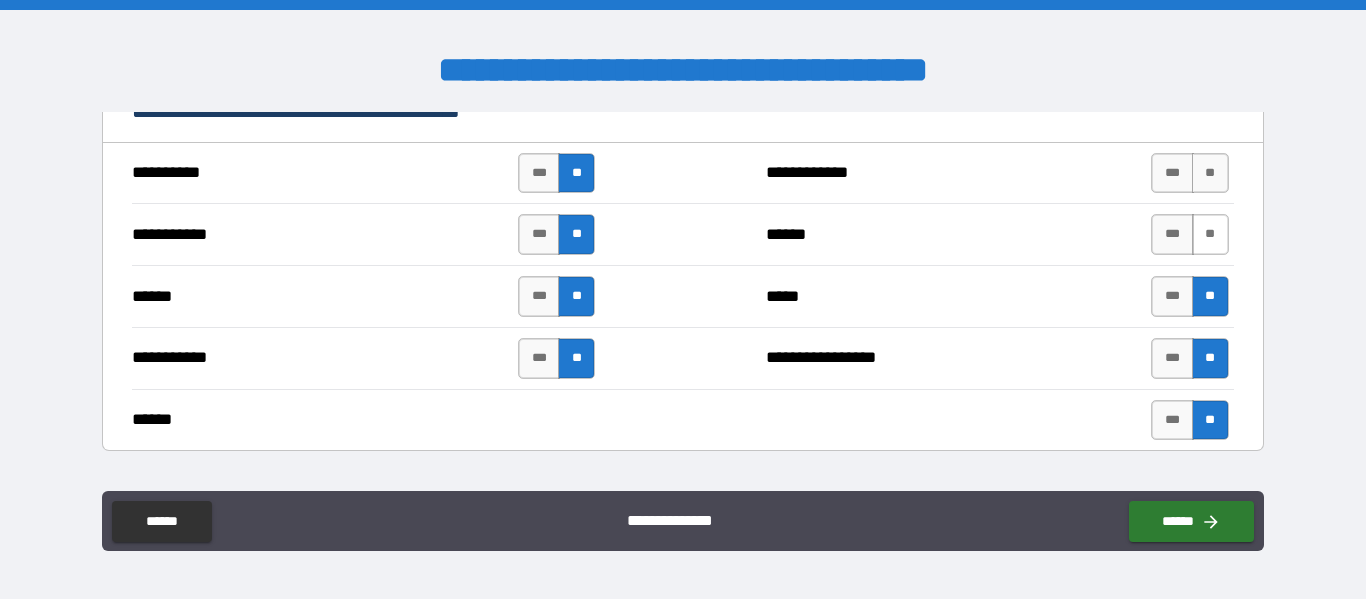 click on "**" at bounding box center (1210, 234) 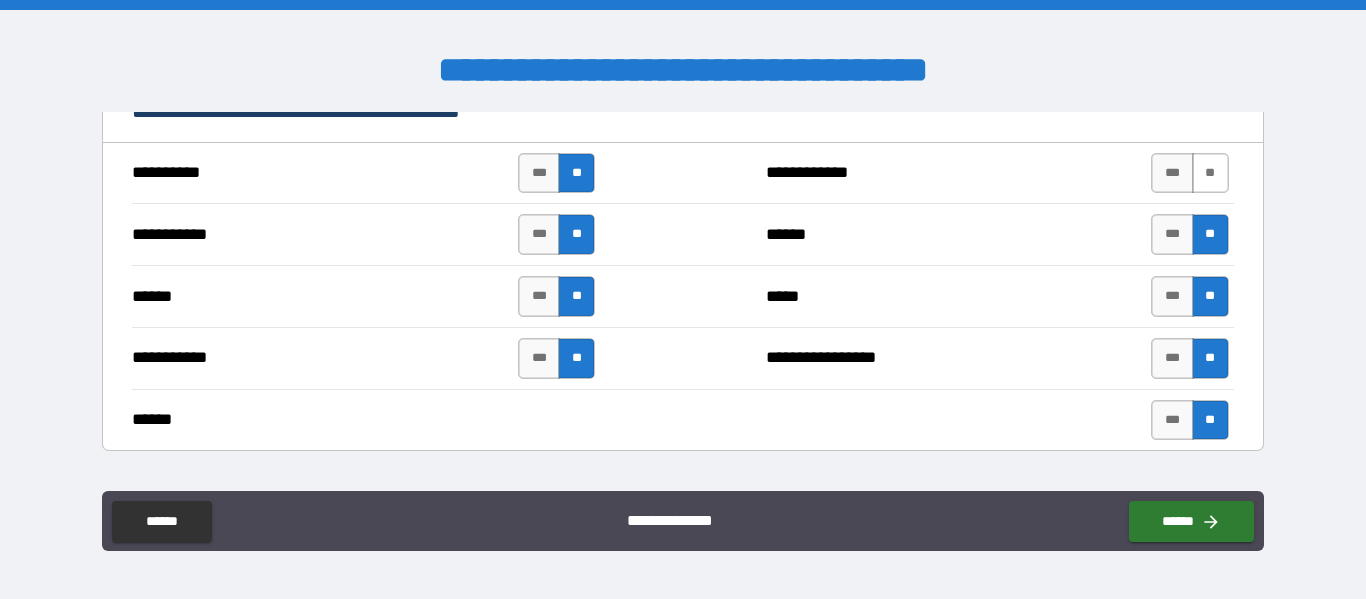 click on "**" at bounding box center (1210, 173) 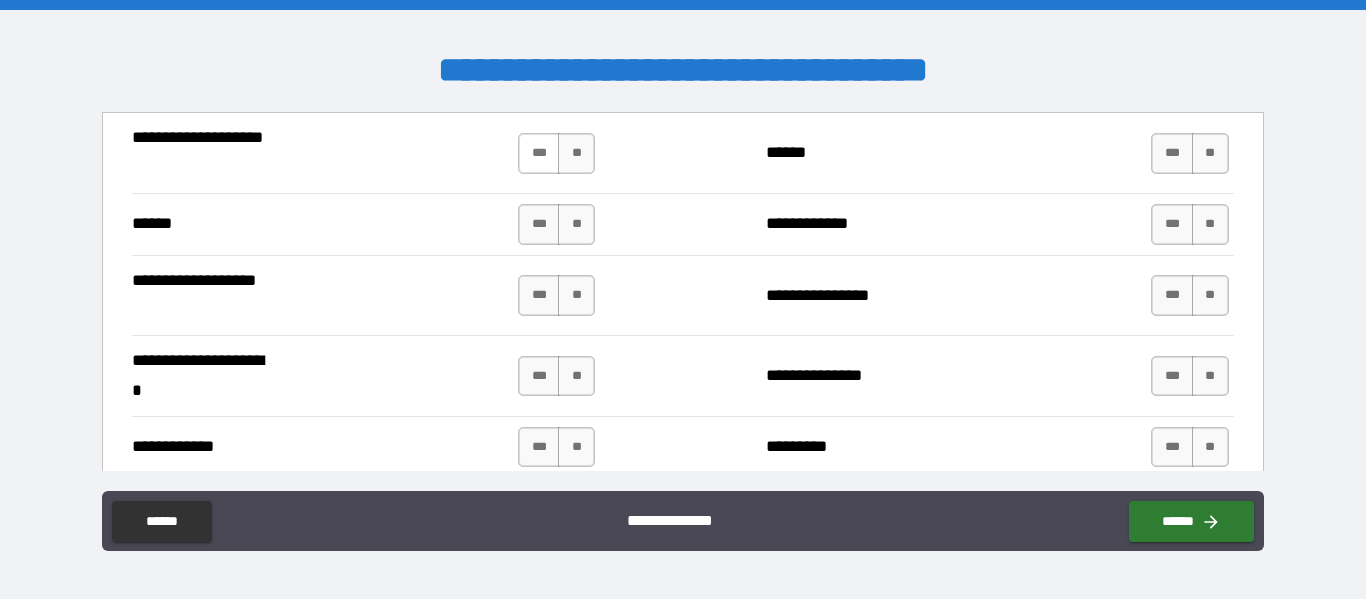 click on "***" at bounding box center (539, 153) 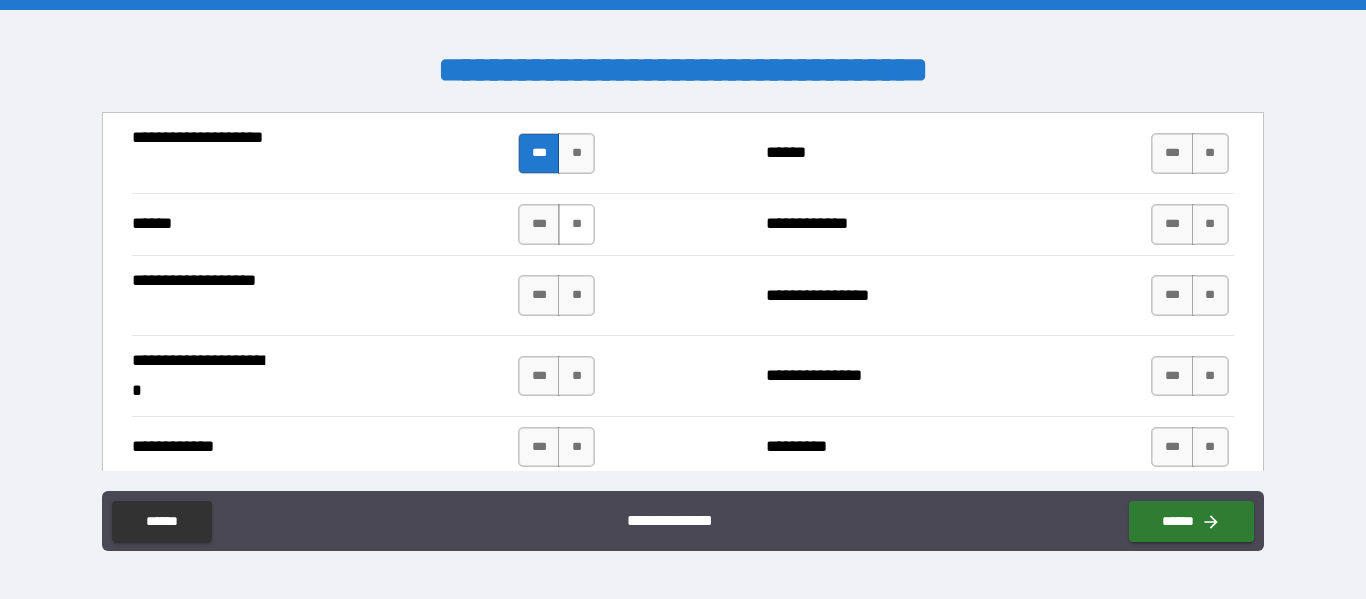 click on "**" at bounding box center [576, 224] 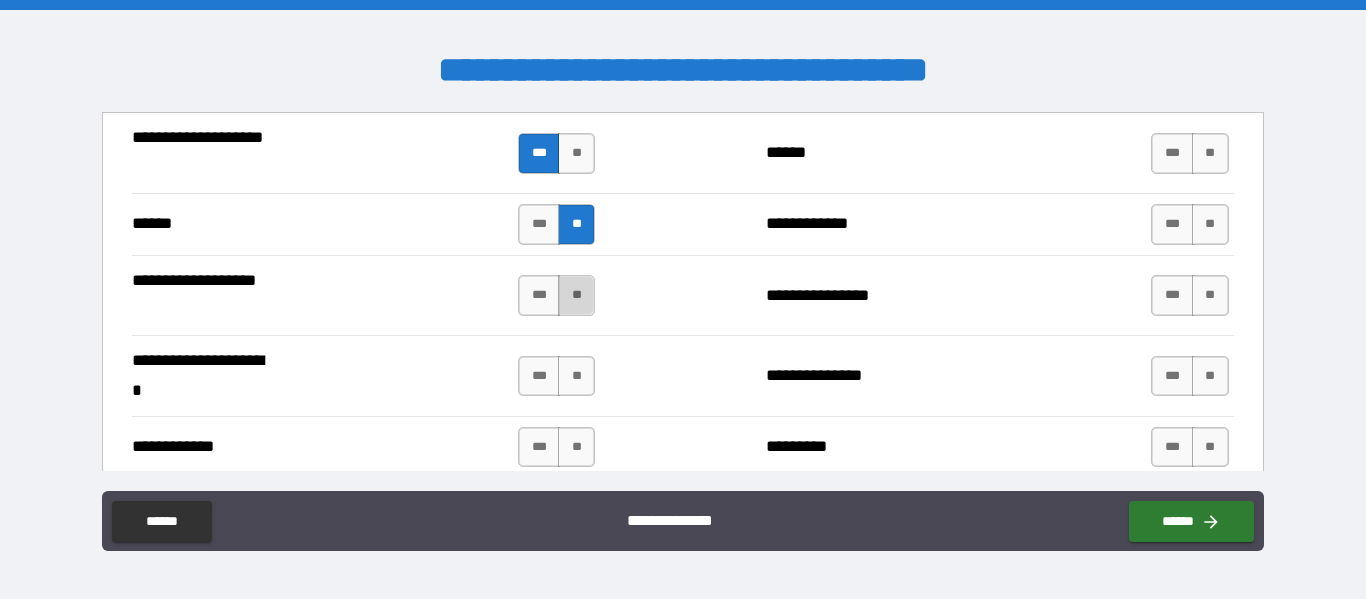 click on "**" at bounding box center (576, 295) 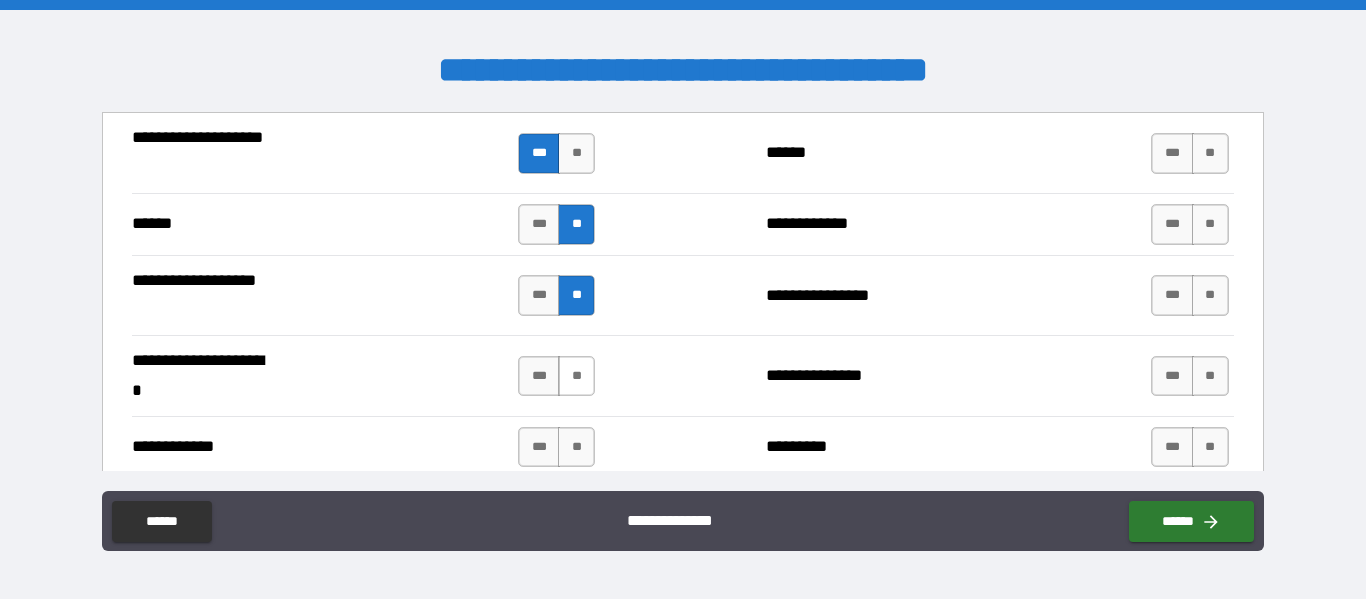 click on "**" at bounding box center (576, 376) 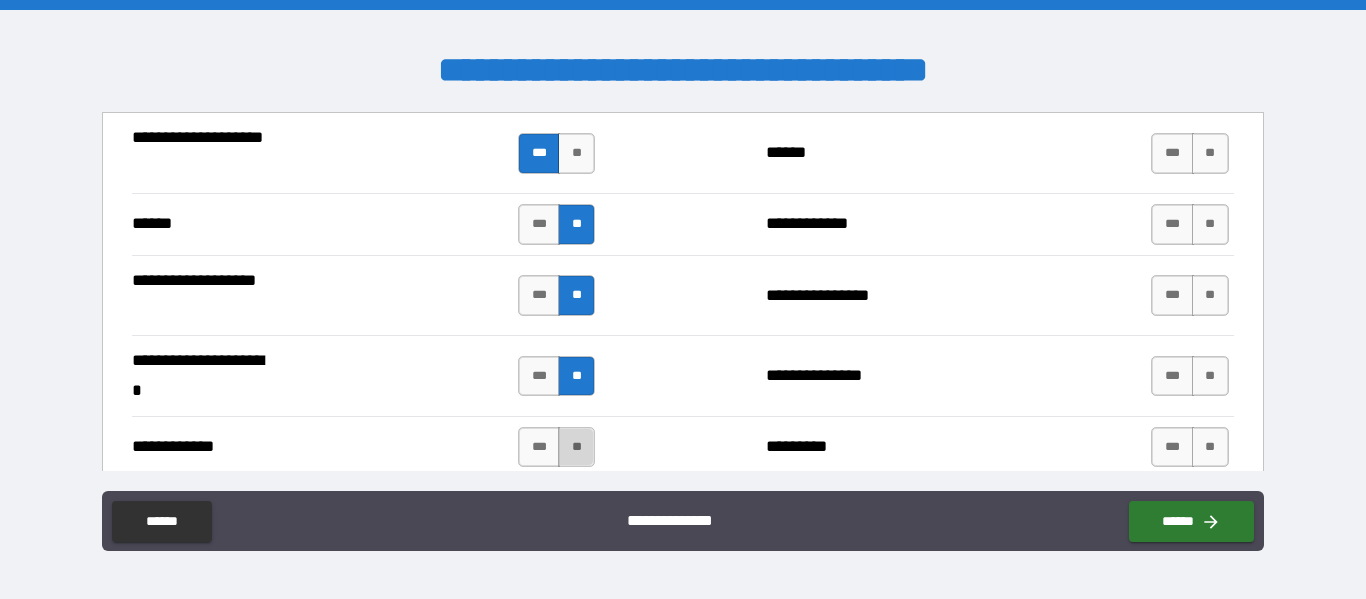 click on "**" at bounding box center (576, 447) 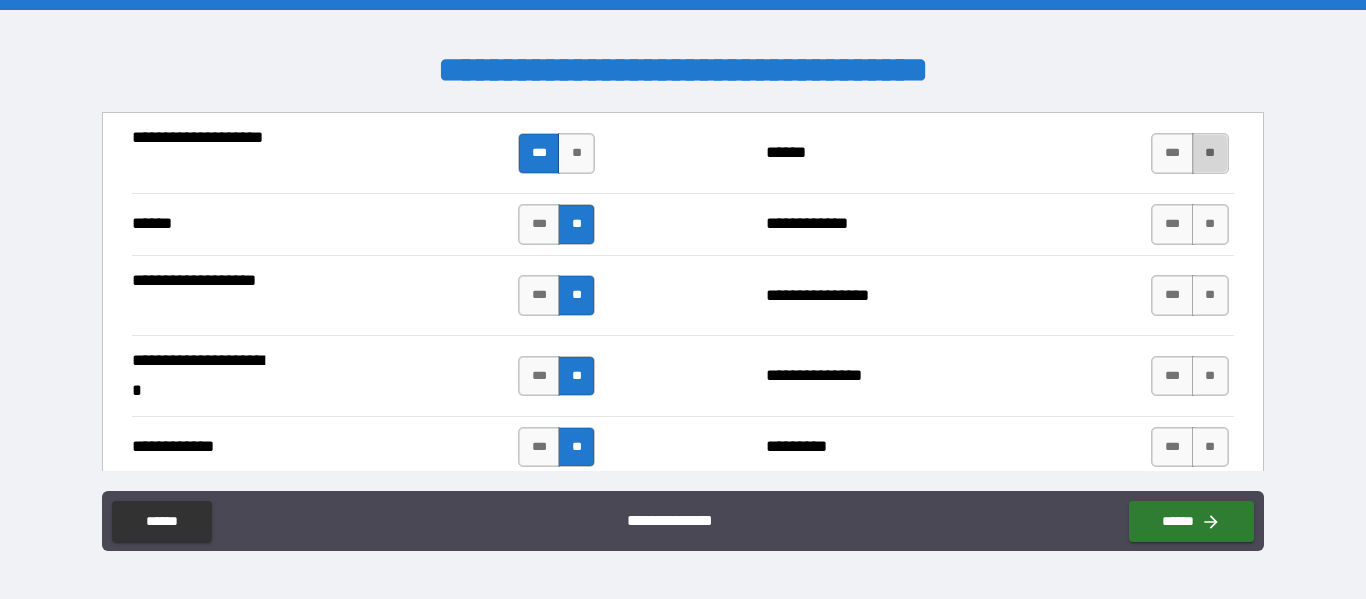 click on "**" at bounding box center (1210, 153) 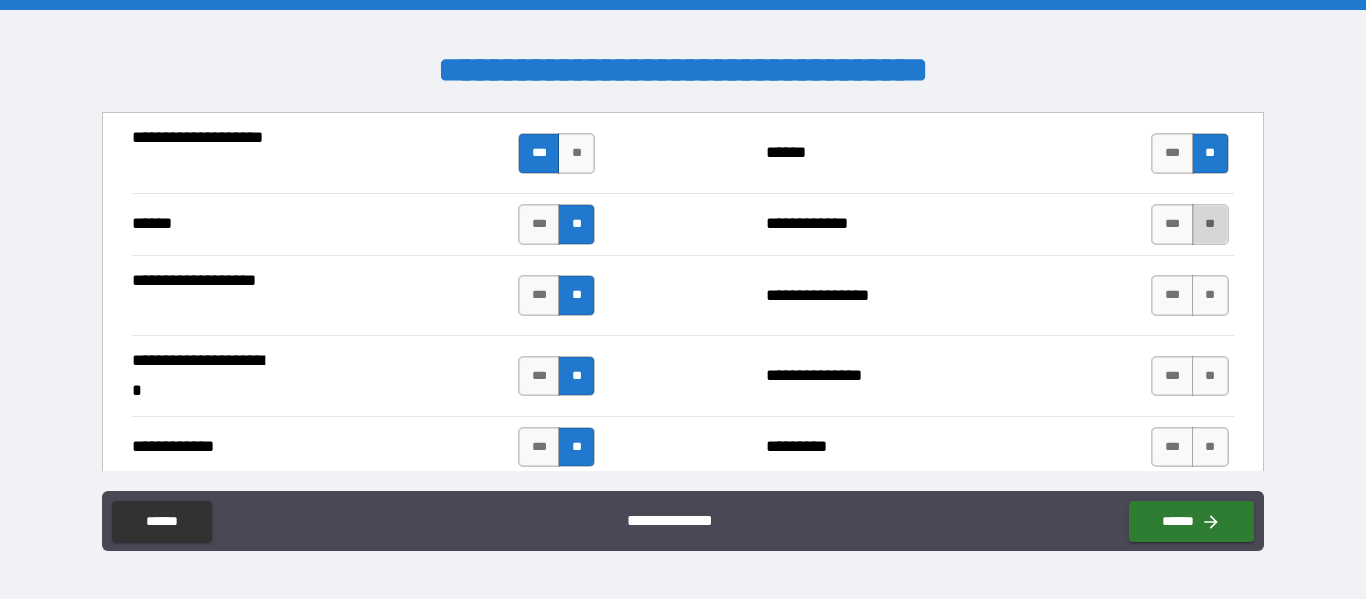 click on "**" at bounding box center [1210, 224] 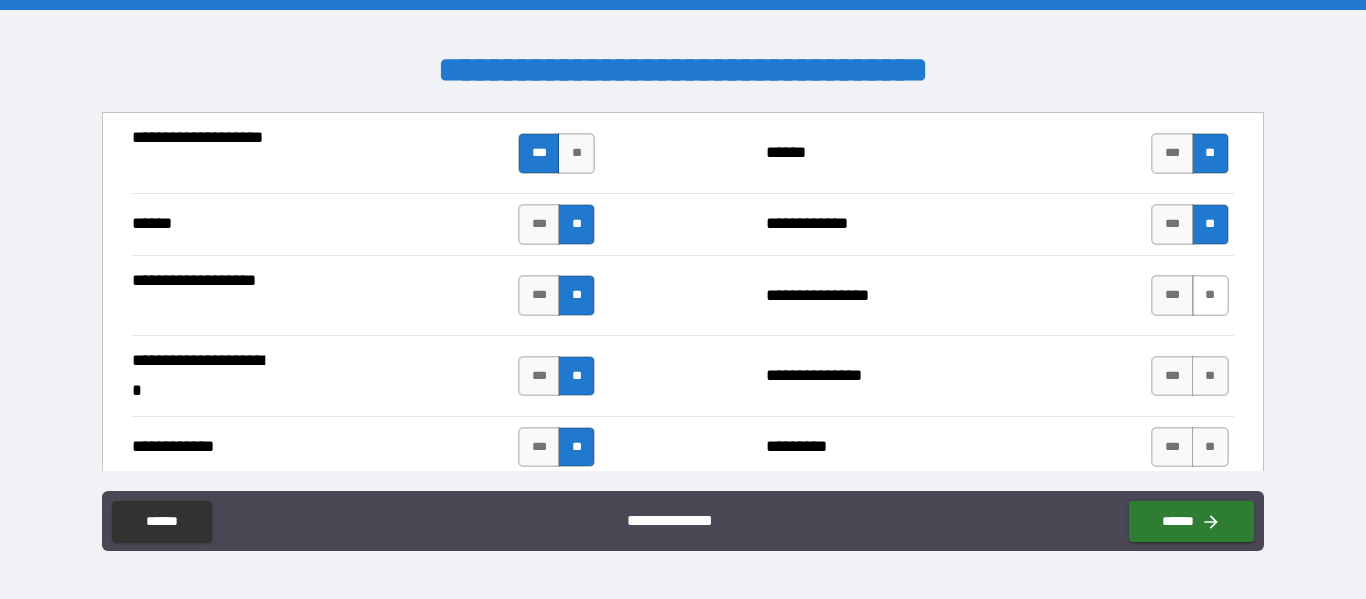 click on "**" at bounding box center [1210, 295] 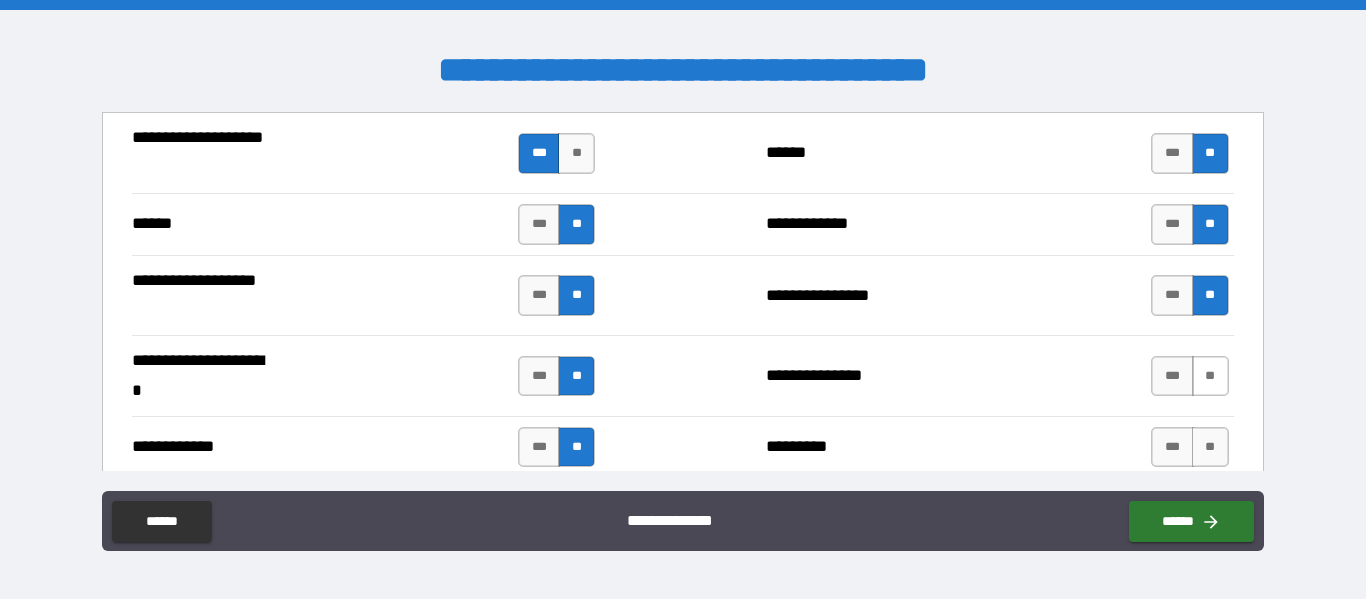 click on "**" at bounding box center [1210, 376] 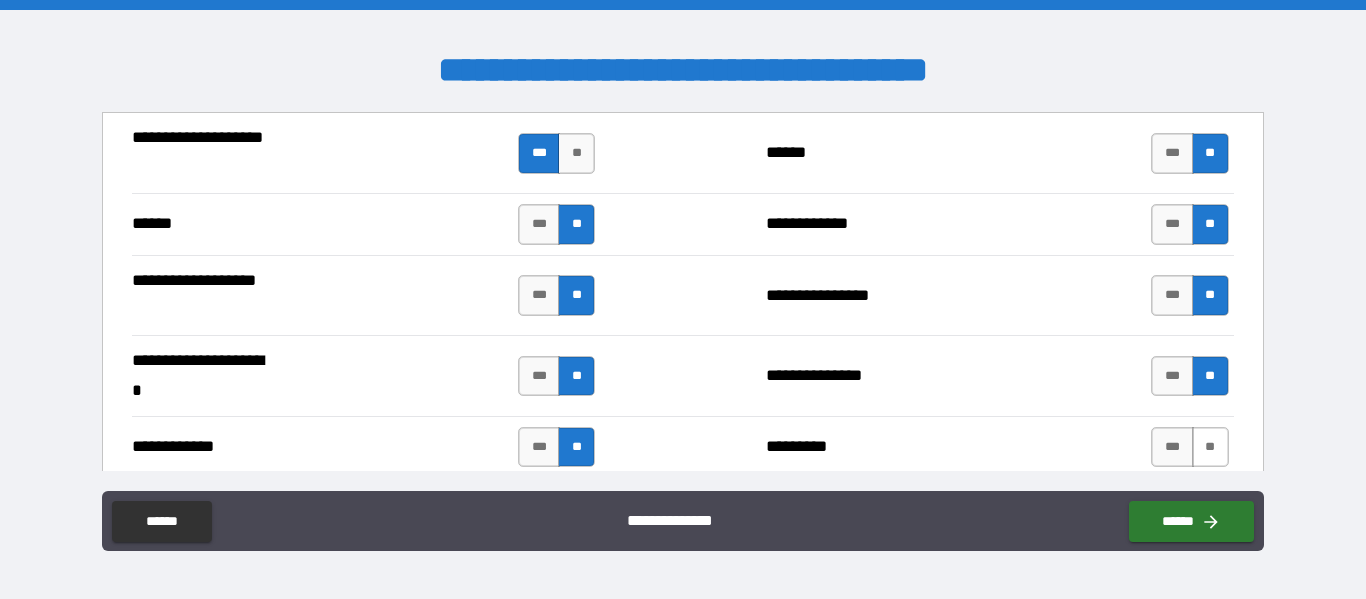 click on "**" at bounding box center [1210, 447] 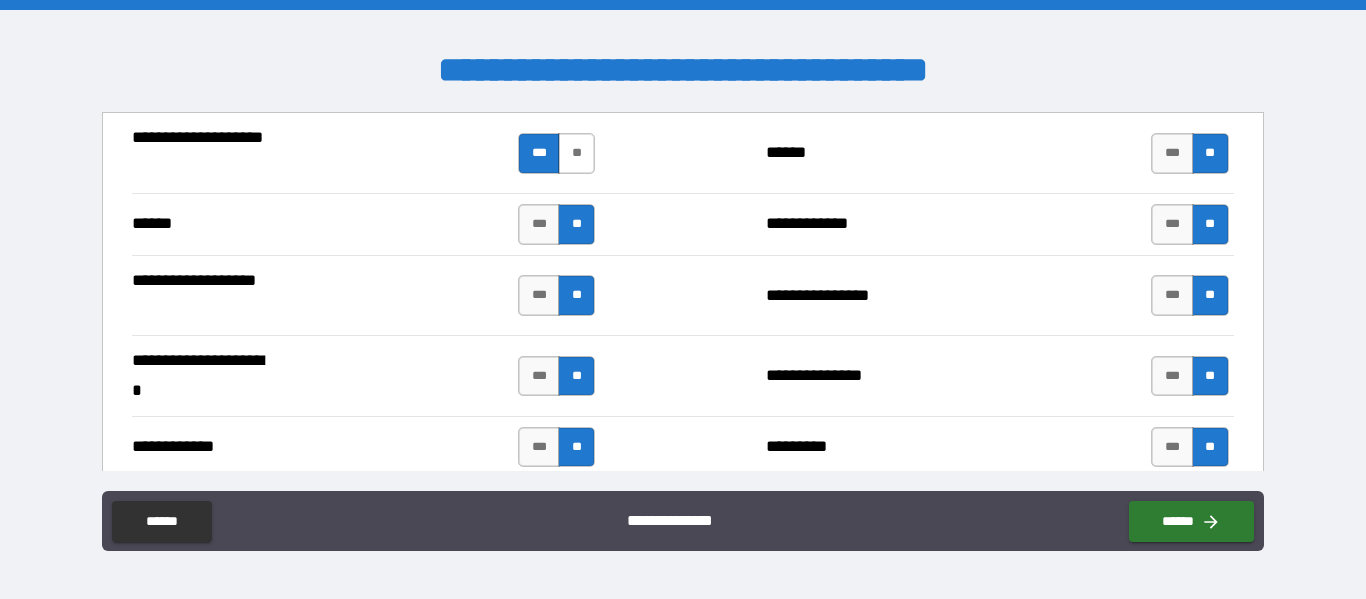 click on "**" at bounding box center (576, 153) 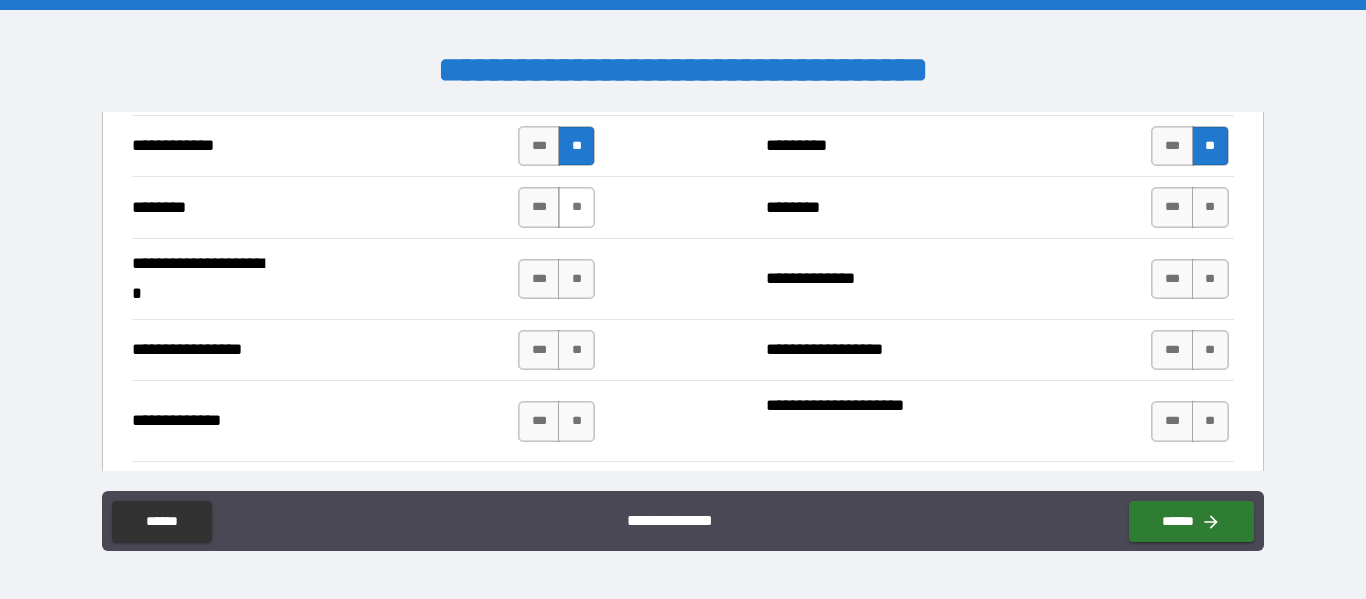 click on "**" at bounding box center (576, 207) 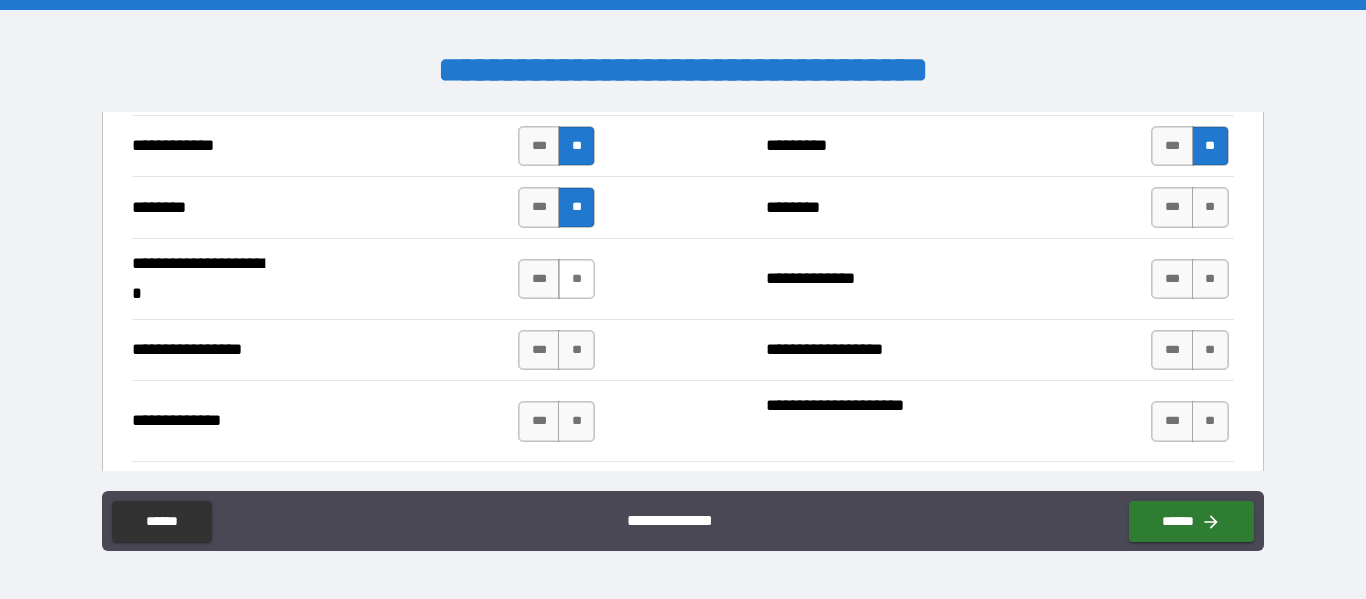 click on "**" at bounding box center [576, 279] 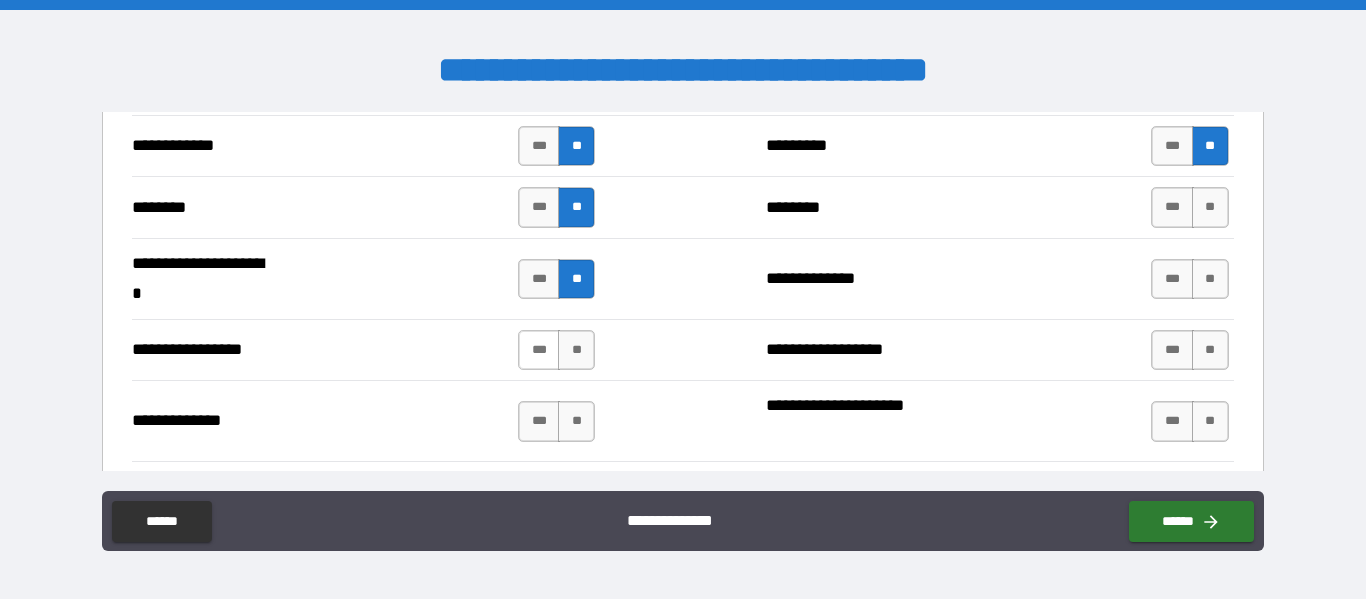 click on "***" at bounding box center (539, 350) 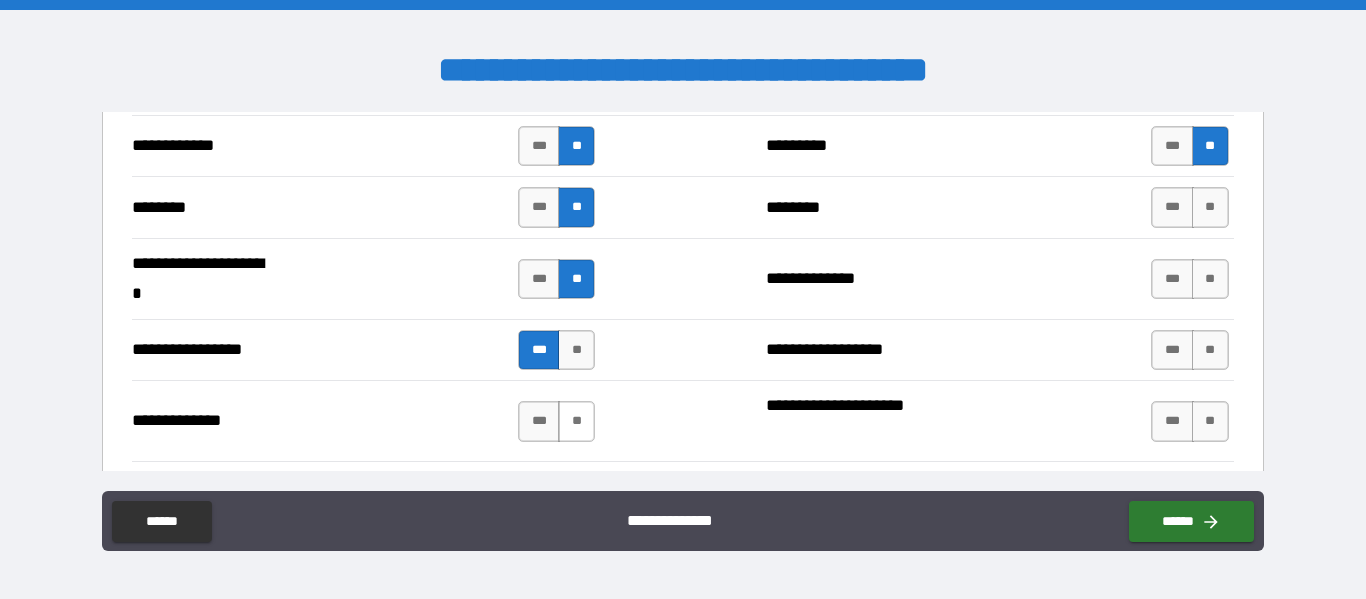 click on "**" at bounding box center [576, 421] 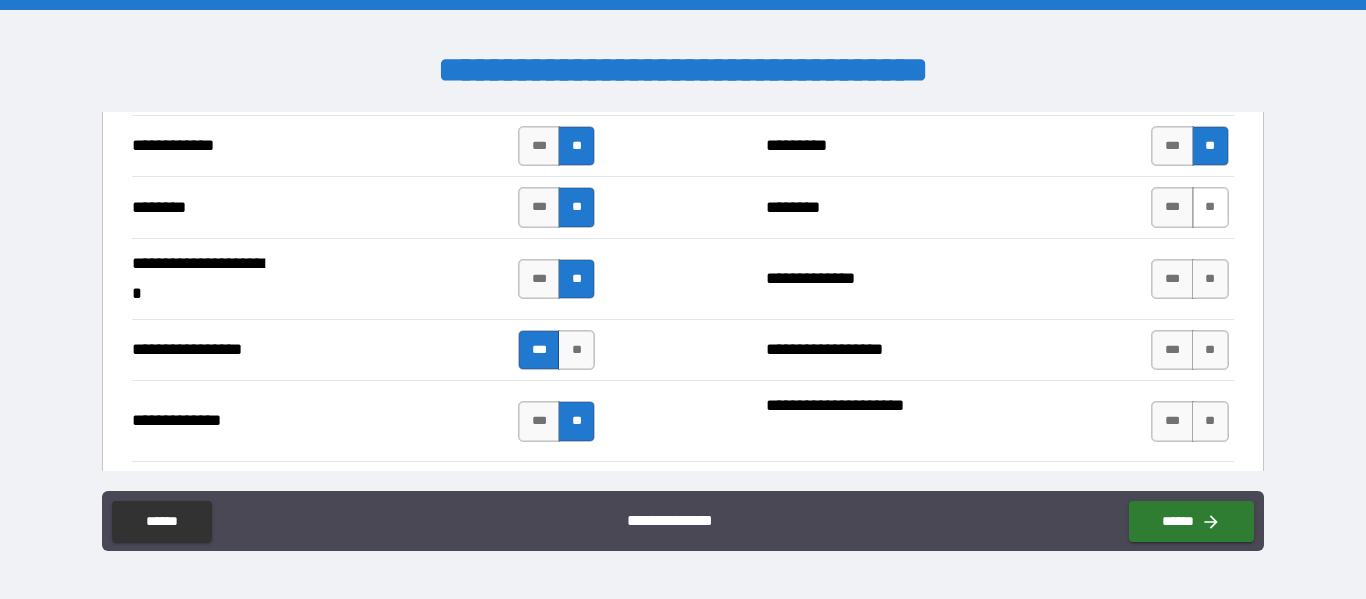 click on "**" at bounding box center (1210, 207) 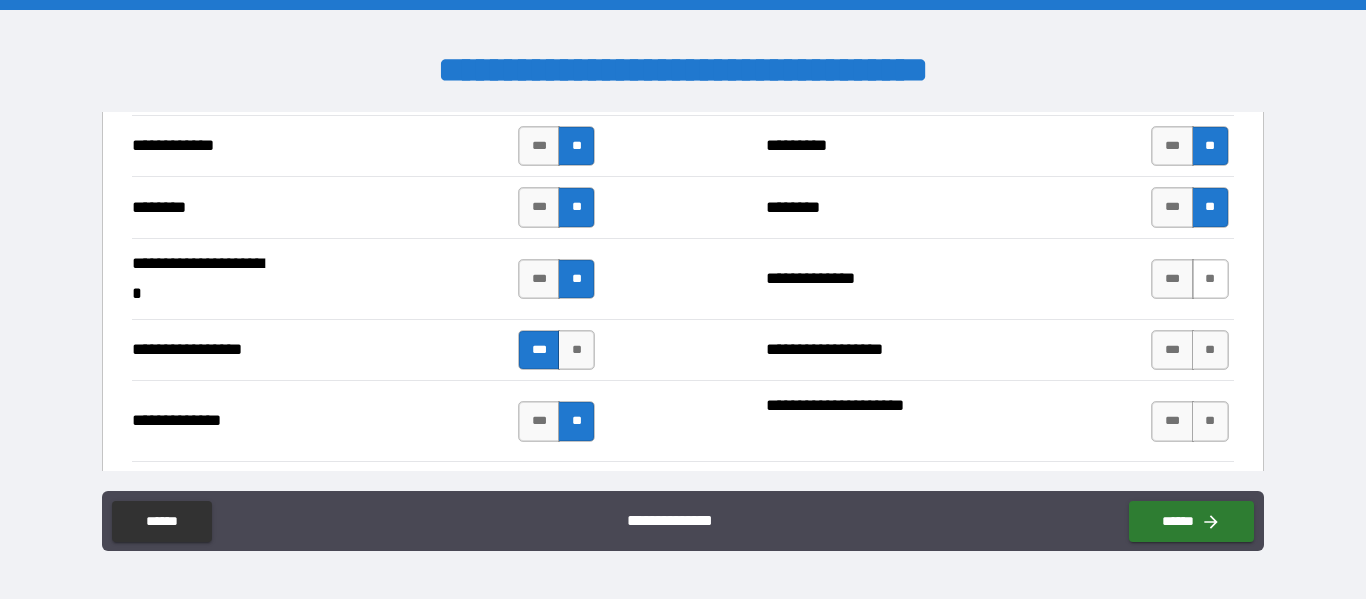 click on "**" at bounding box center (1210, 279) 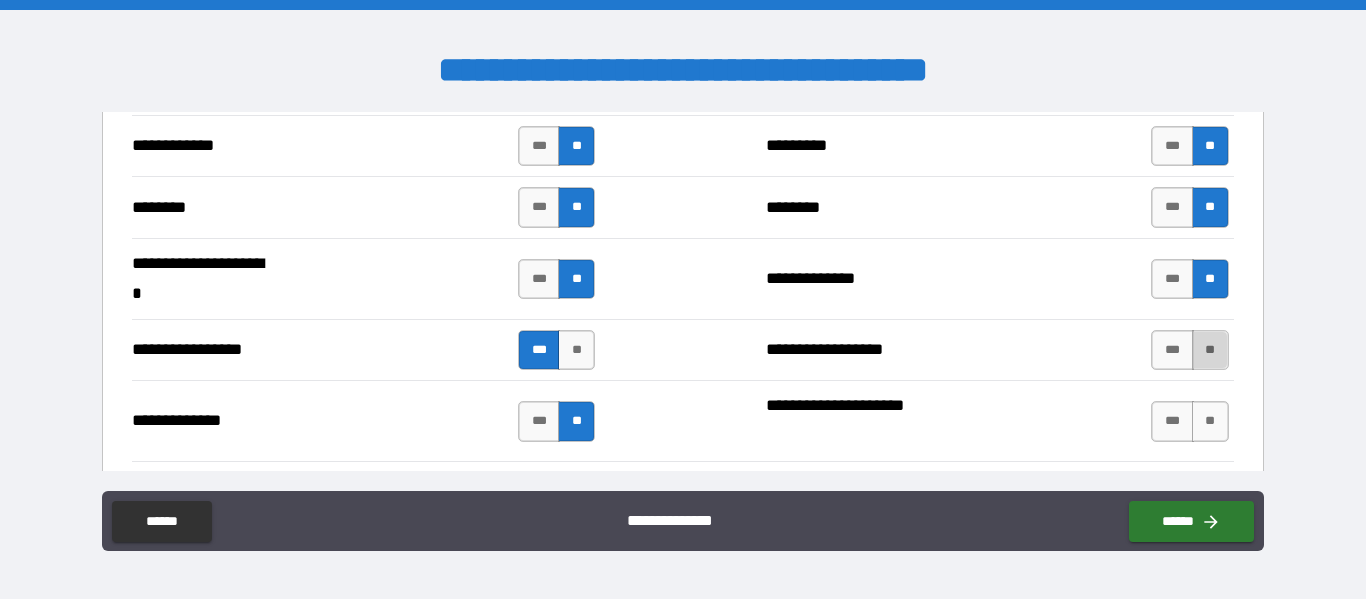 click on "**" at bounding box center [1210, 350] 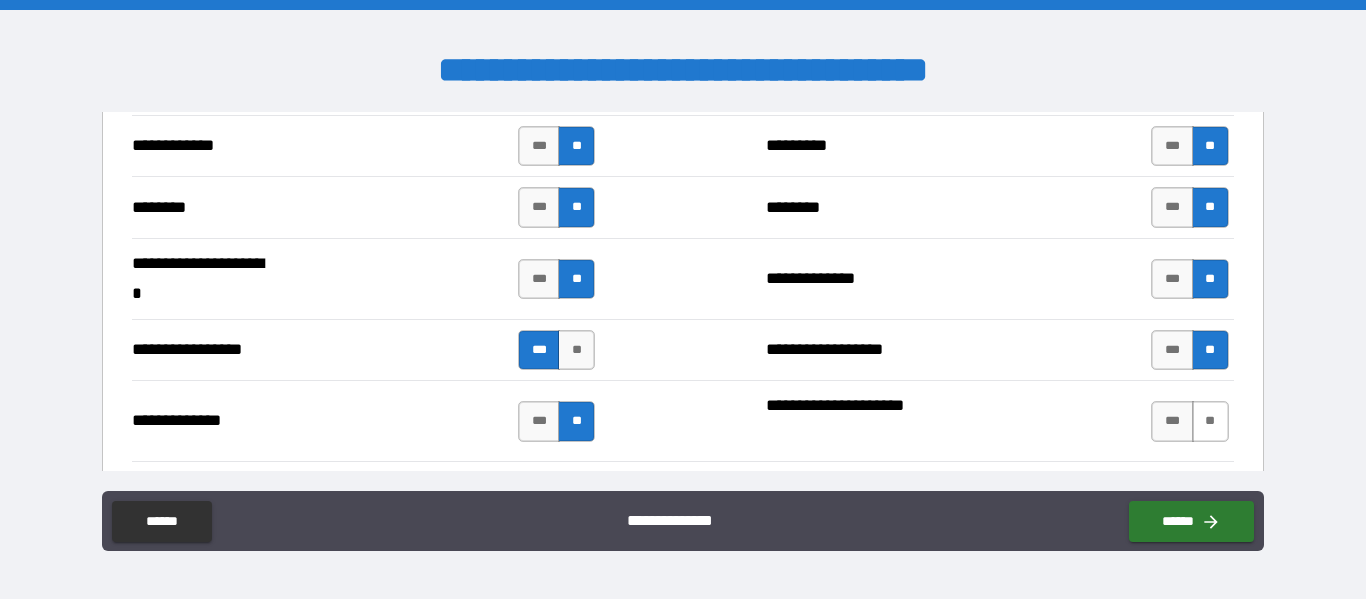 click on "**" at bounding box center [1210, 421] 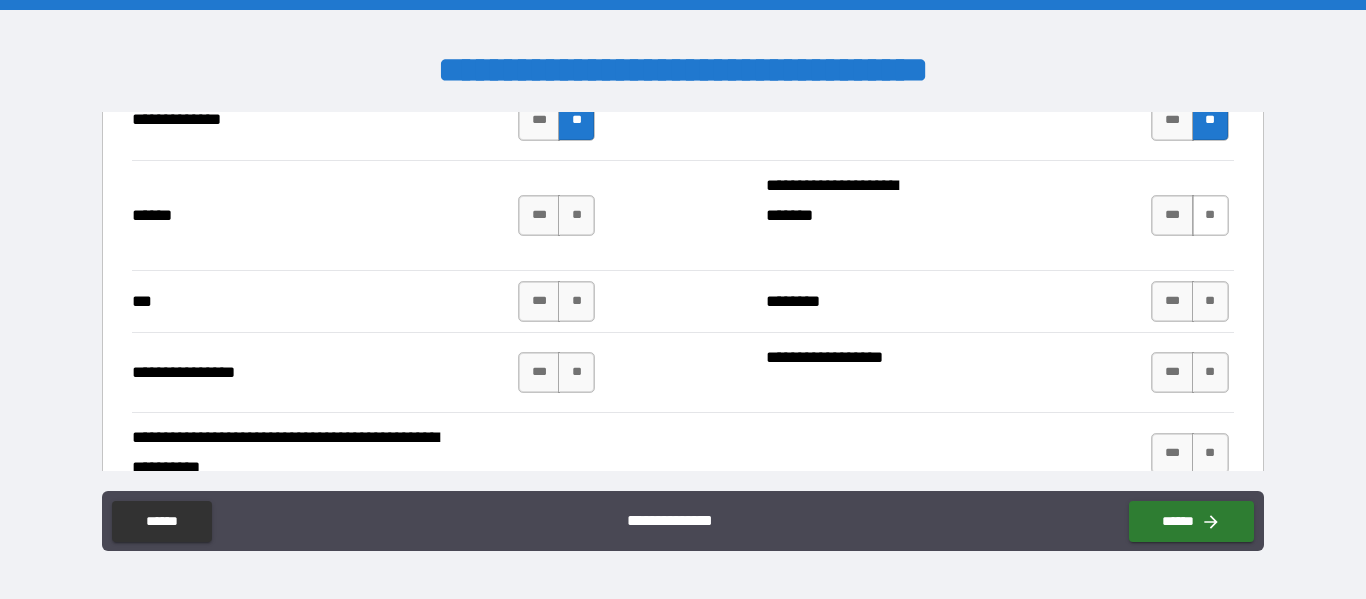 click on "**" at bounding box center (1210, 215) 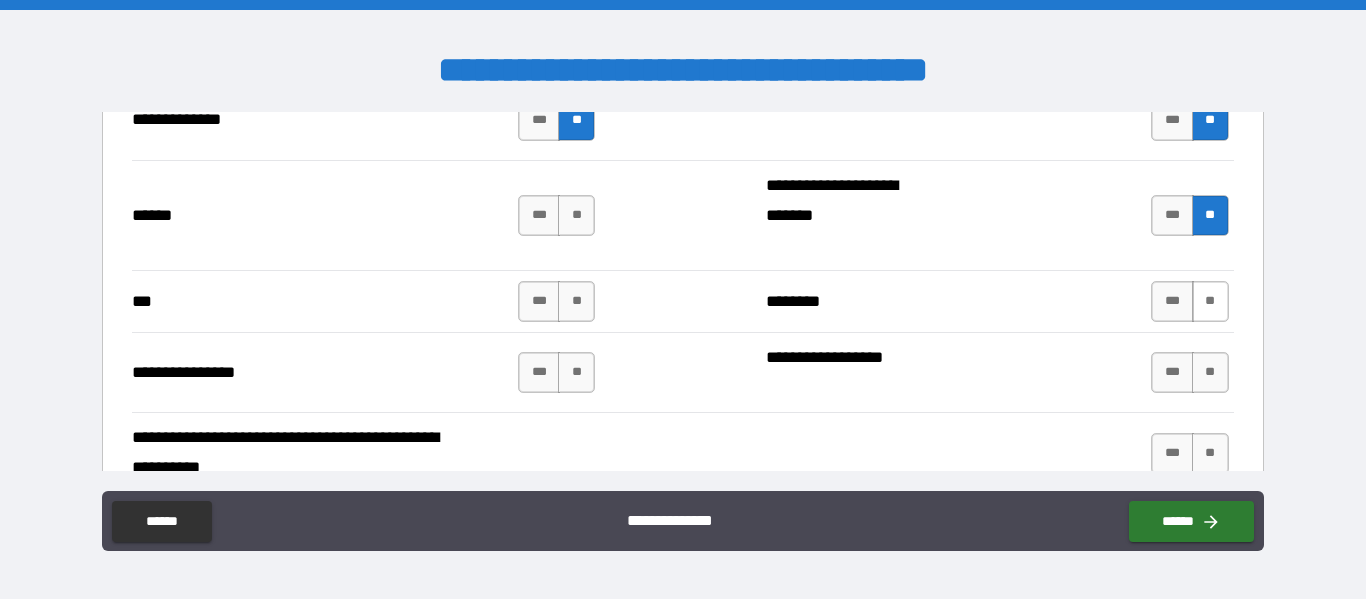 click on "**" at bounding box center (1210, 301) 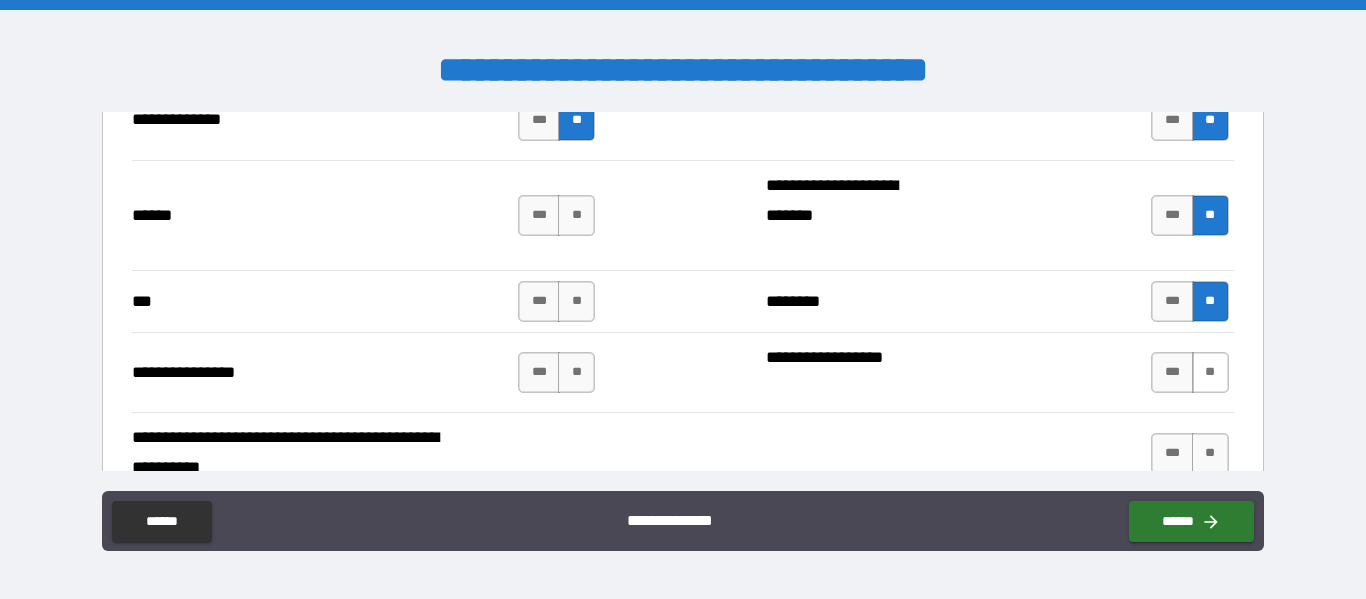 click on "**" at bounding box center (1210, 372) 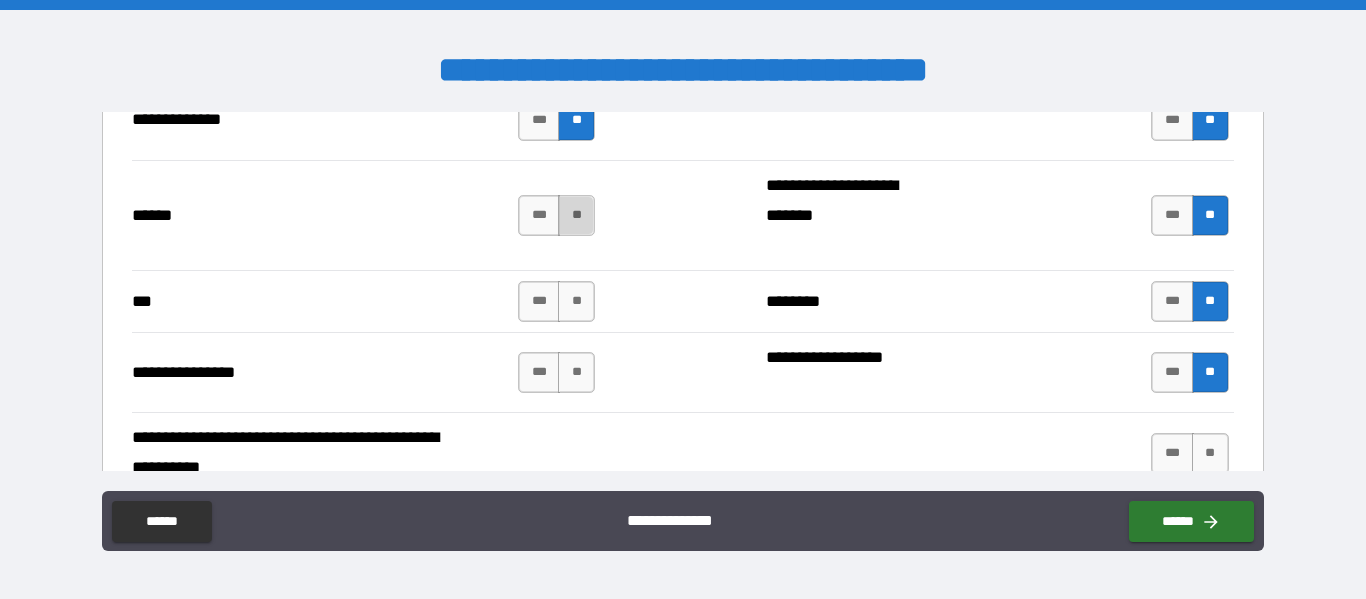 click on "**" at bounding box center (576, 215) 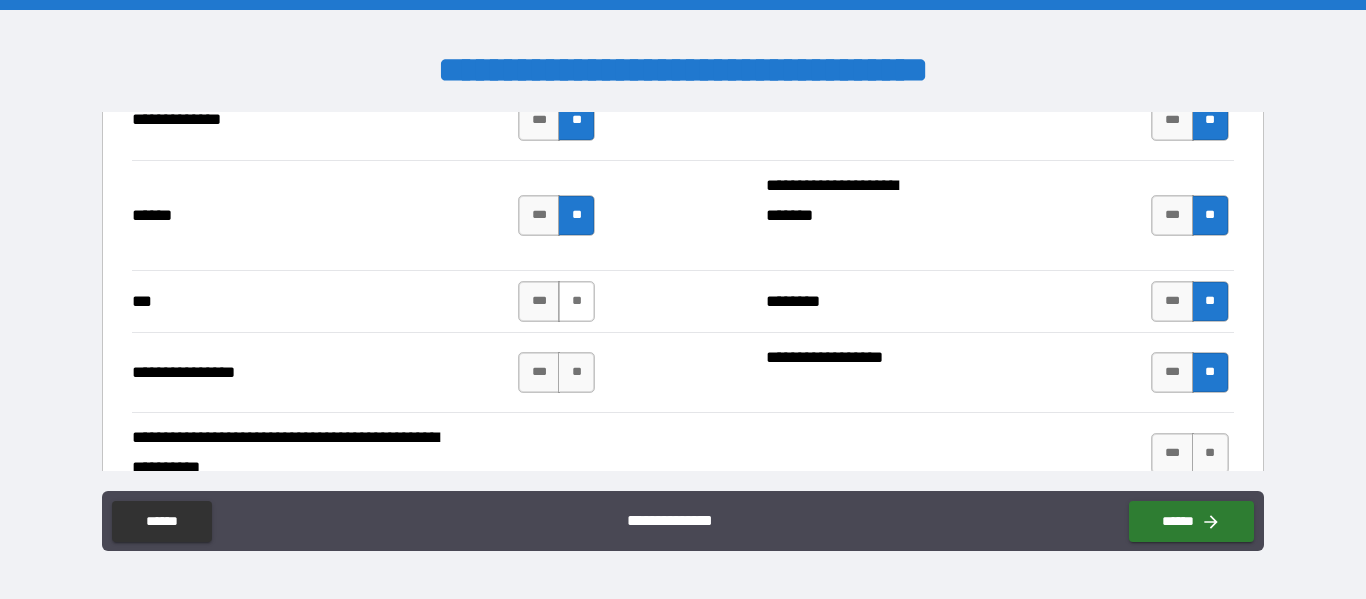 click on "**" at bounding box center [576, 301] 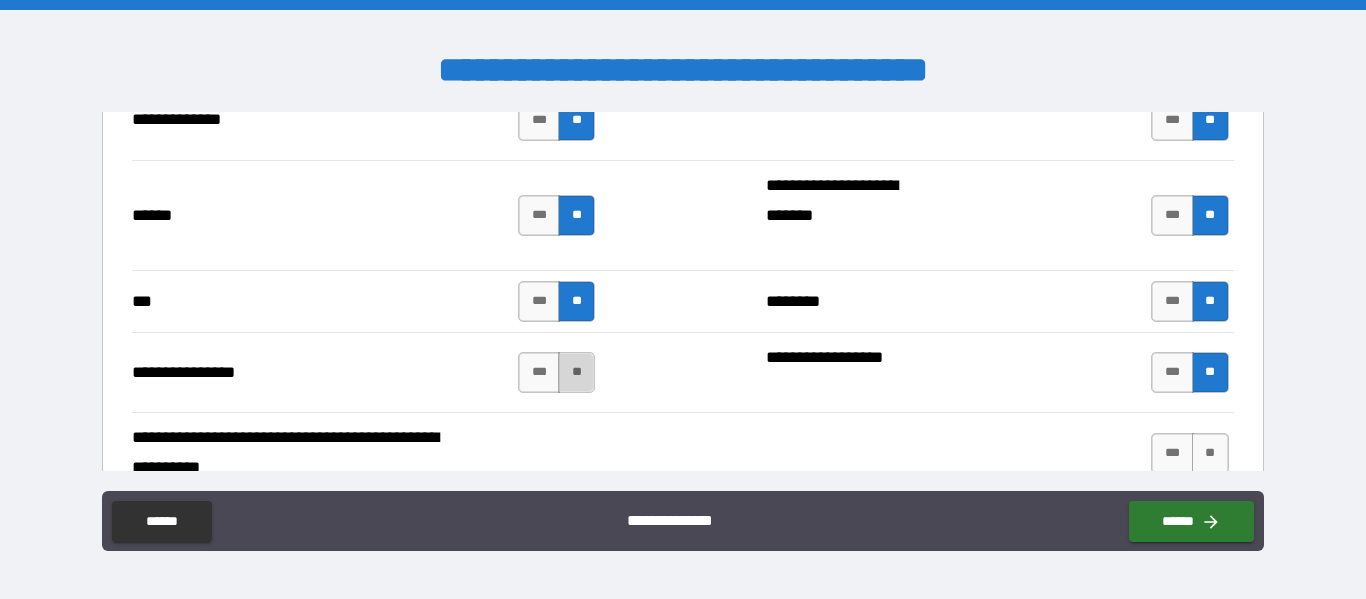 click on "**" at bounding box center (576, 372) 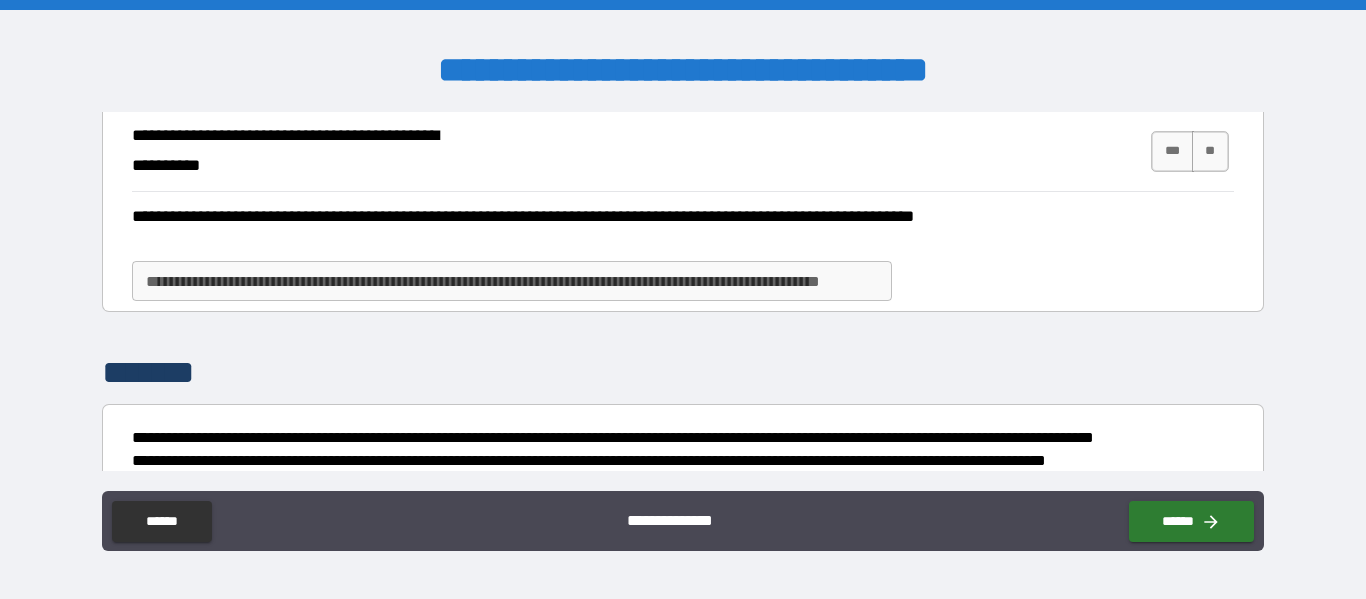 click on "**********" at bounding box center (547, 232) 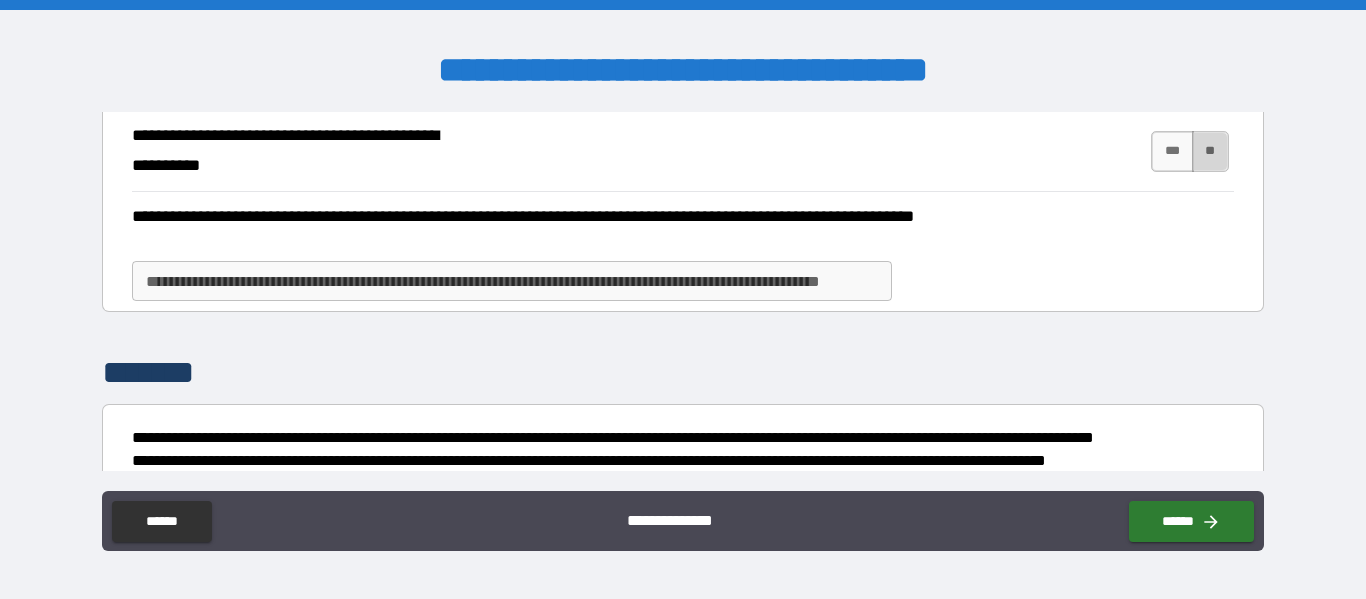 click on "**" at bounding box center [1210, 151] 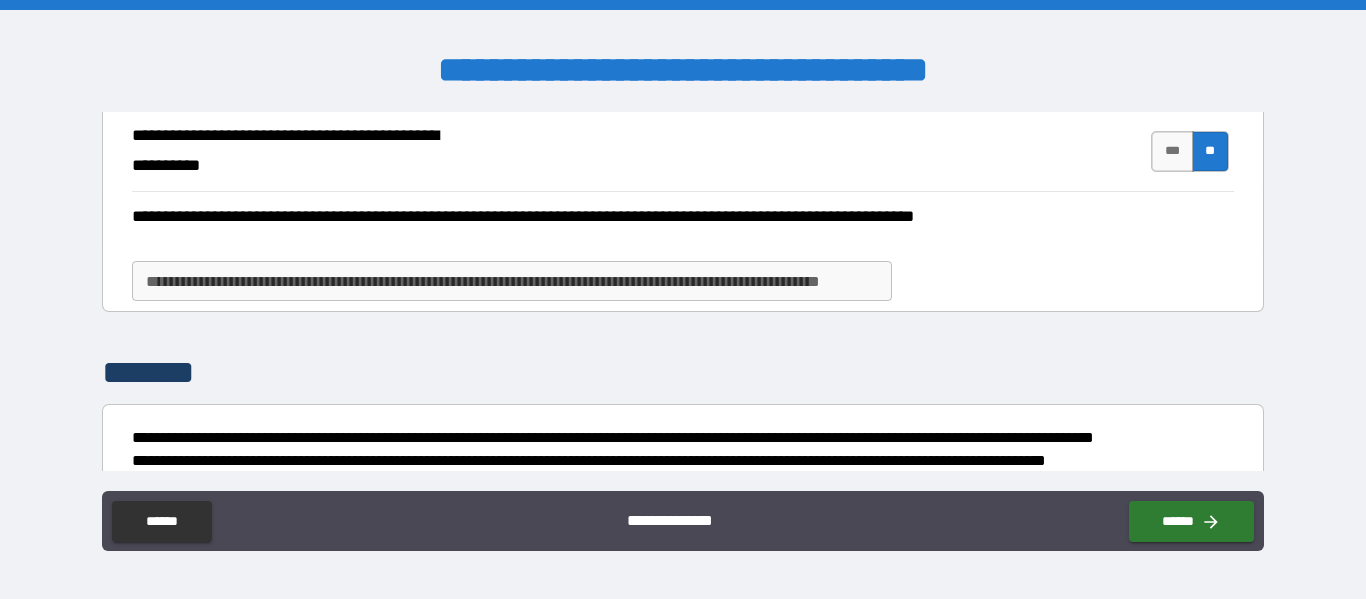 click on "**********" at bounding box center (547, 232) 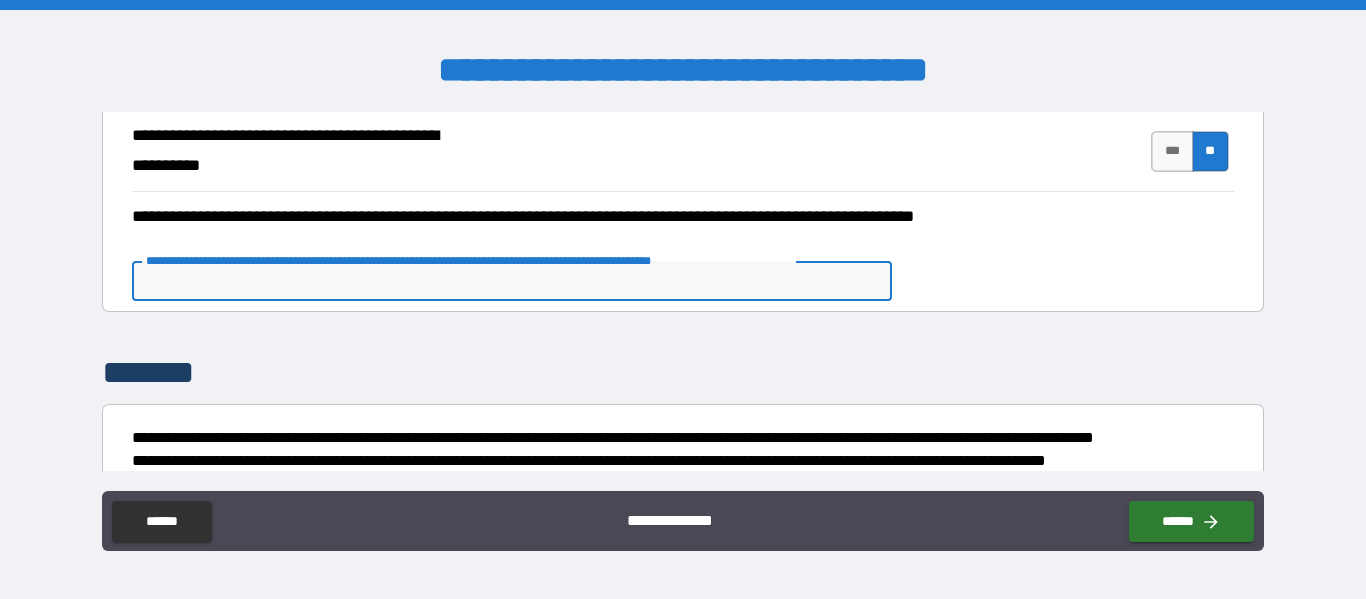 click on "**********" at bounding box center (512, 281) 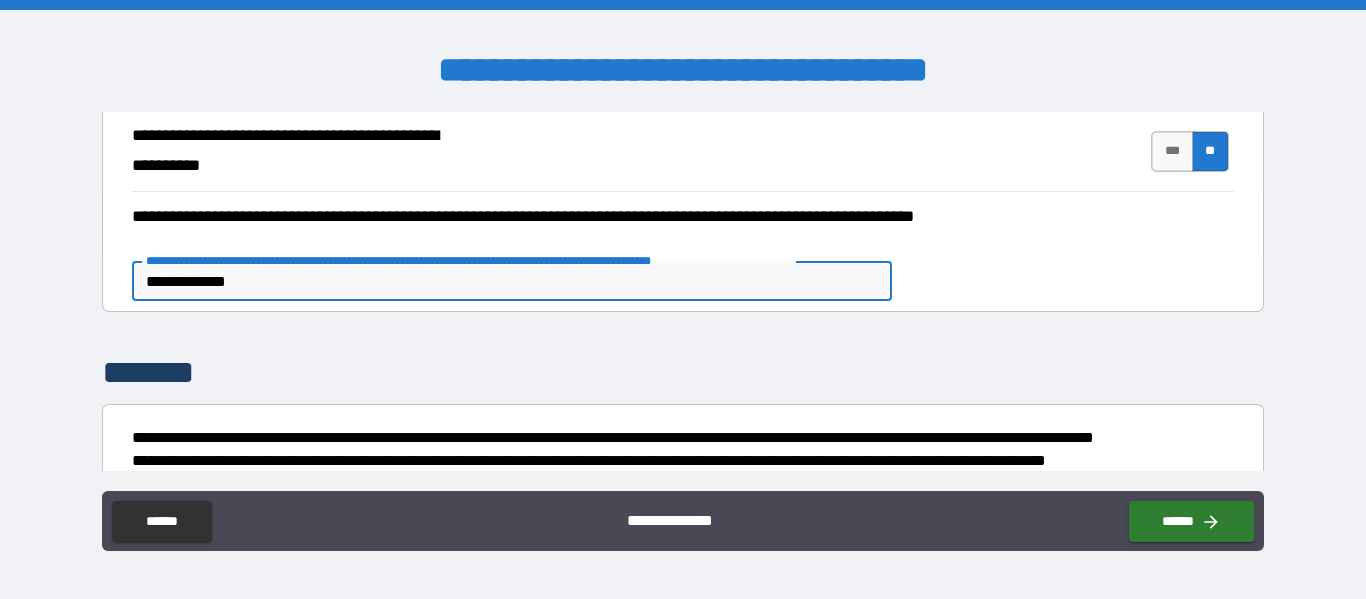 type on "*" 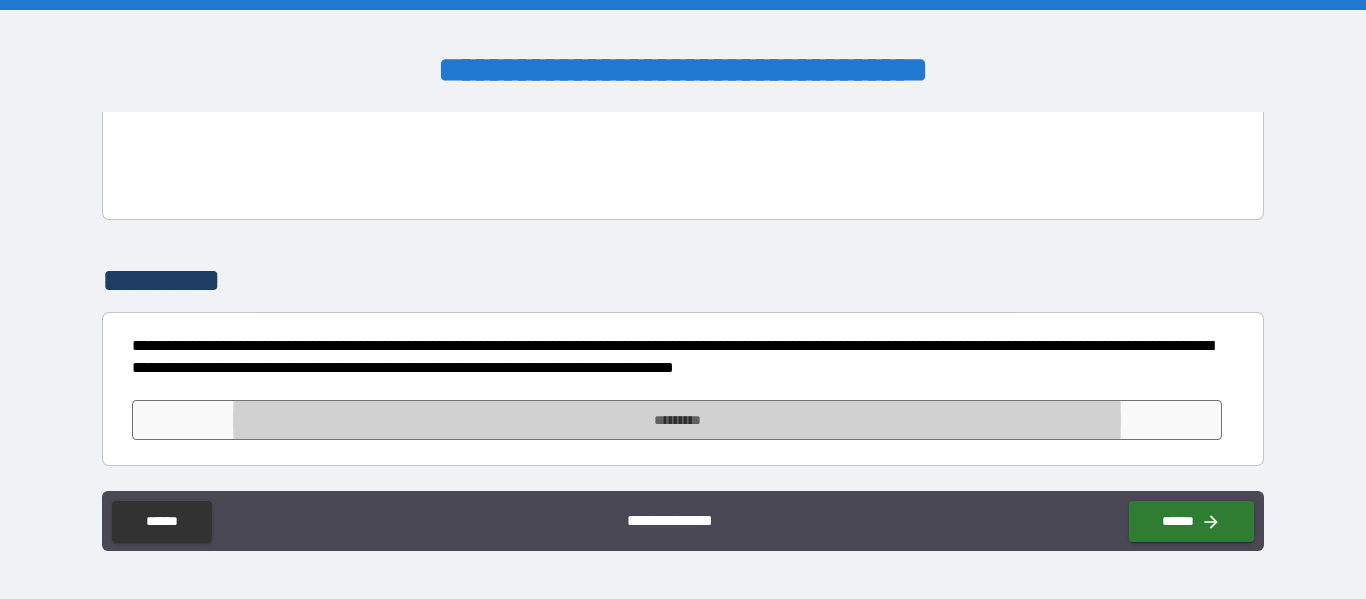 scroll, scrollTop: 2766, scrollLeft: 0, axis: vertical 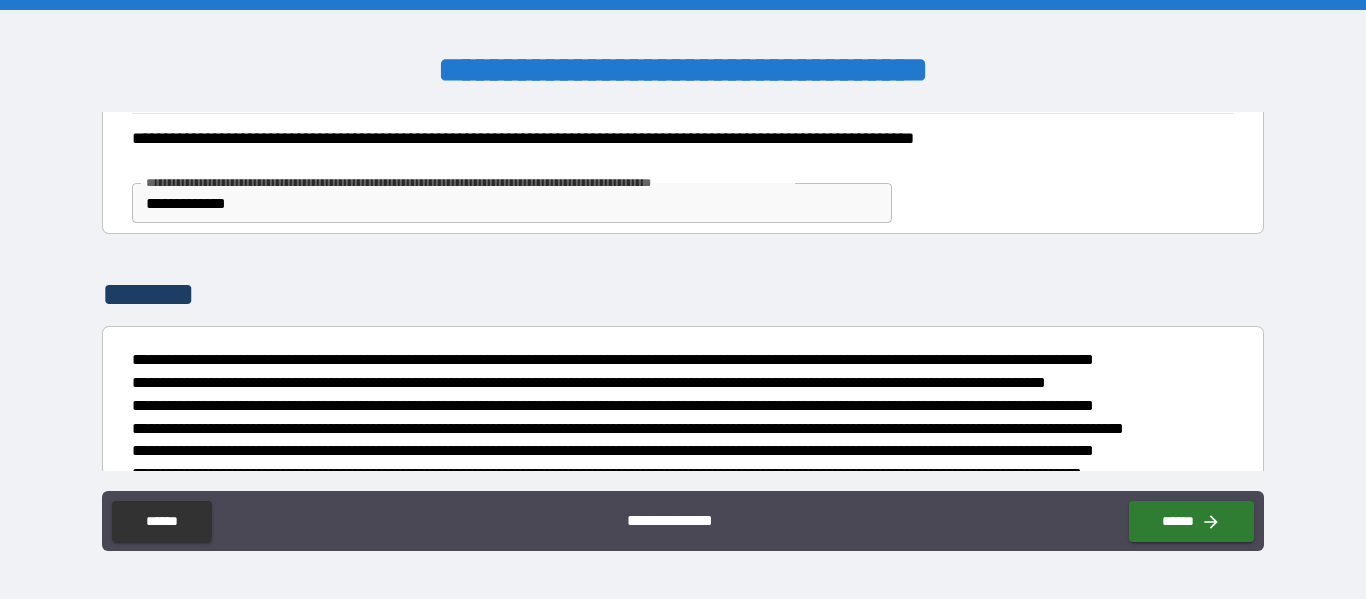 click on "**********" at bounding box center (512, 203) 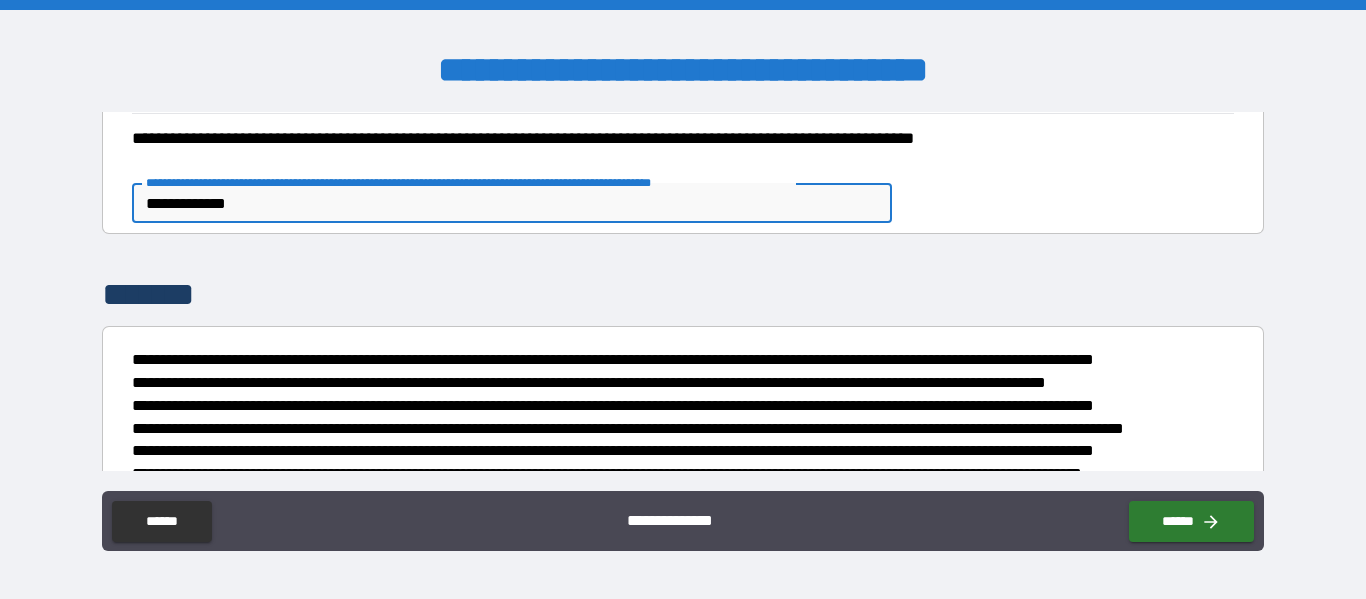 type on "*" 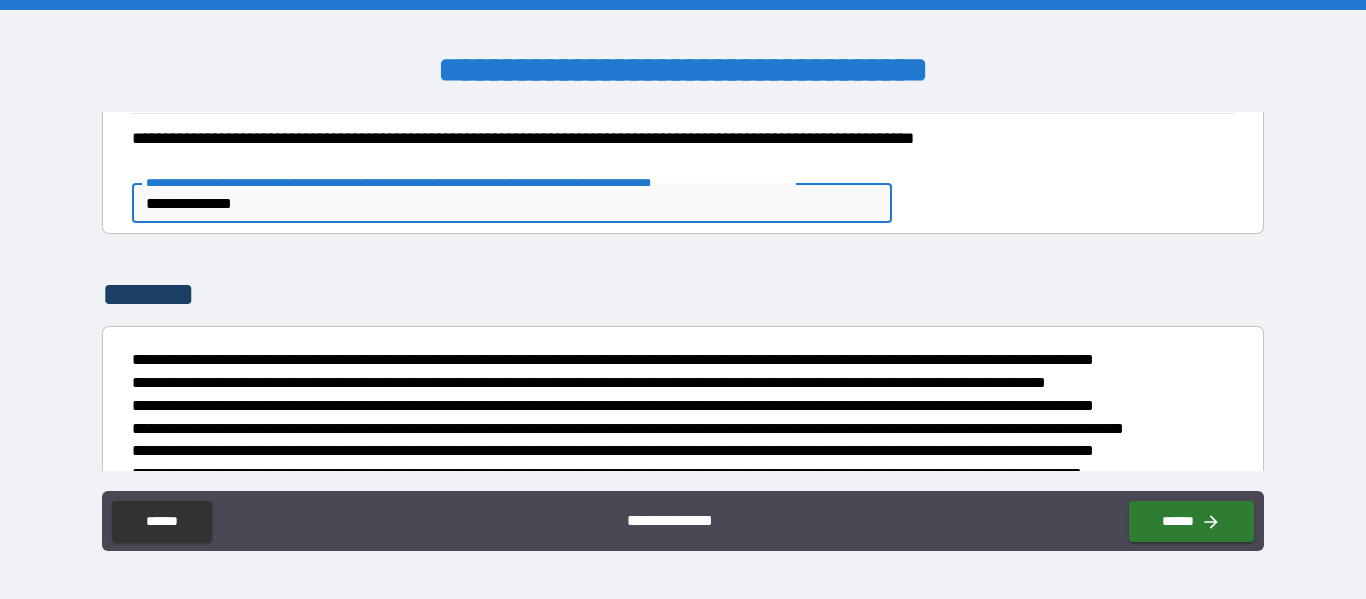 type on "*" 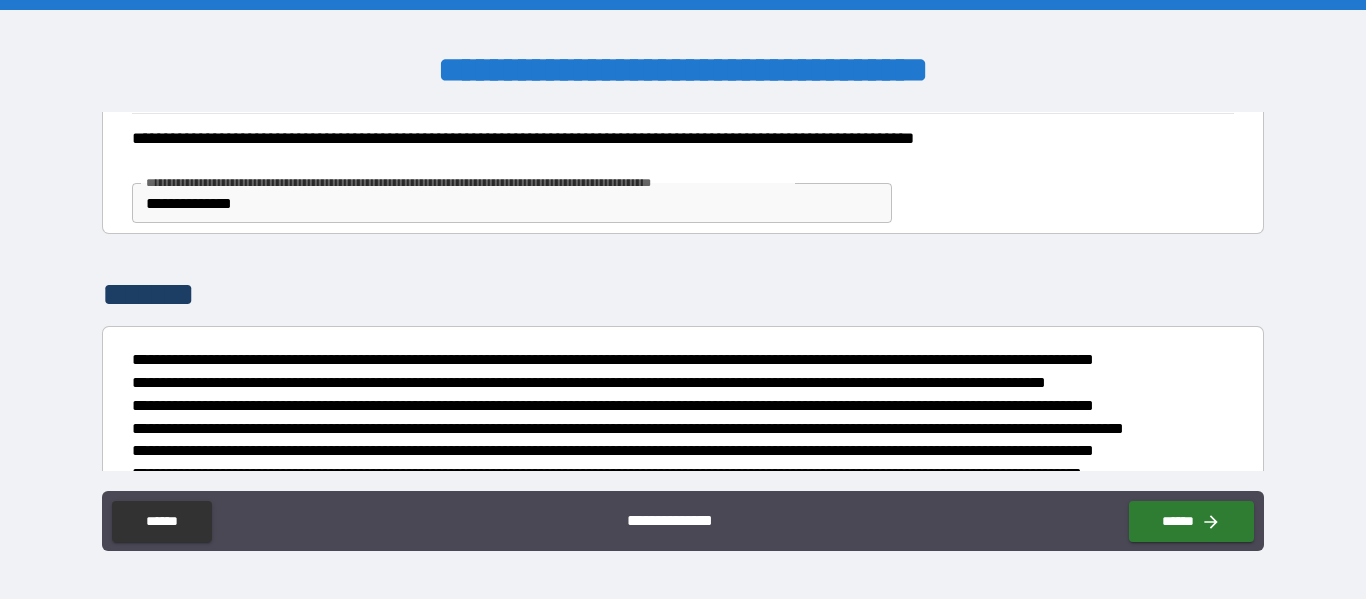 click on "**********" at bounding box center (547, 154) 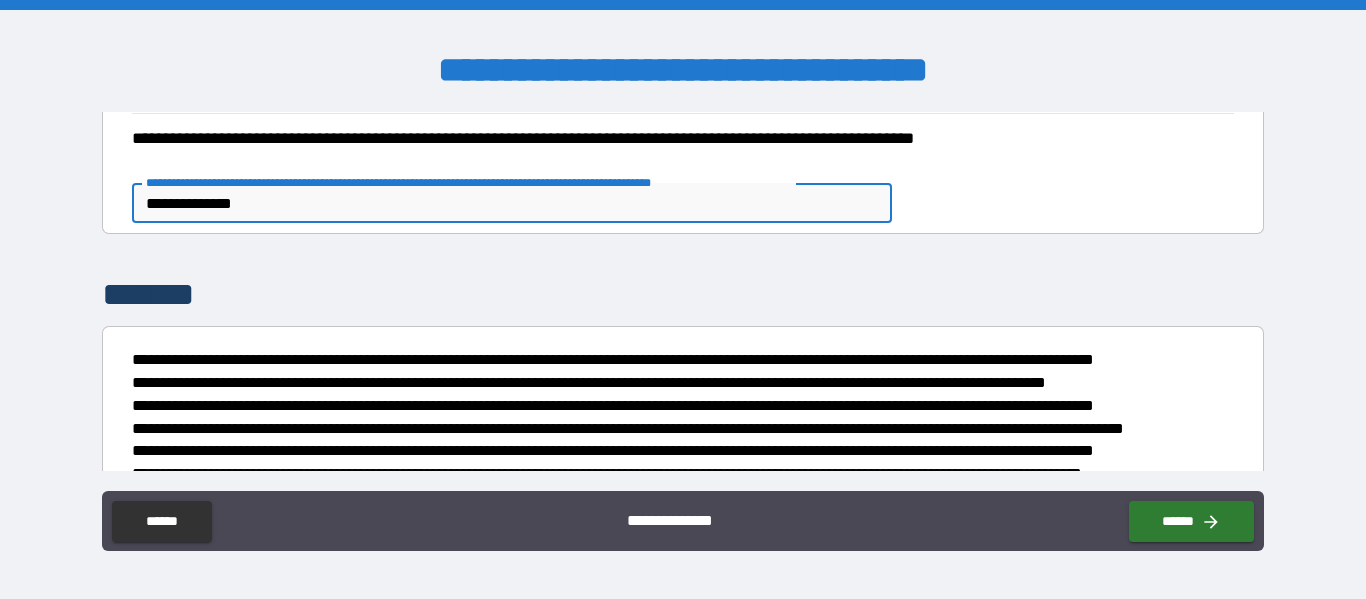 click on "**********" at bounding box center [512, 203] 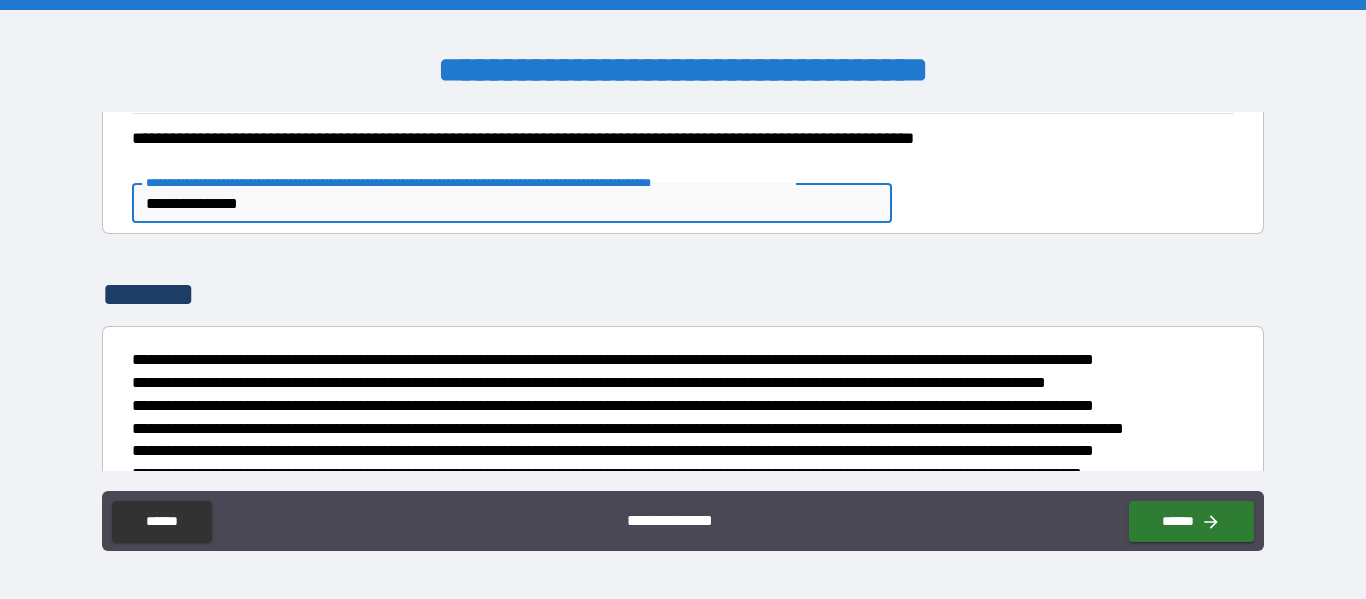 type on "*" 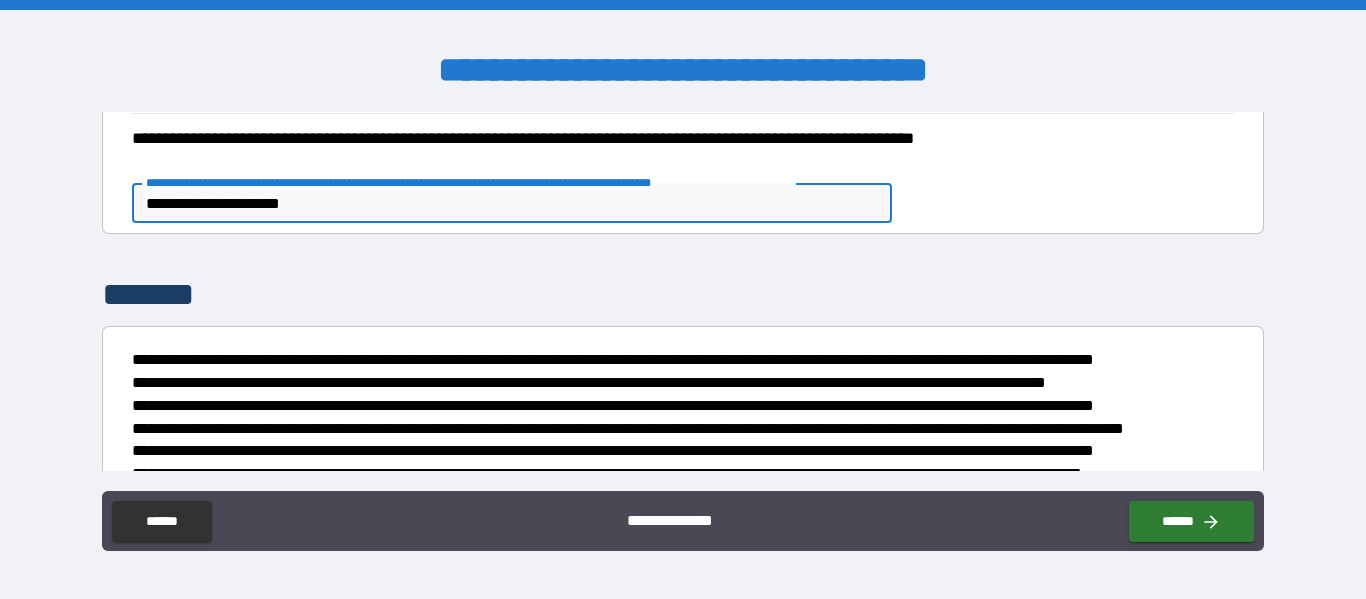 type on "**********" 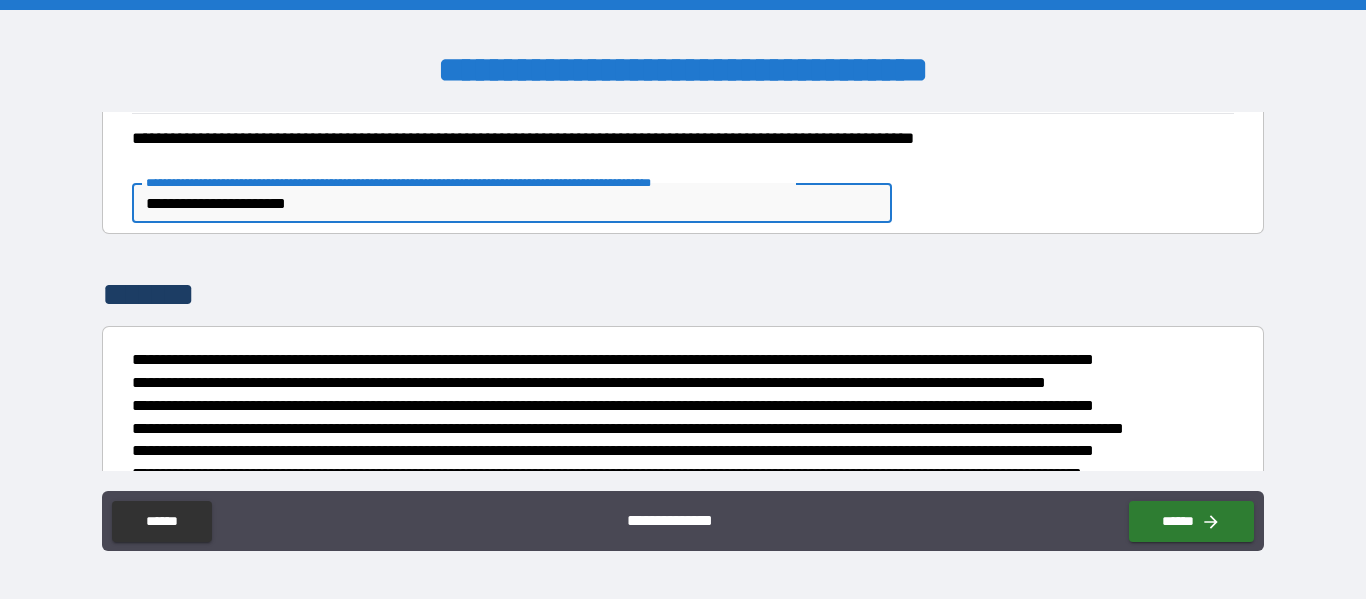 paste on "**********" 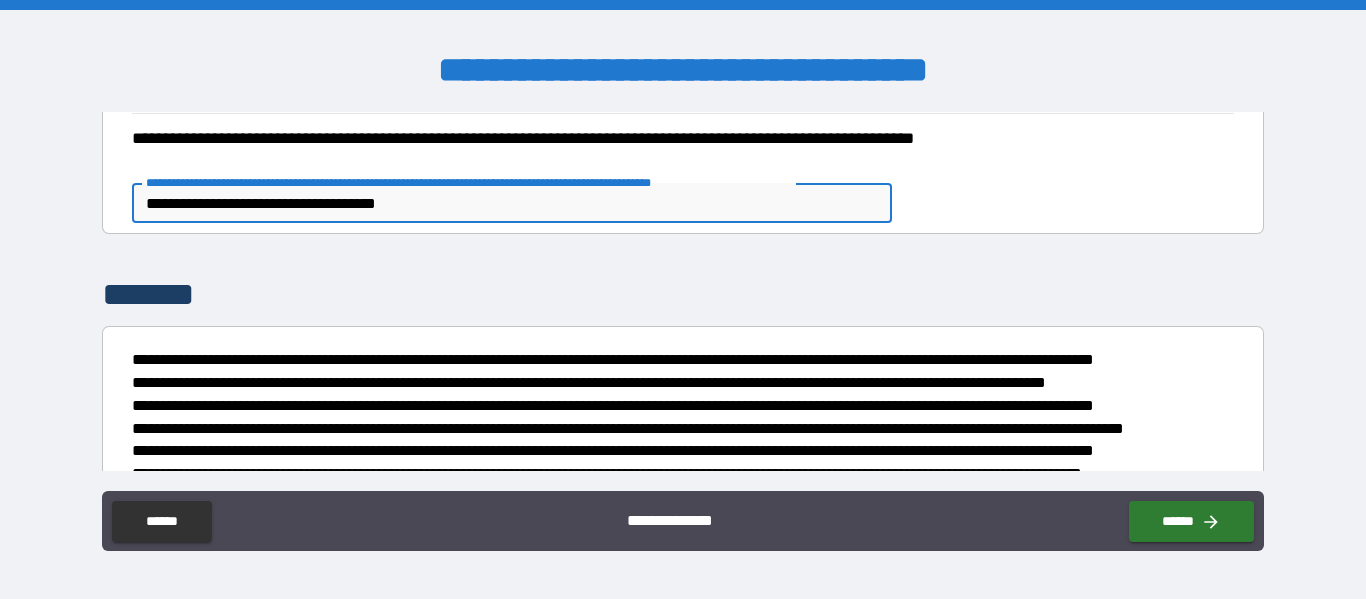 type on "*" 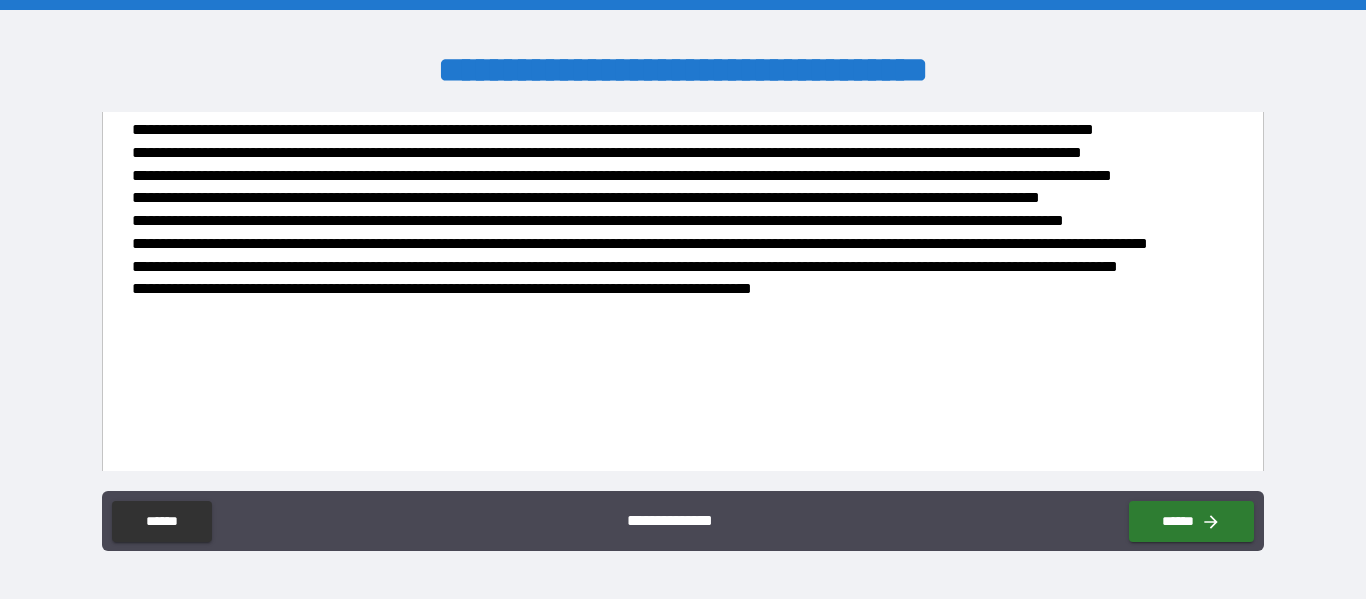 type on "**********" 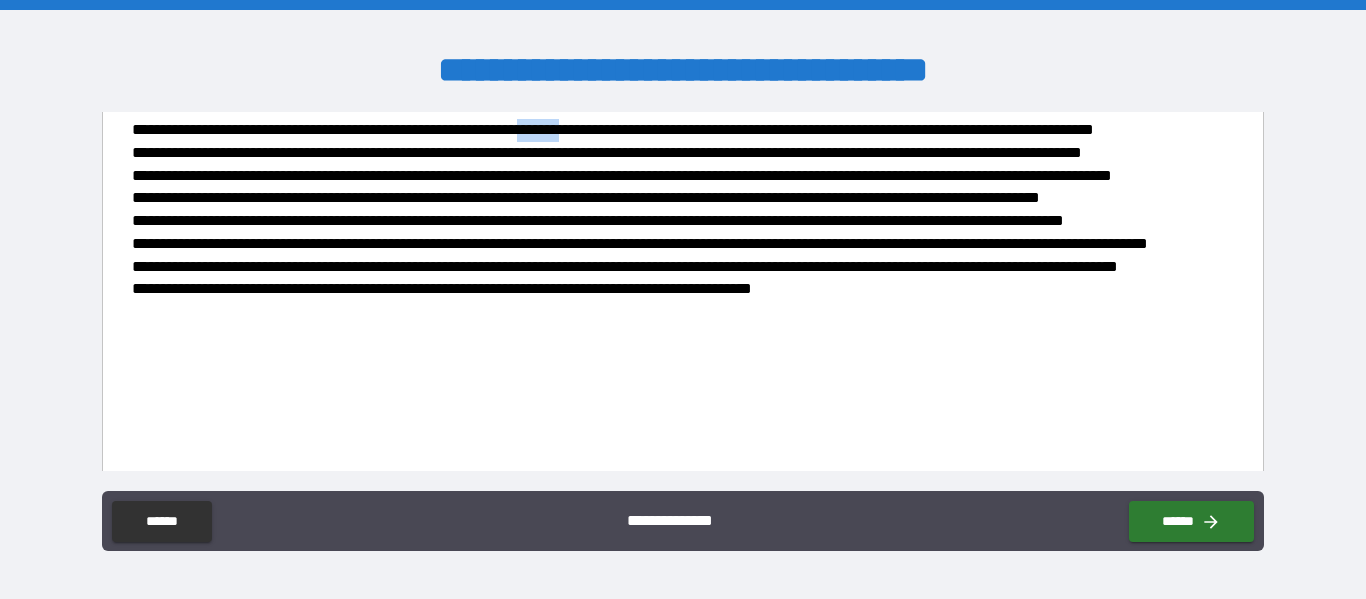 click at bounding box center (677, 266) 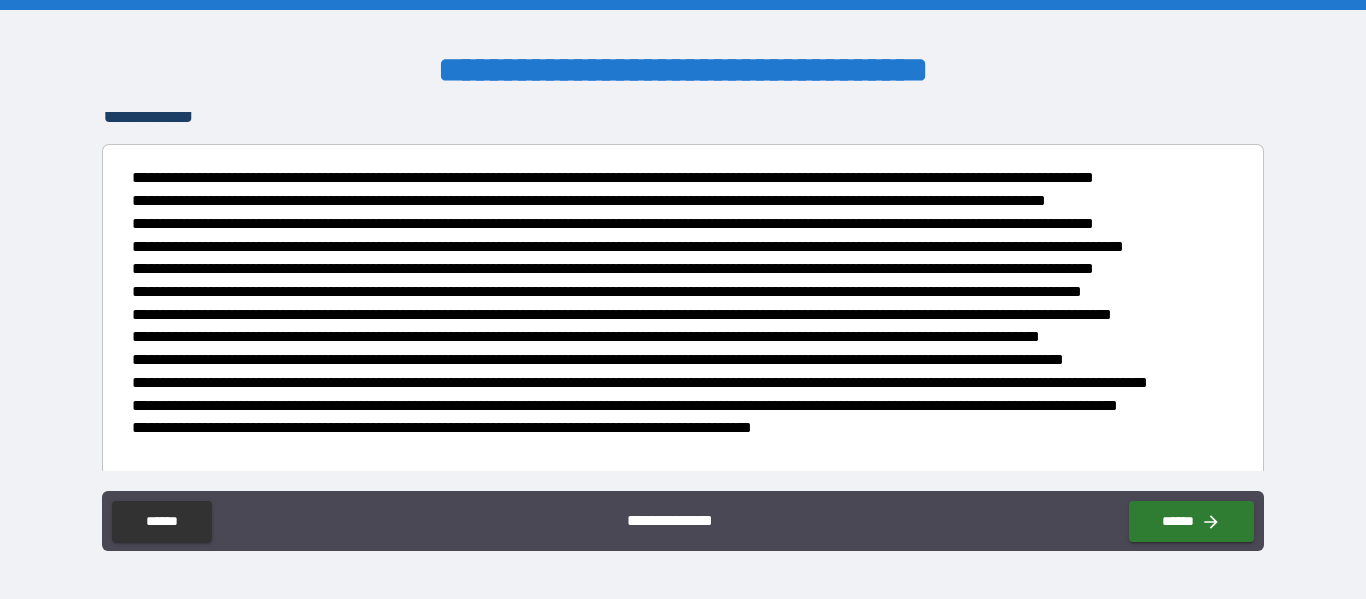 click on "**********" at bounding box center (683, 302) 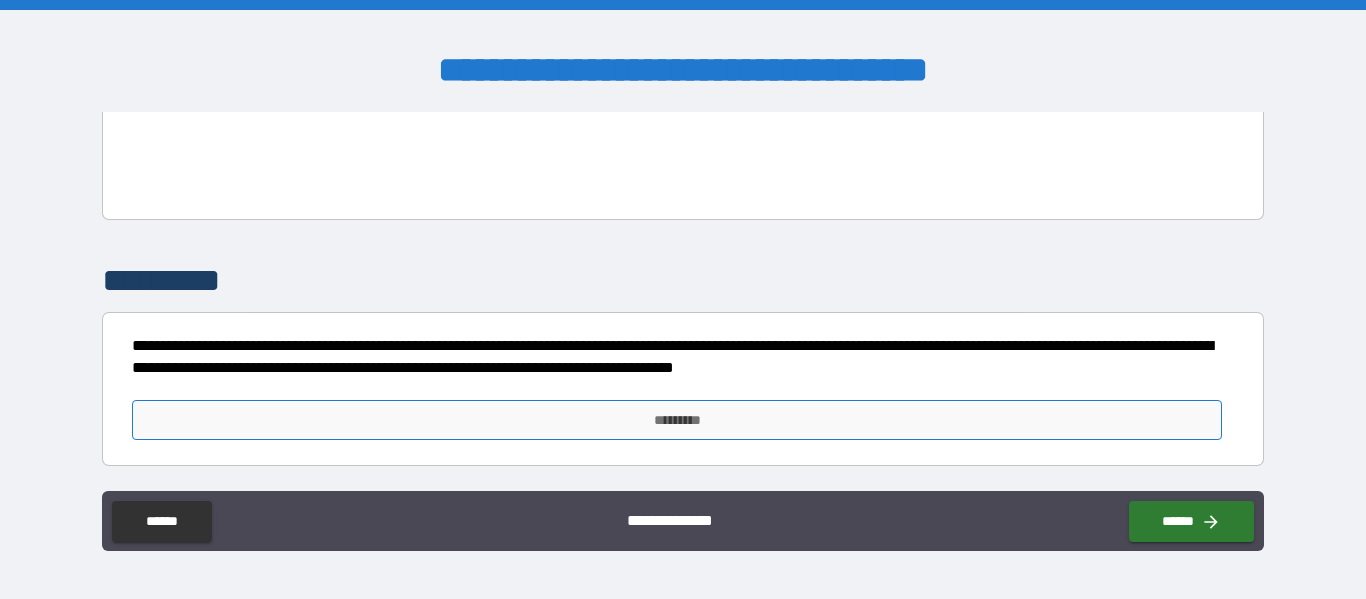 click on "*********" at bounding box center (677, 420) 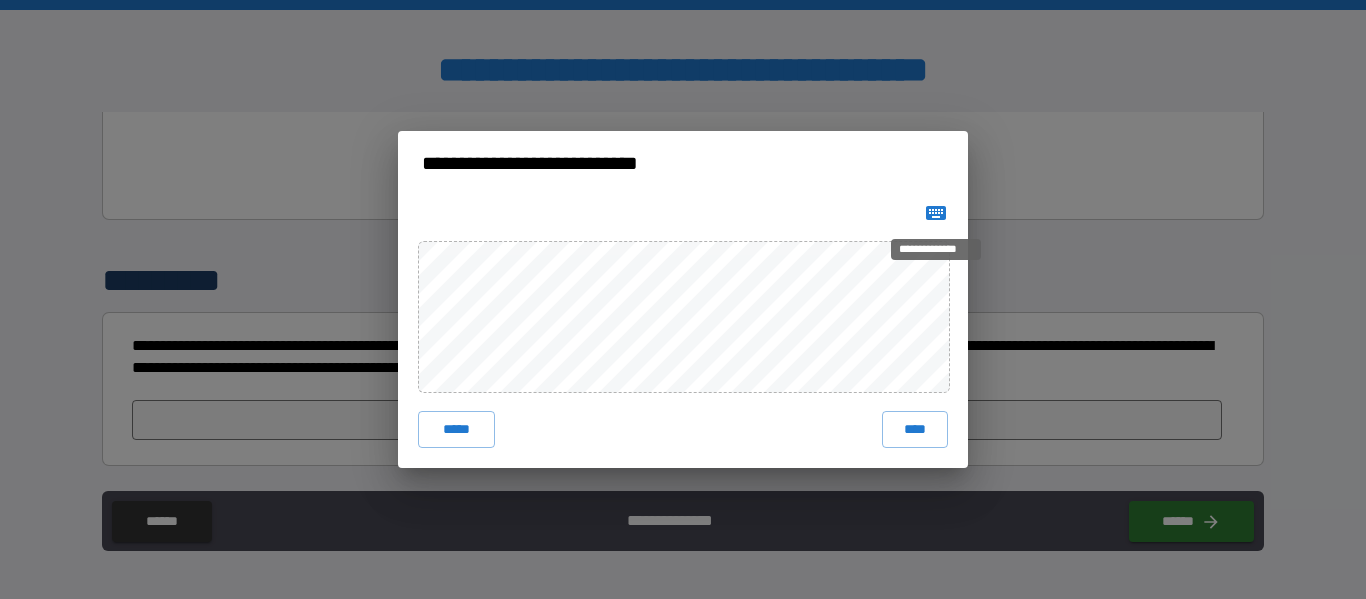 click 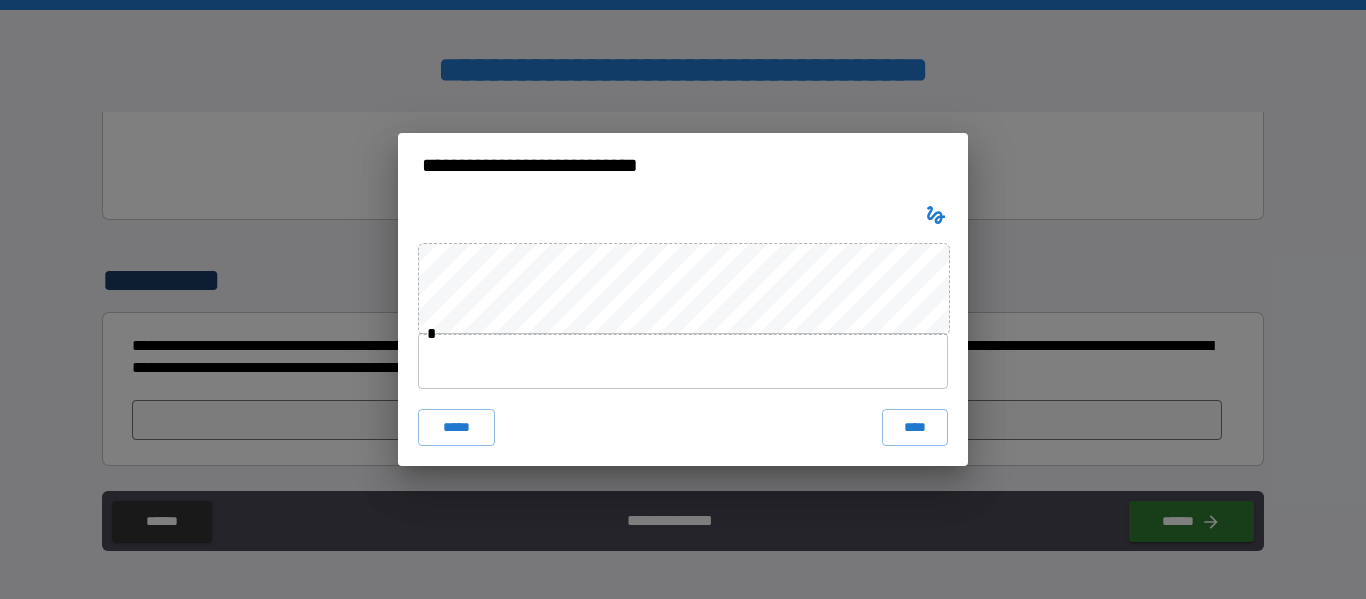 click at bounding box center (683, 361) 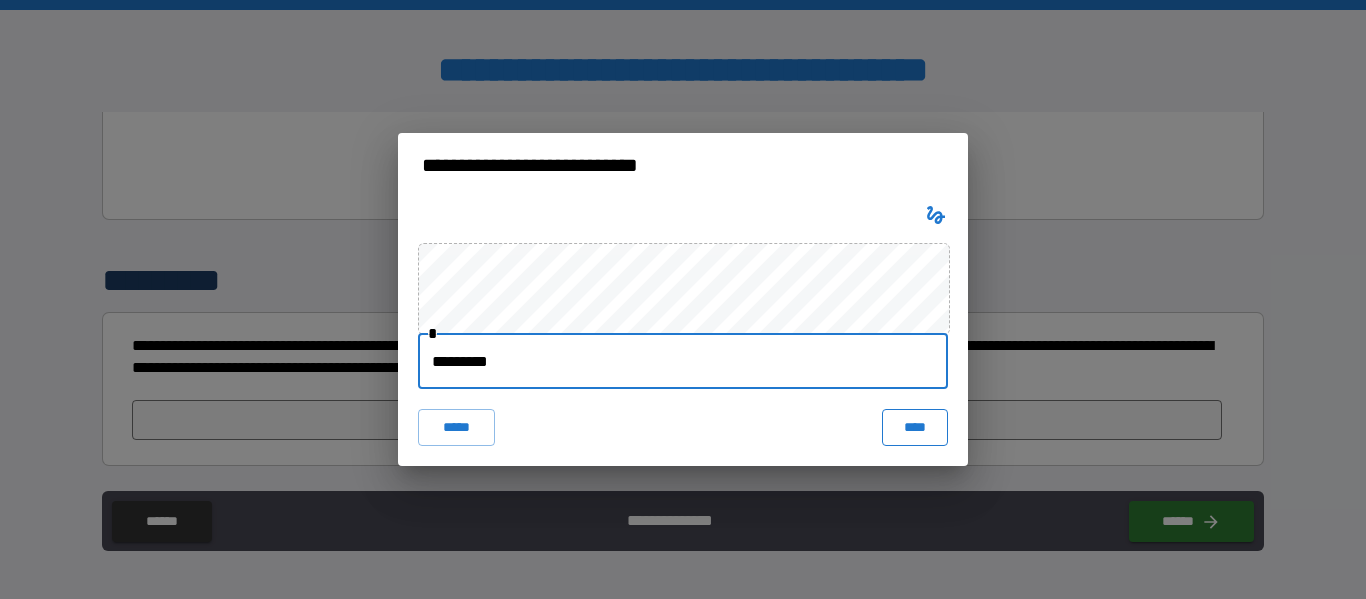 type on "*********" 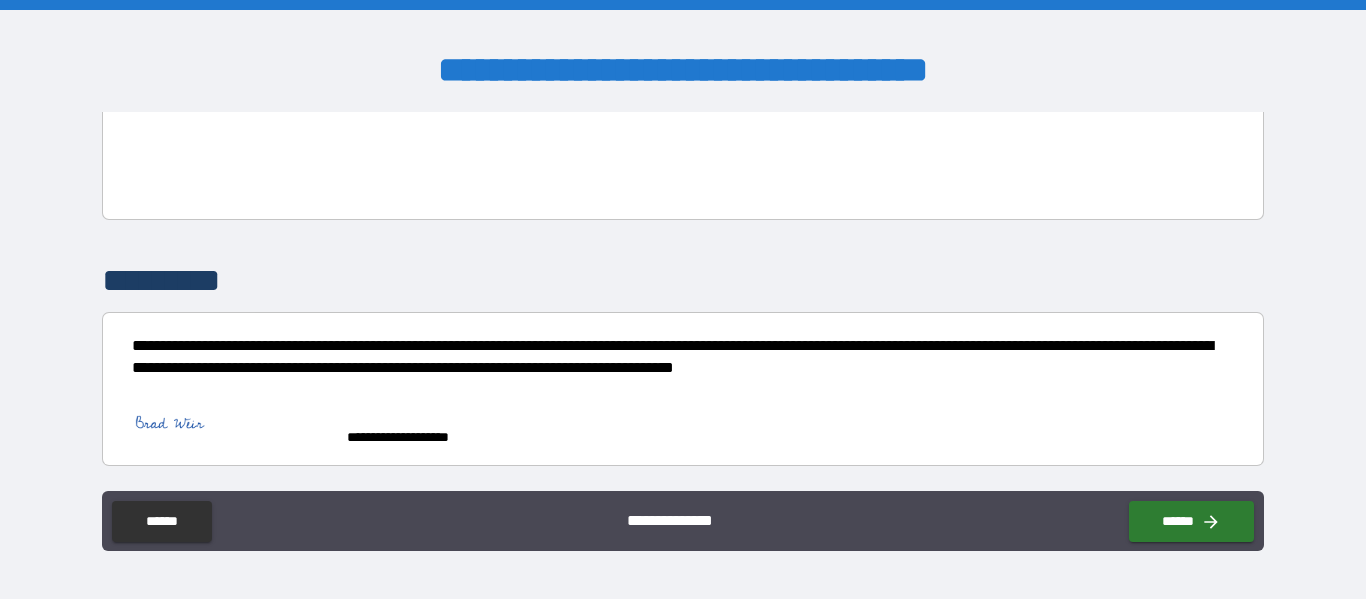 type on "*" 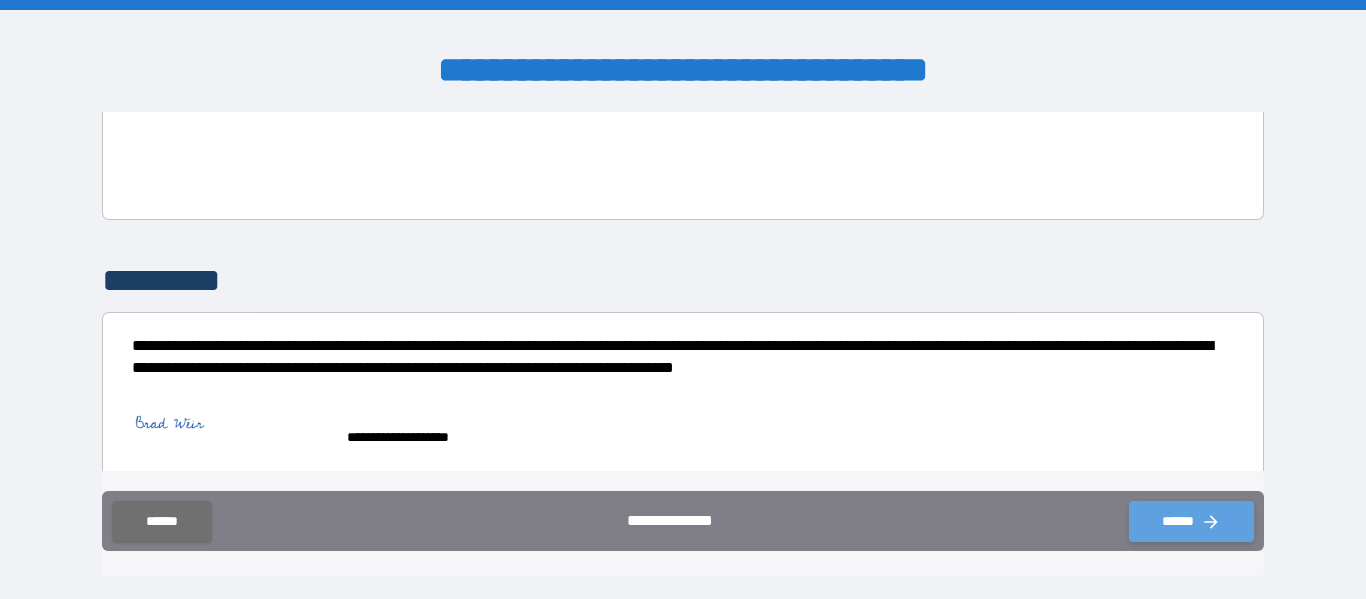 click on "******" at bounding box center (1191, 521) 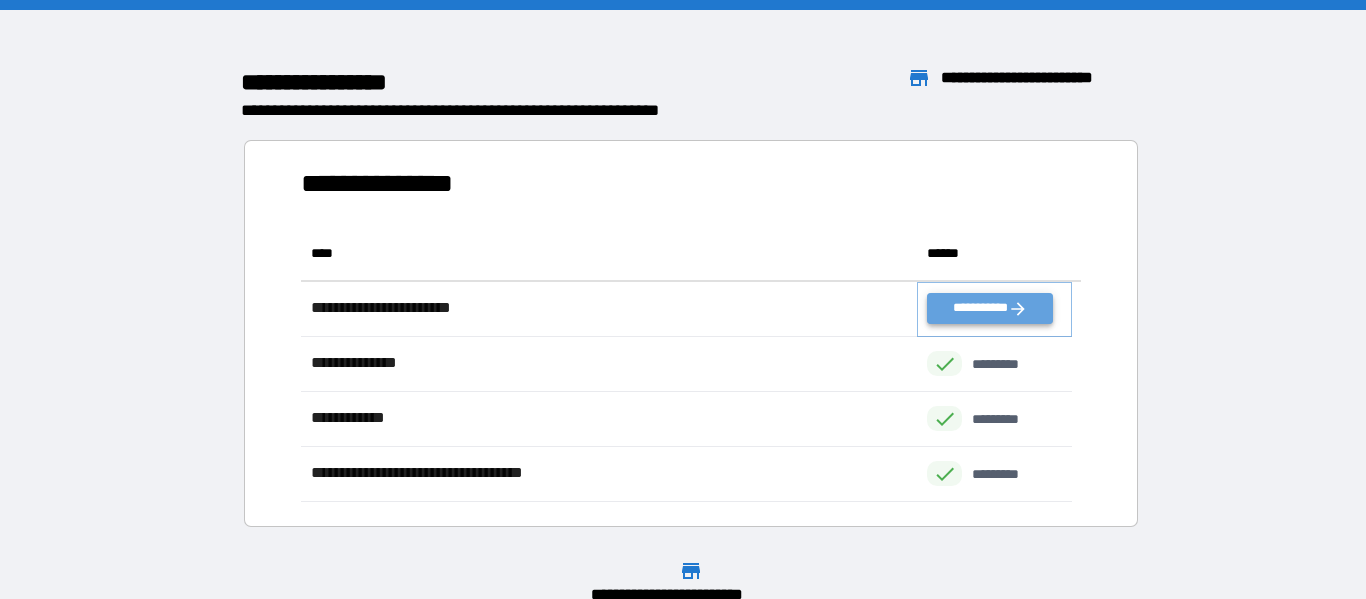 click on "**********" at bounding box center (989, 308) 